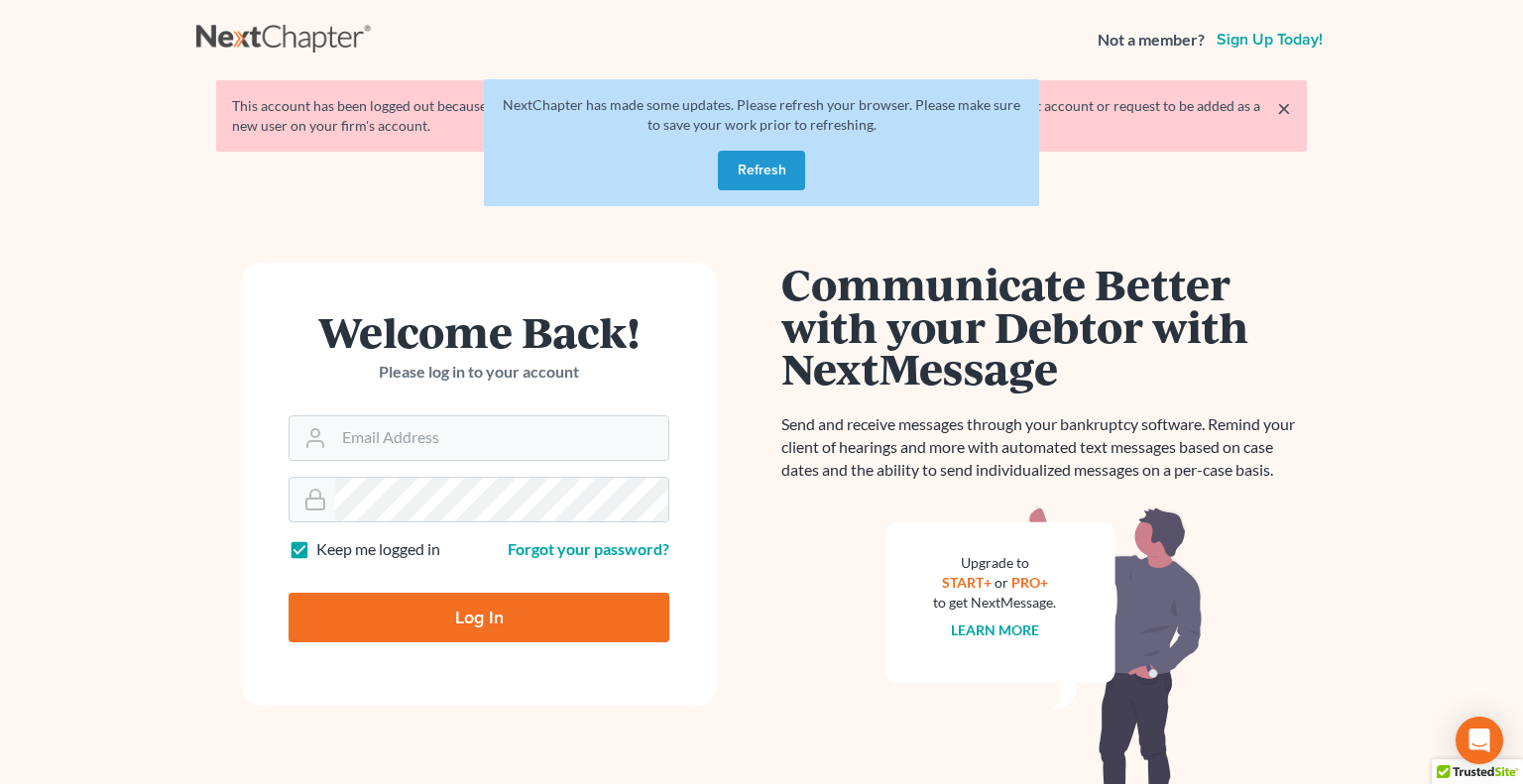 scroll, scrollTop: 0, scrollLeft: 0, axis: both 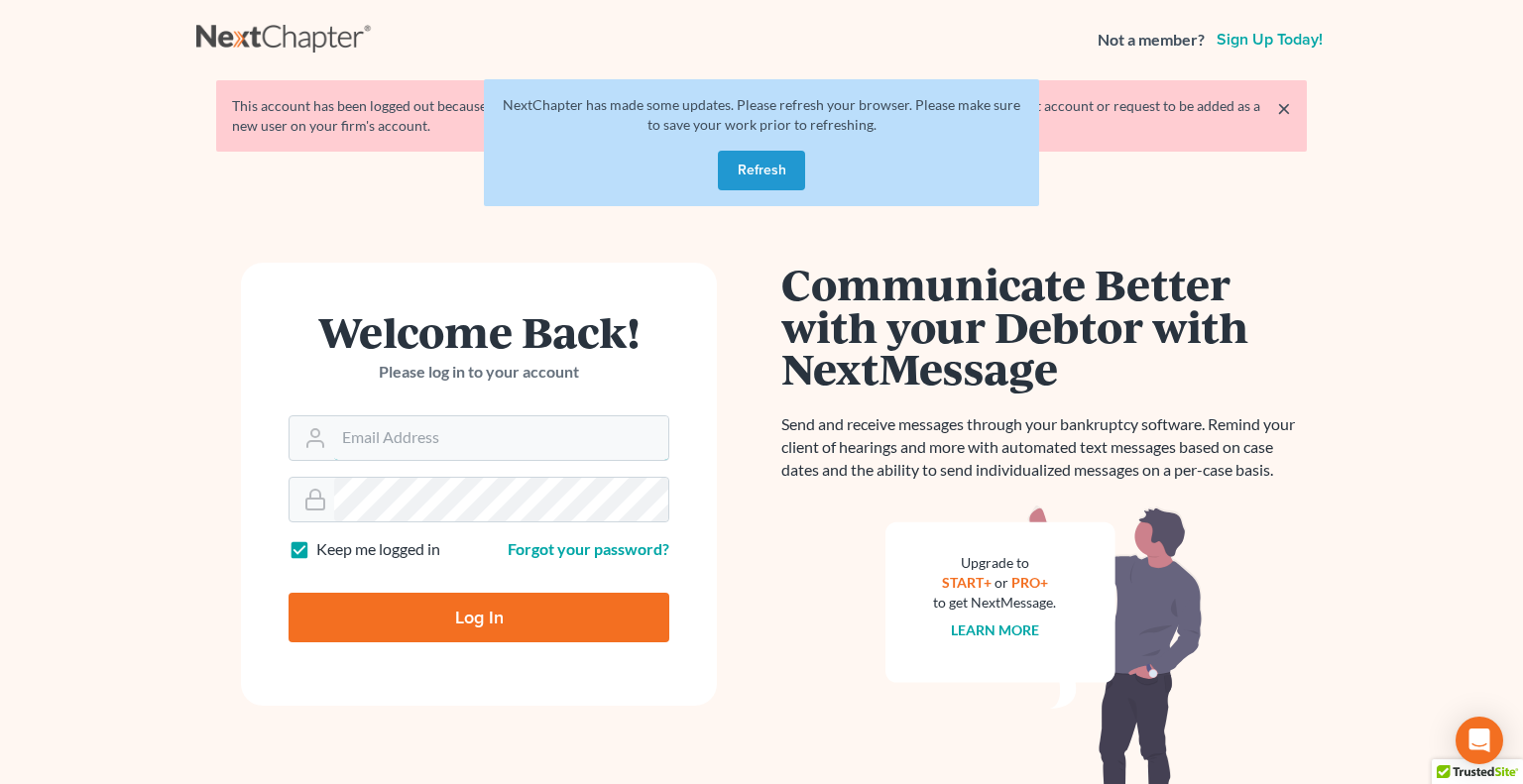 type on "[USERNAME]@example.com" 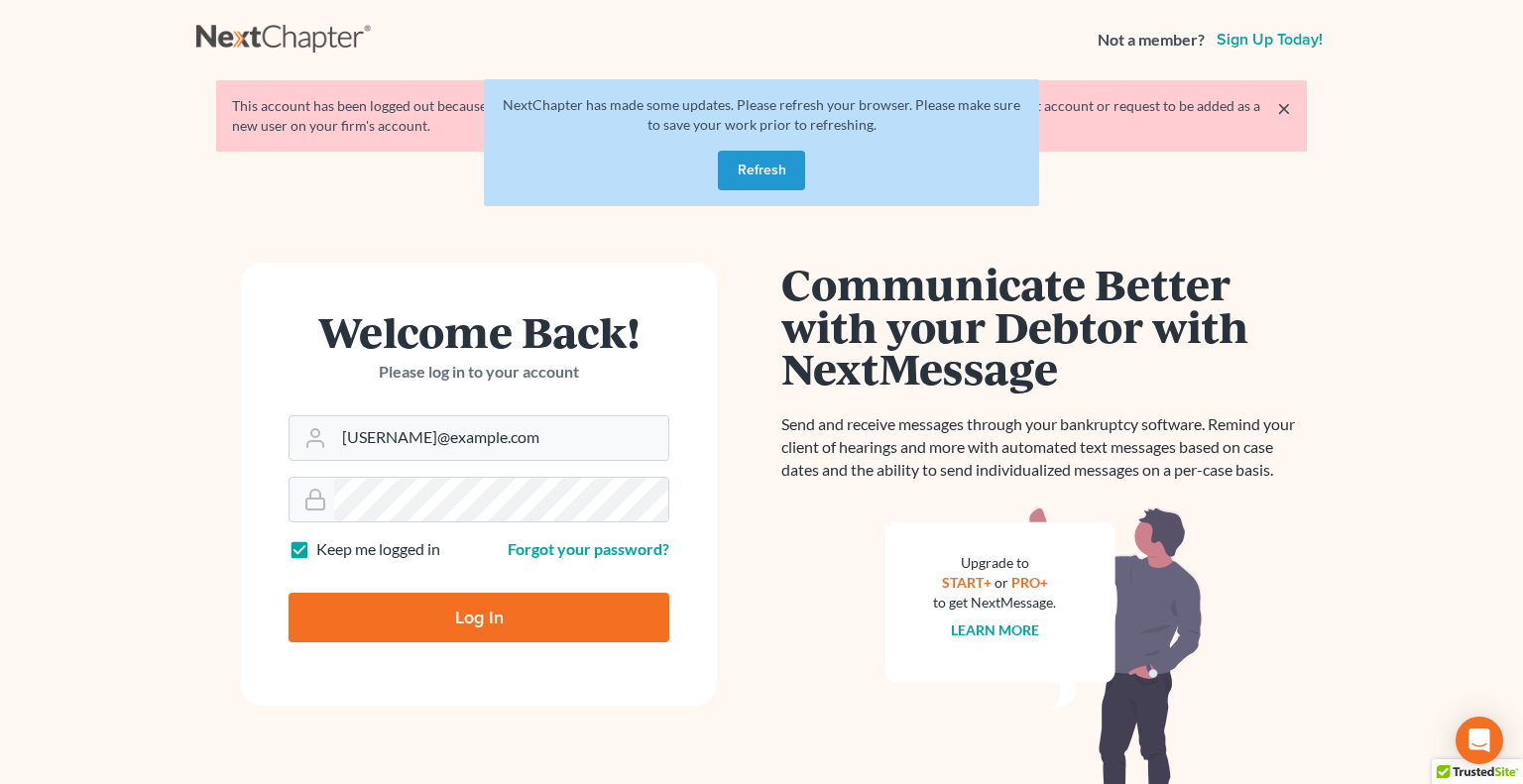 click on "Log In" at bounding box center (479, 617) 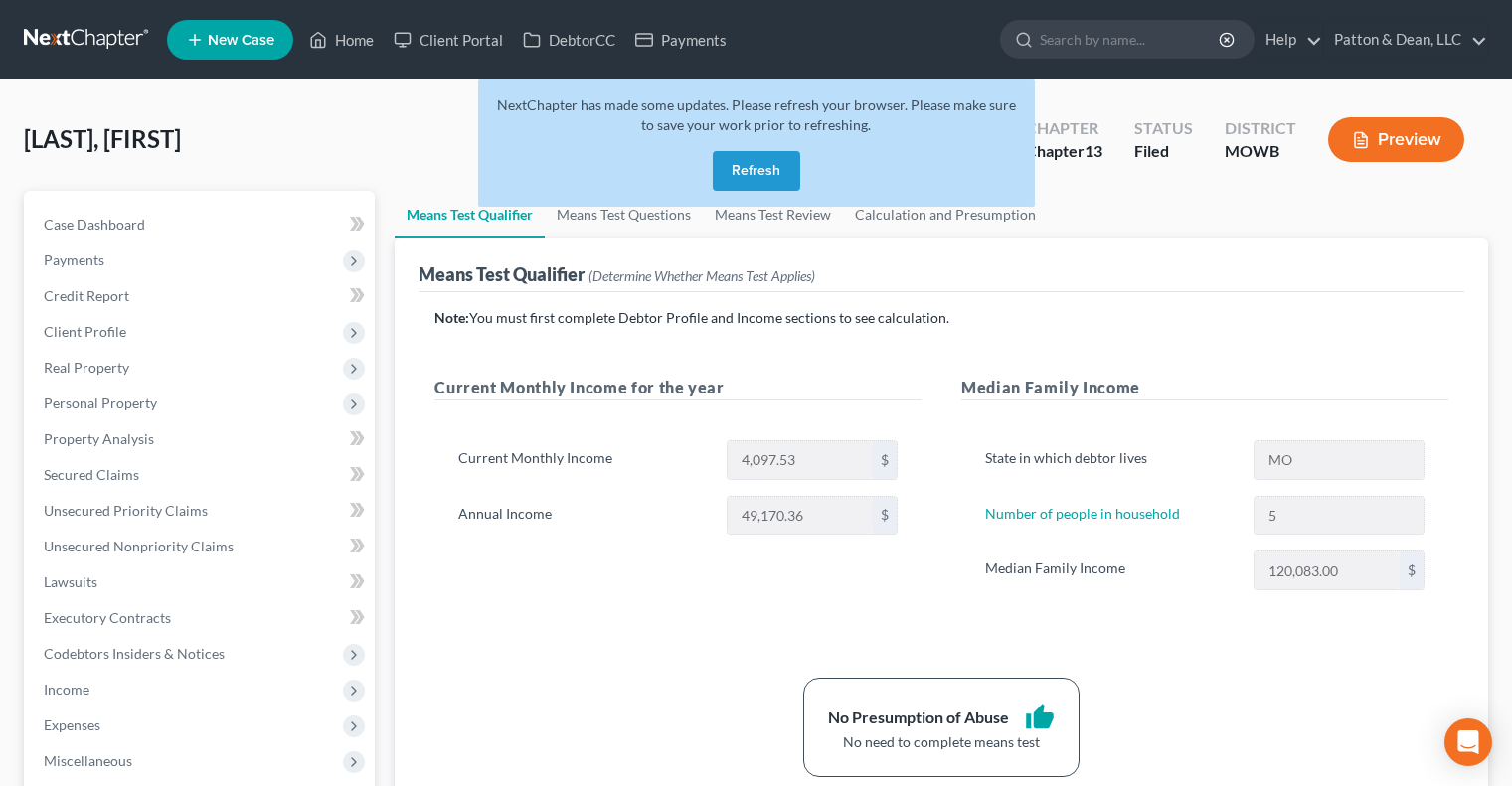 scroll, scrollTop: 0, scrollLeft: 0, axis: both 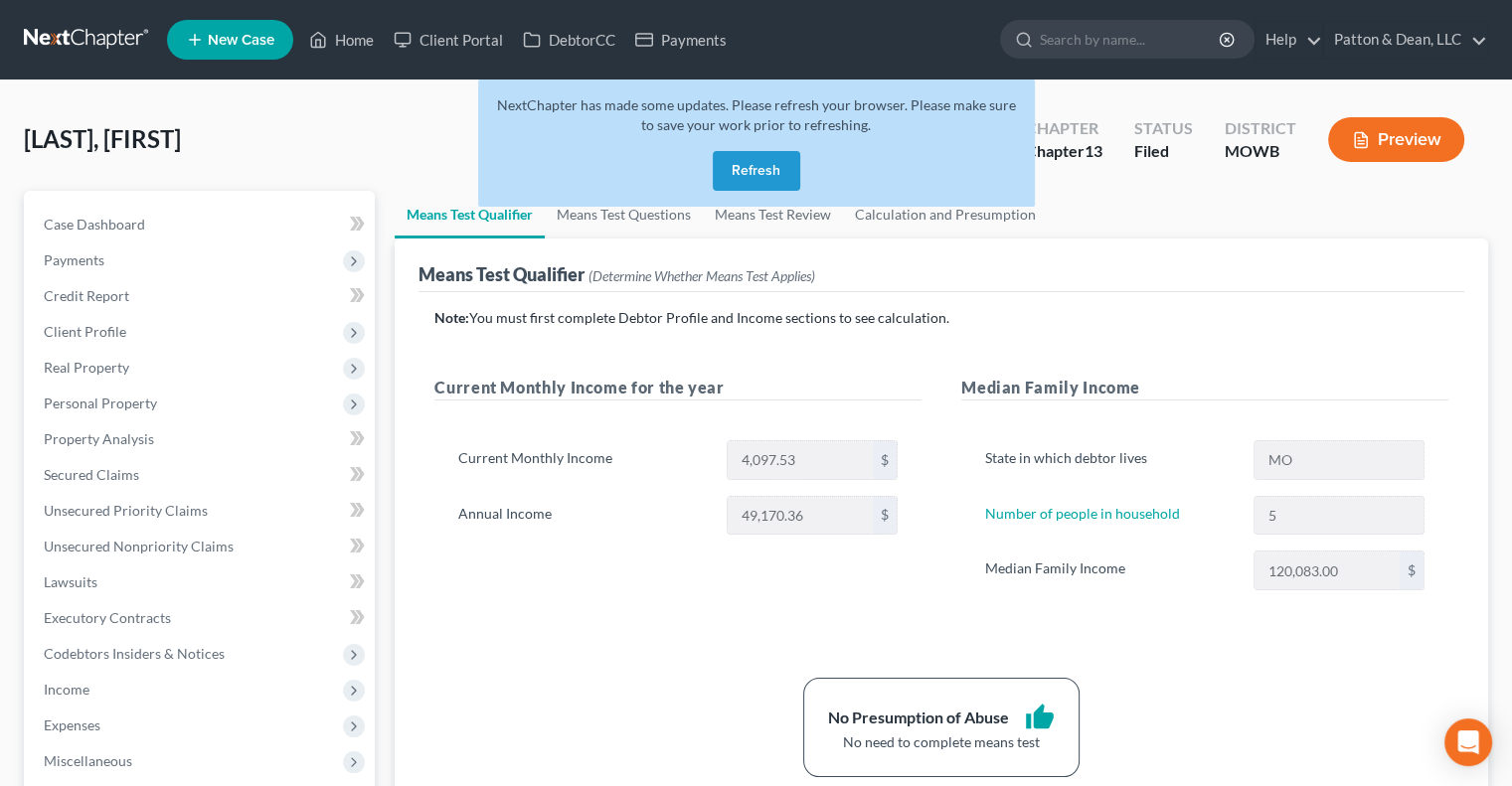click on "Refresh" at bounding box center [756, 171] 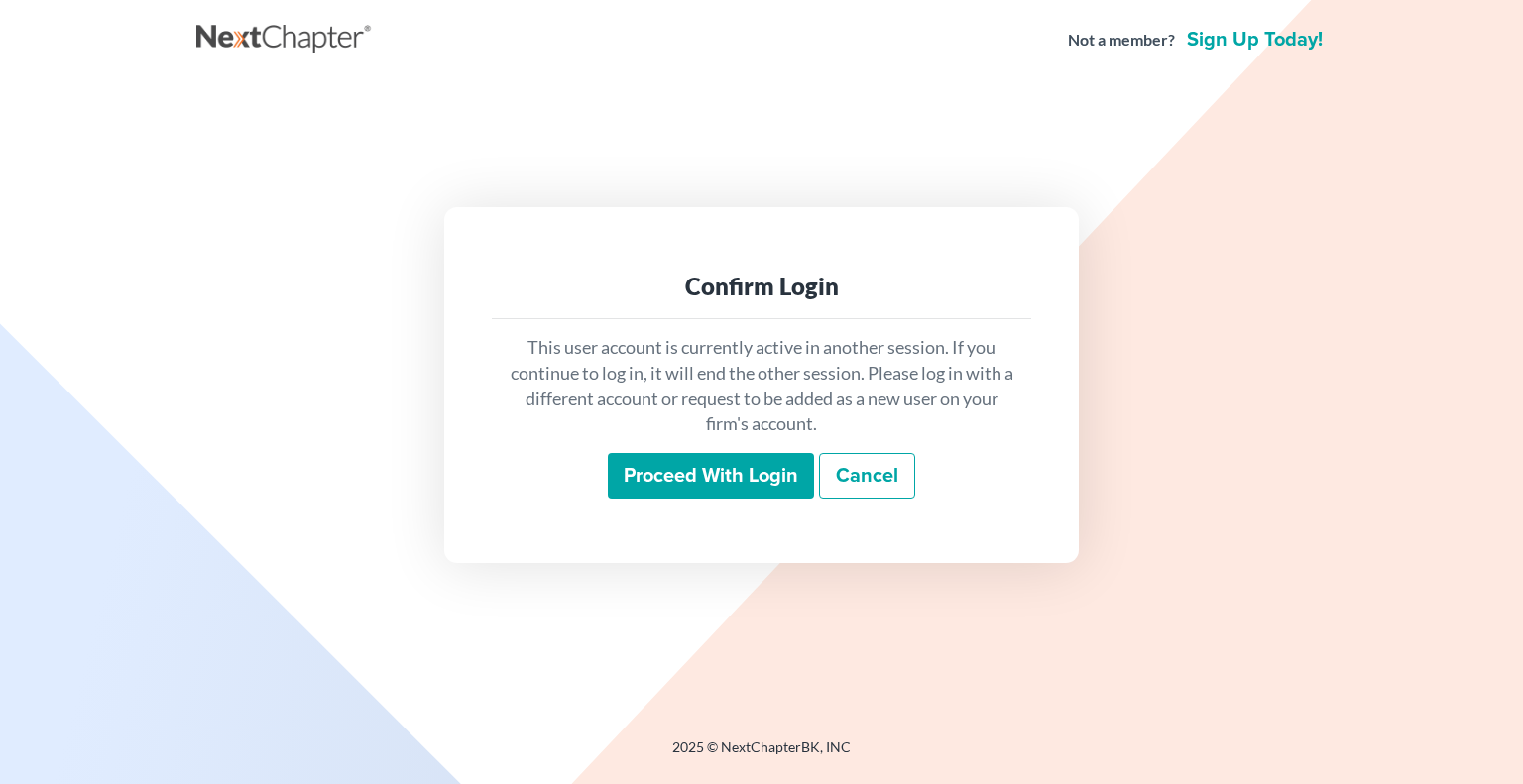 scroll, scrollTop: 0, scrollLeft: 0, axis: both 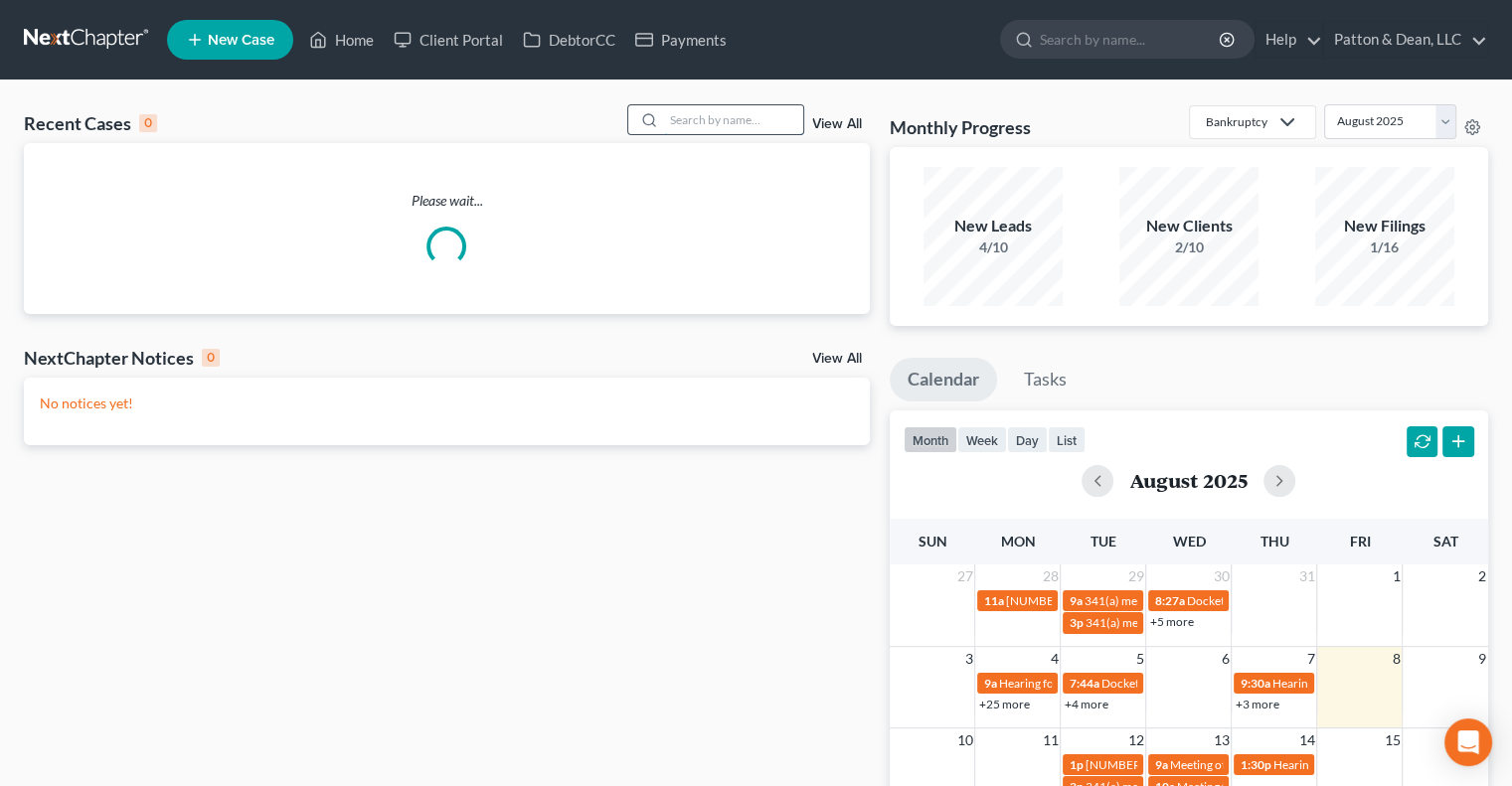 click at bounding box center [734, 119] 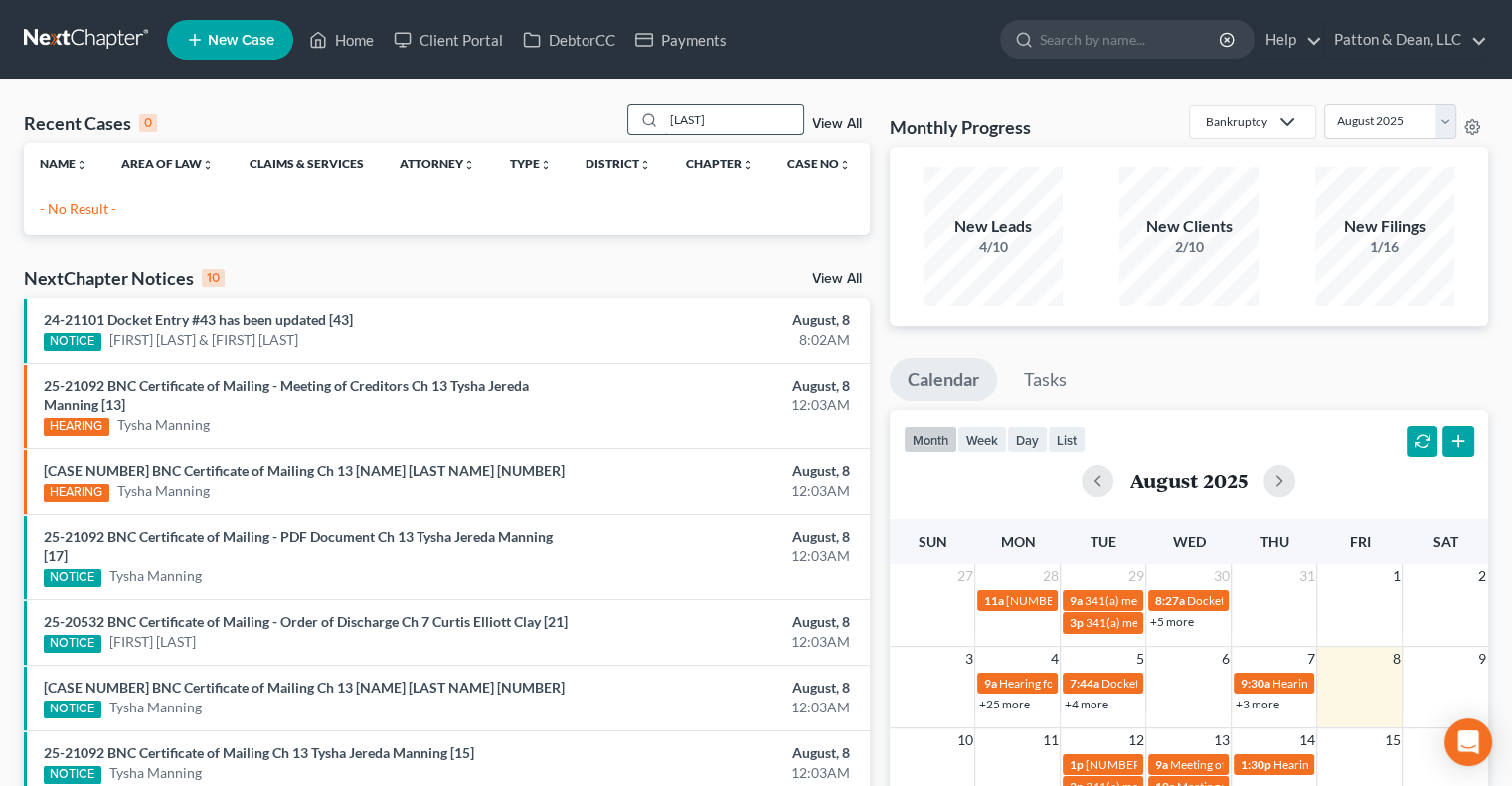 click on "mannning" at bounding box center (734, 119) 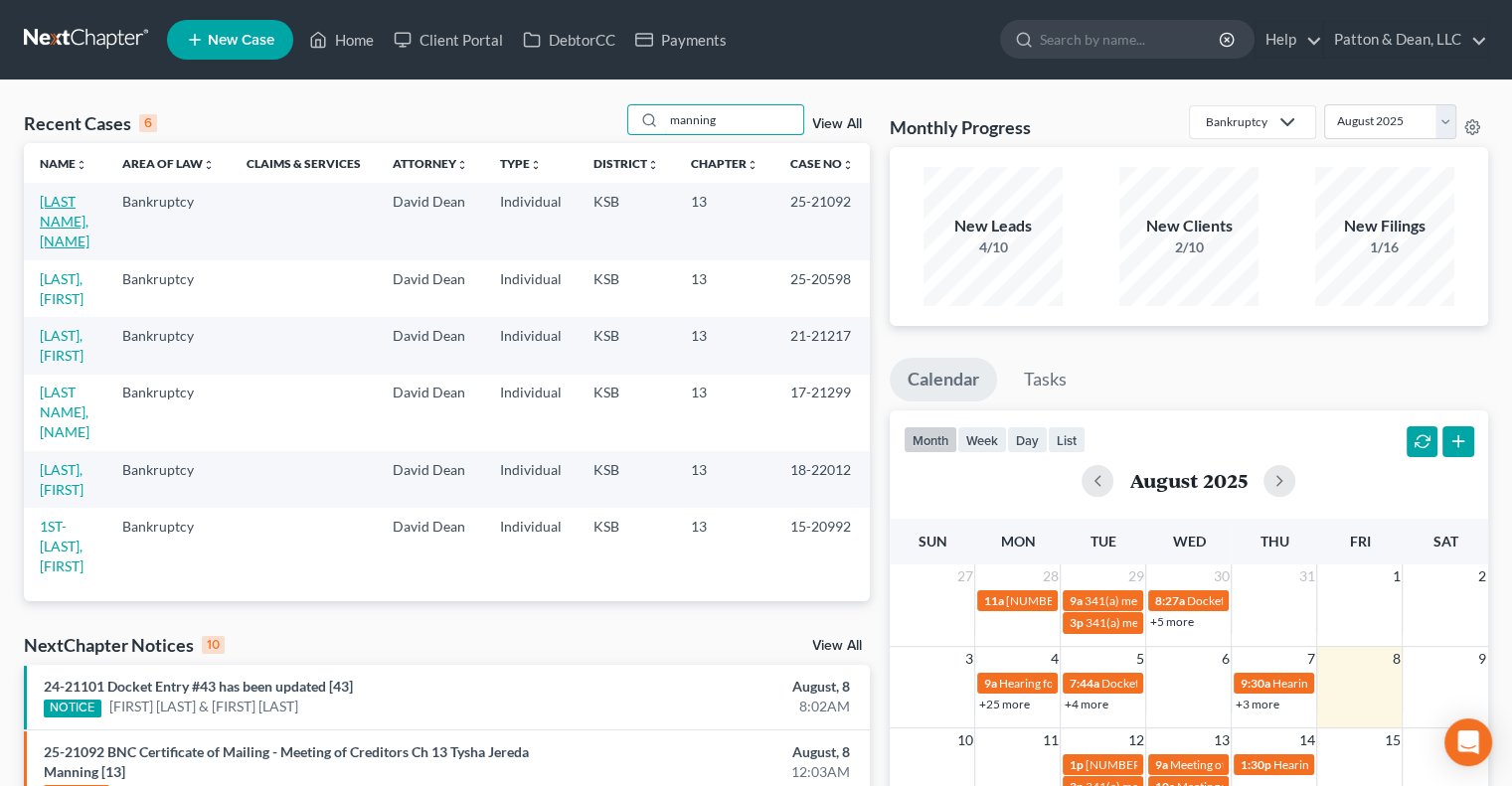 type on "manning" 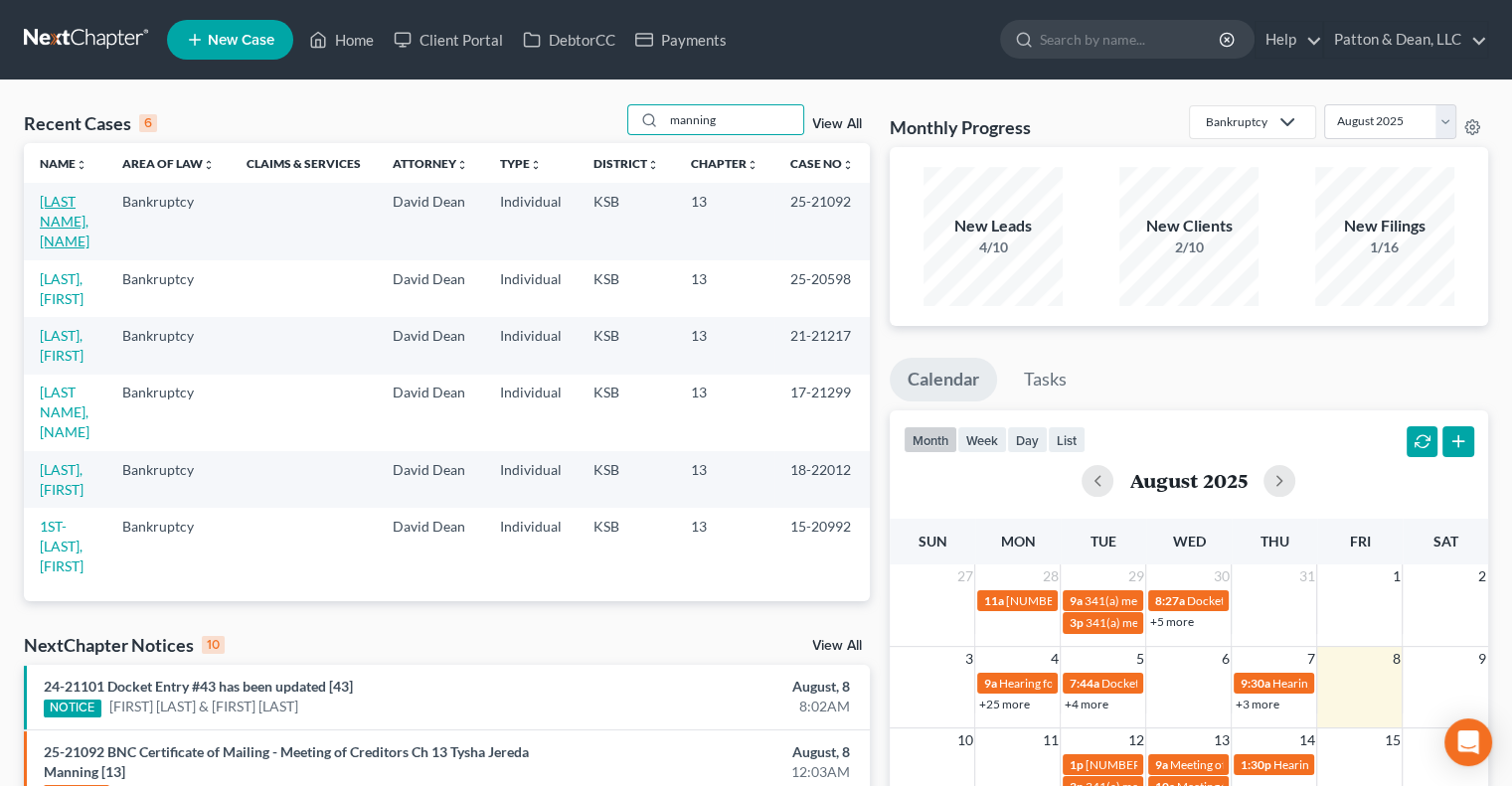 click on "[LAST], [NAME]" at bounding box center [65, 221] 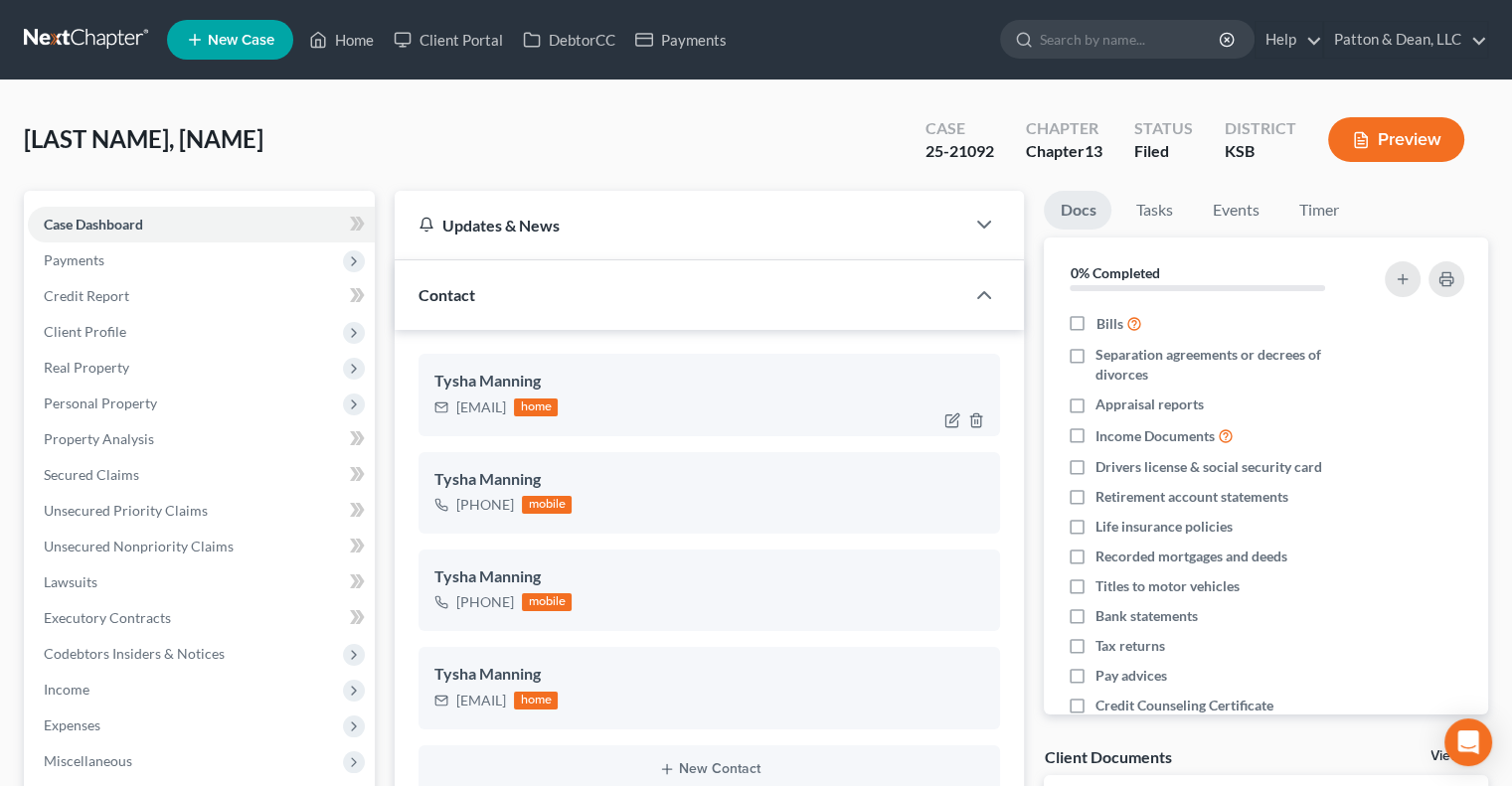 scroll, scrollTop: 89, scrollLeft: 0, axis: vertical 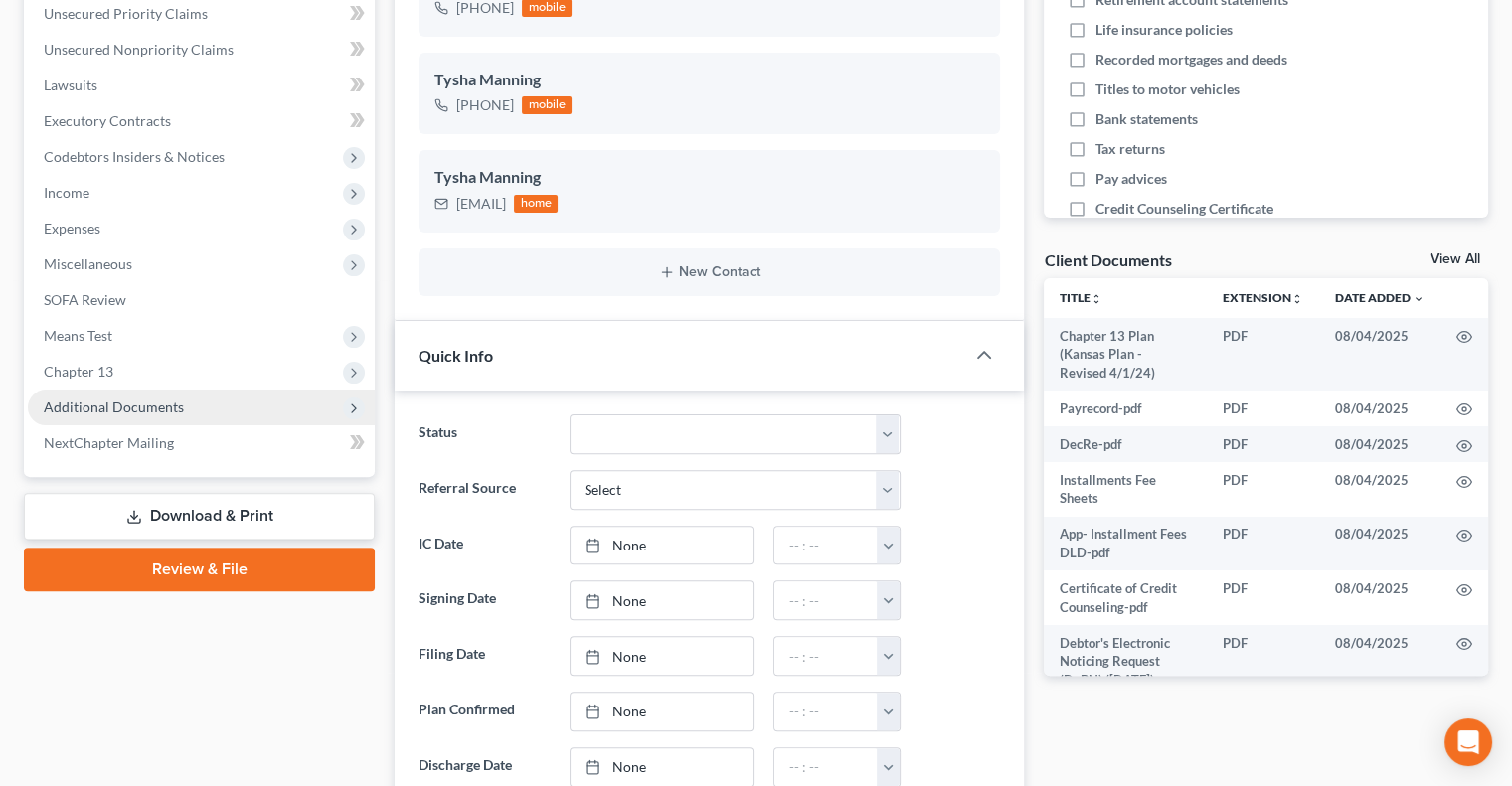 click on "Additional Documents" at bounding box center (113, 406) 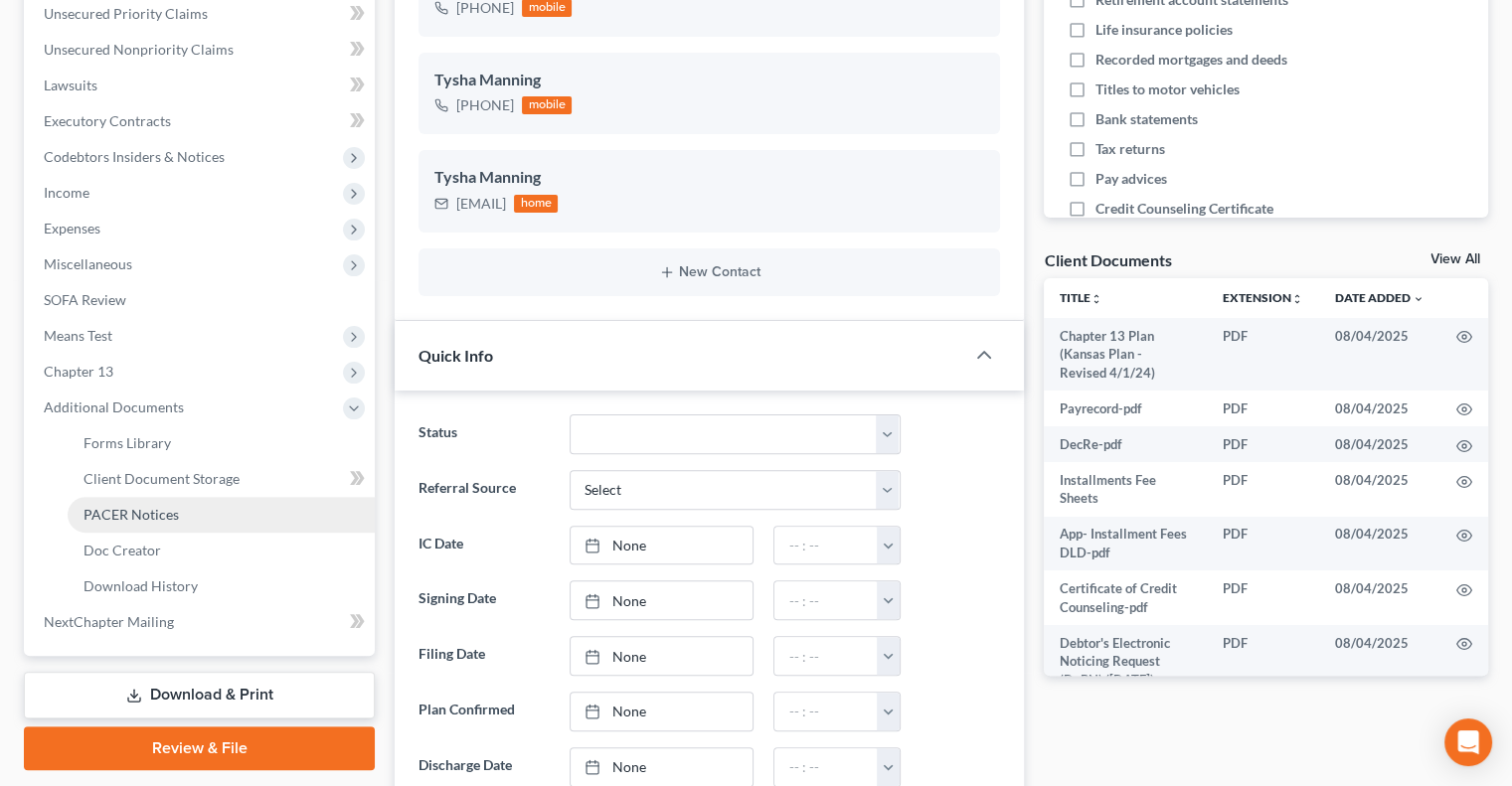 click on "PACER Notices" at bounding box center [221, 515] 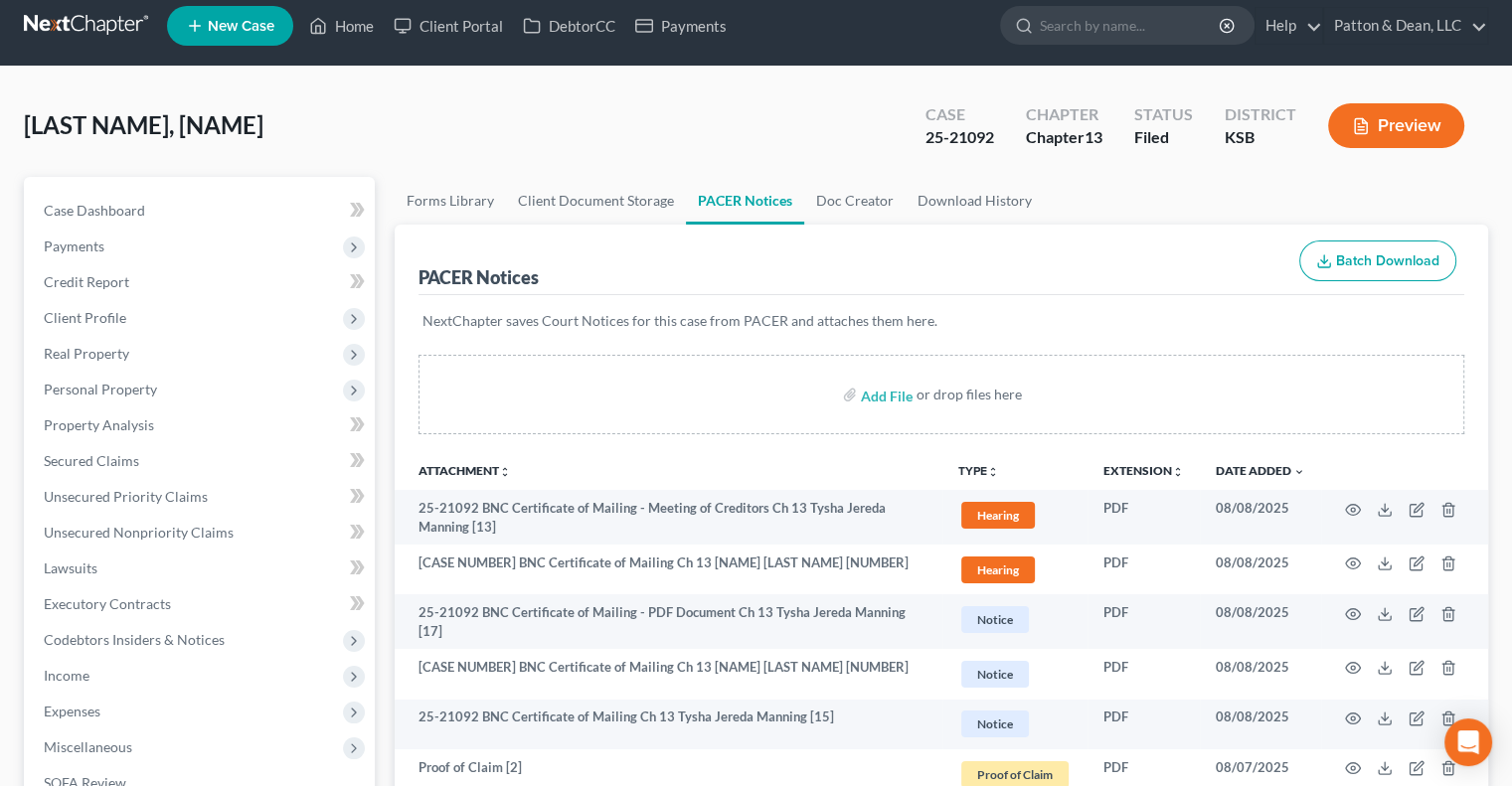scroll, scrollTop: 0, scrollLeft: 0, axis: both 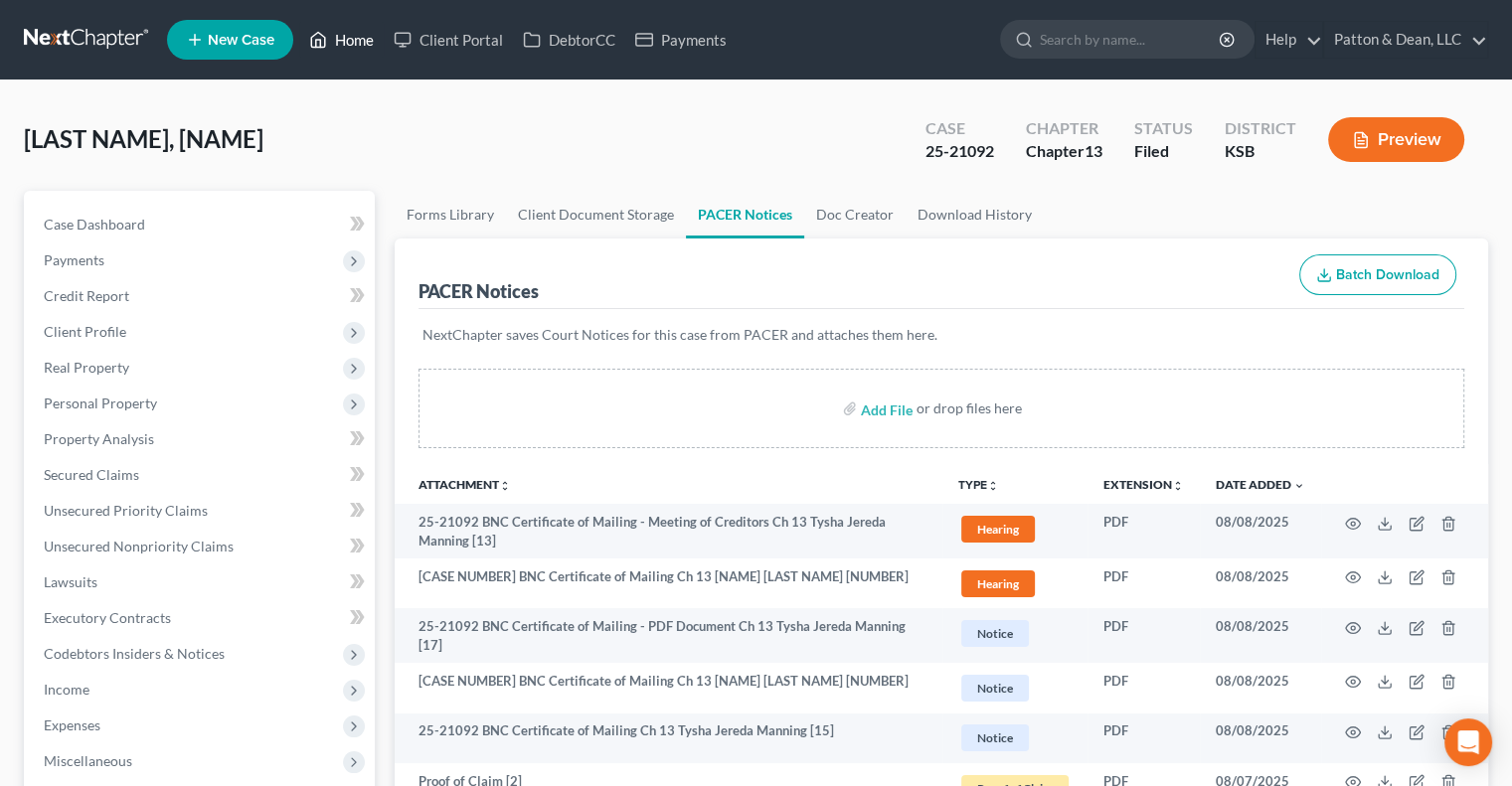 click on "Home" at bounding box center [341, 40] 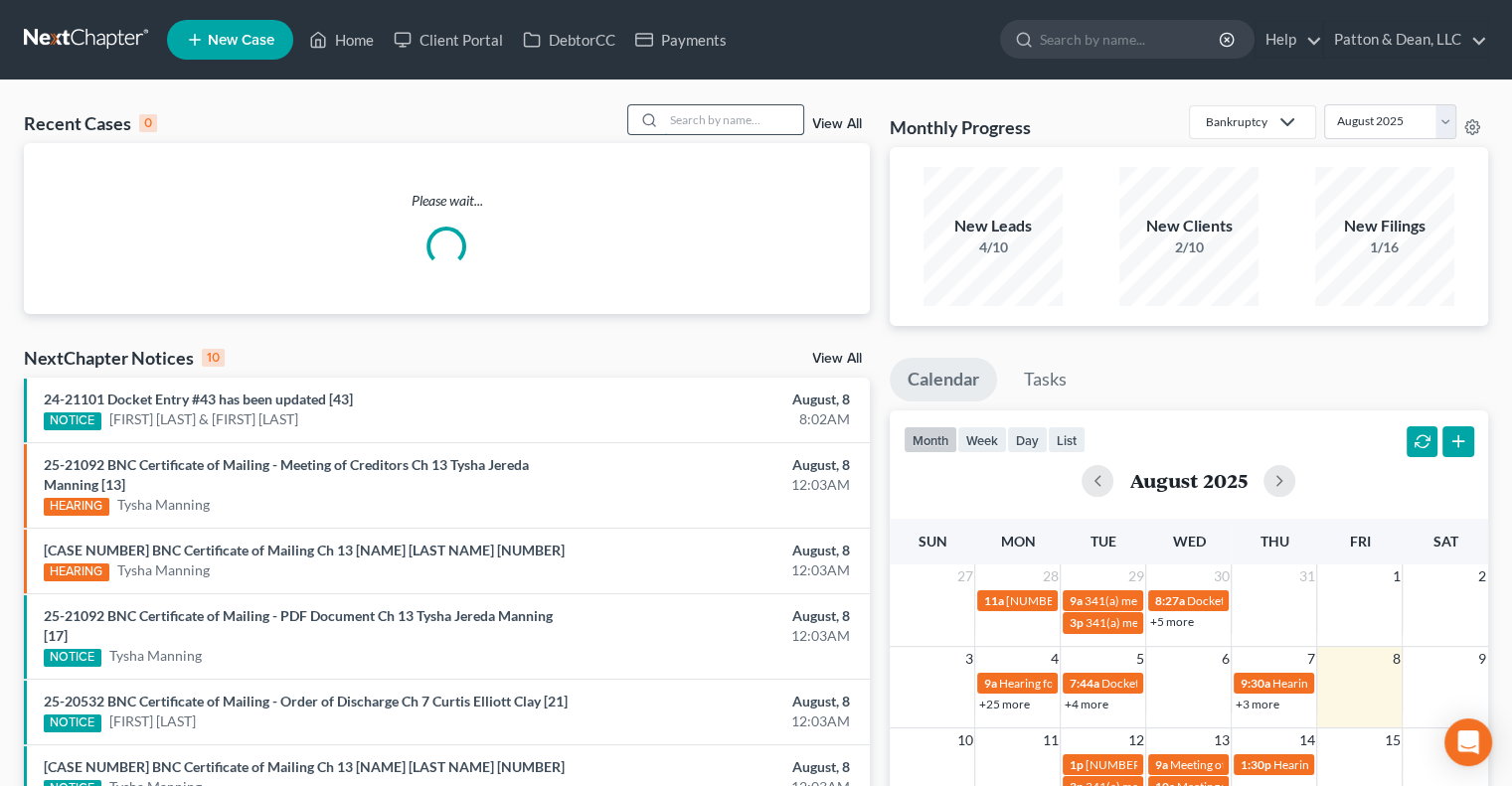 click at bounding box center (734, 119) 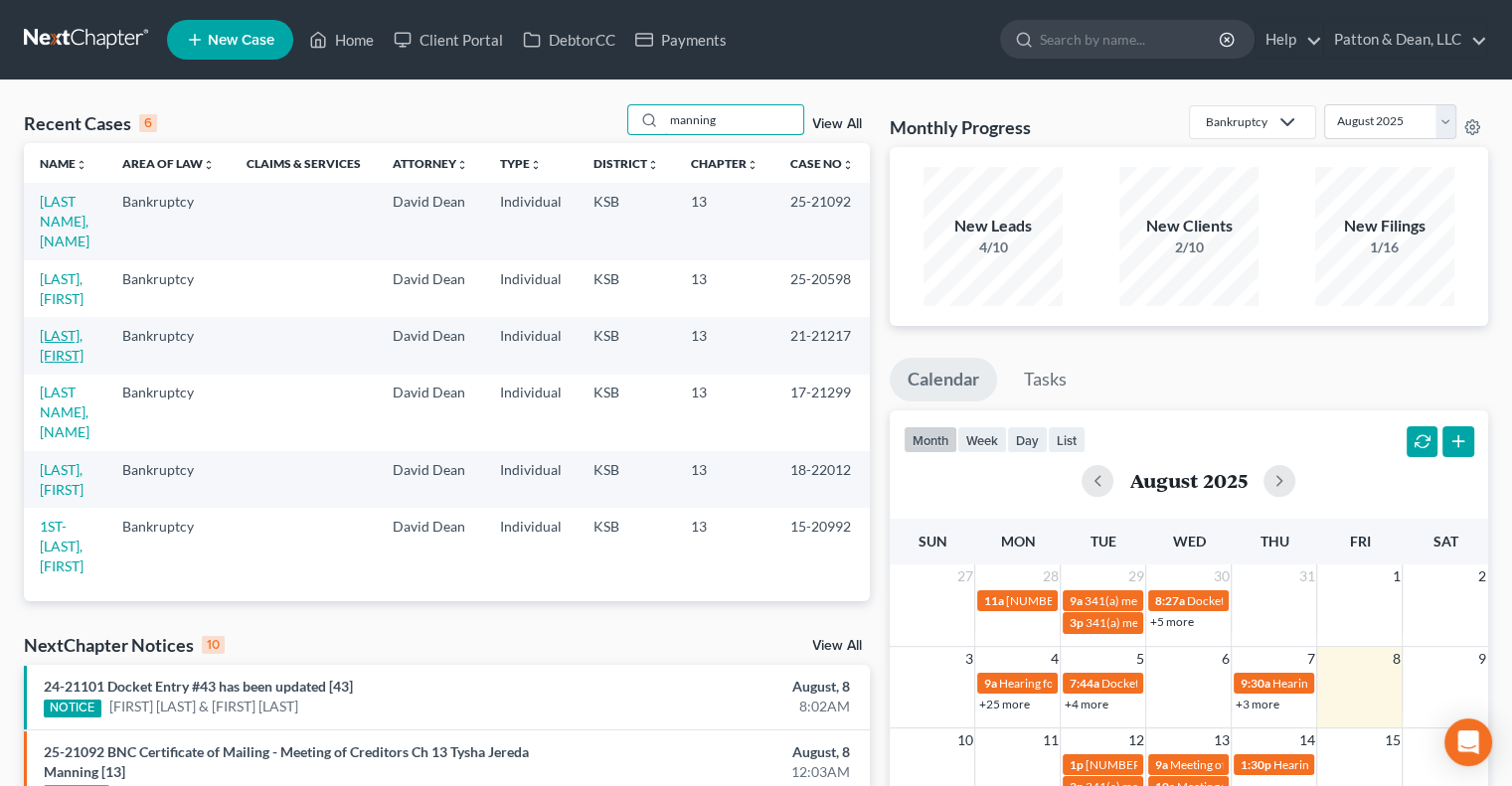 type on "manning" 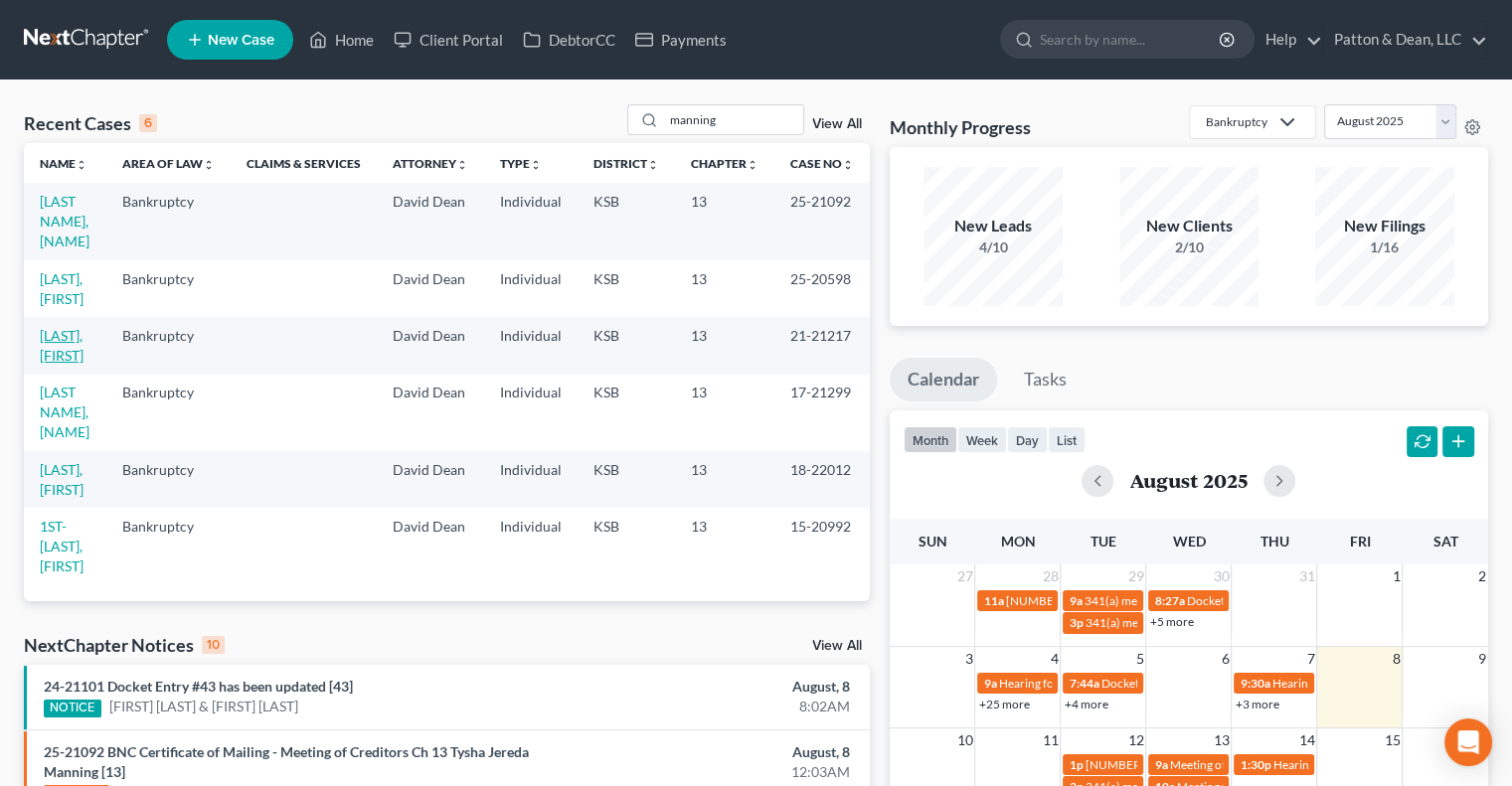 click on "[LAST], [FIRST]" at bounding box center [62, 345] 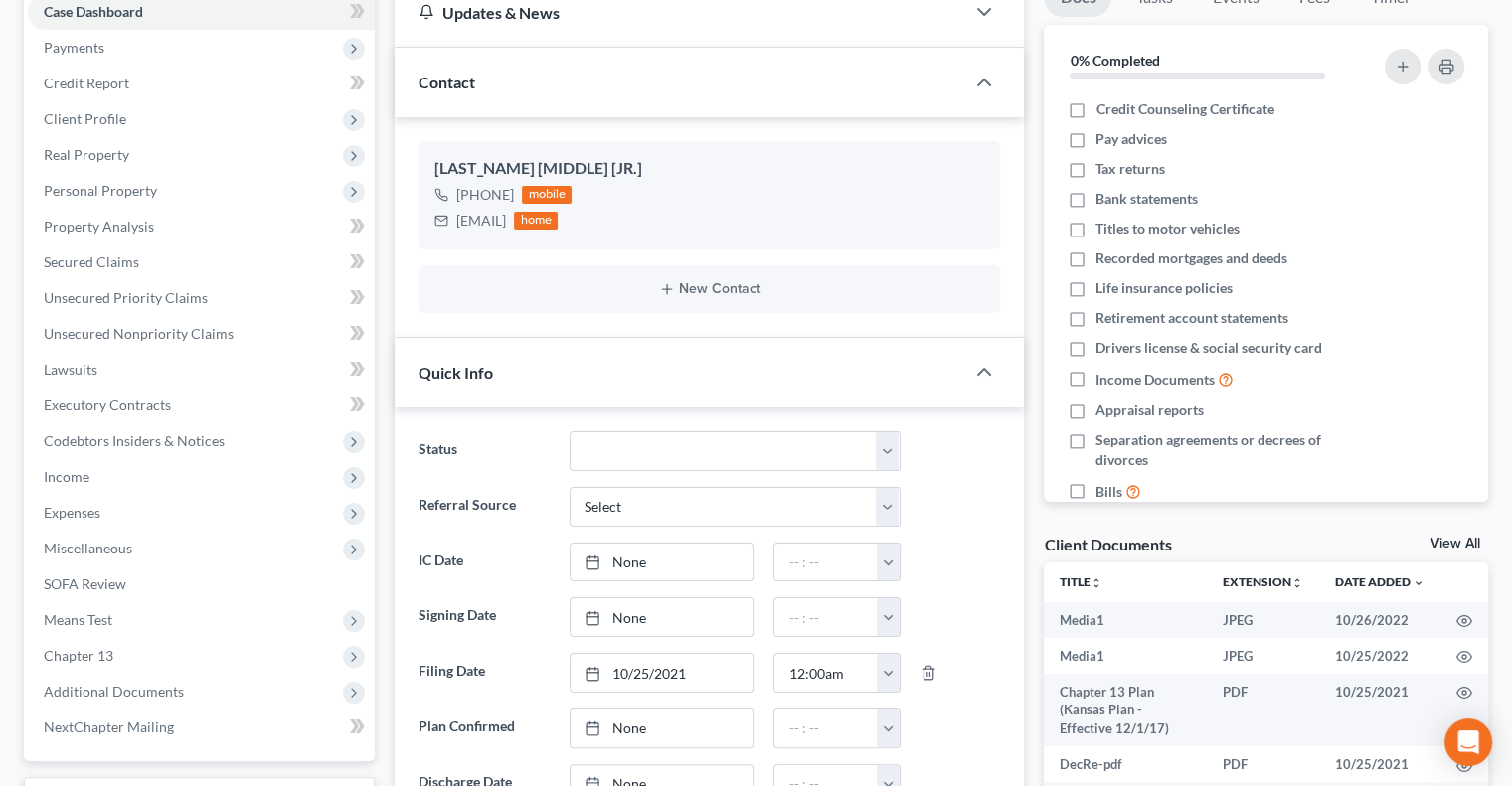 scroll, scrollTop: 696, scrollLeft: 0, axis: vertical 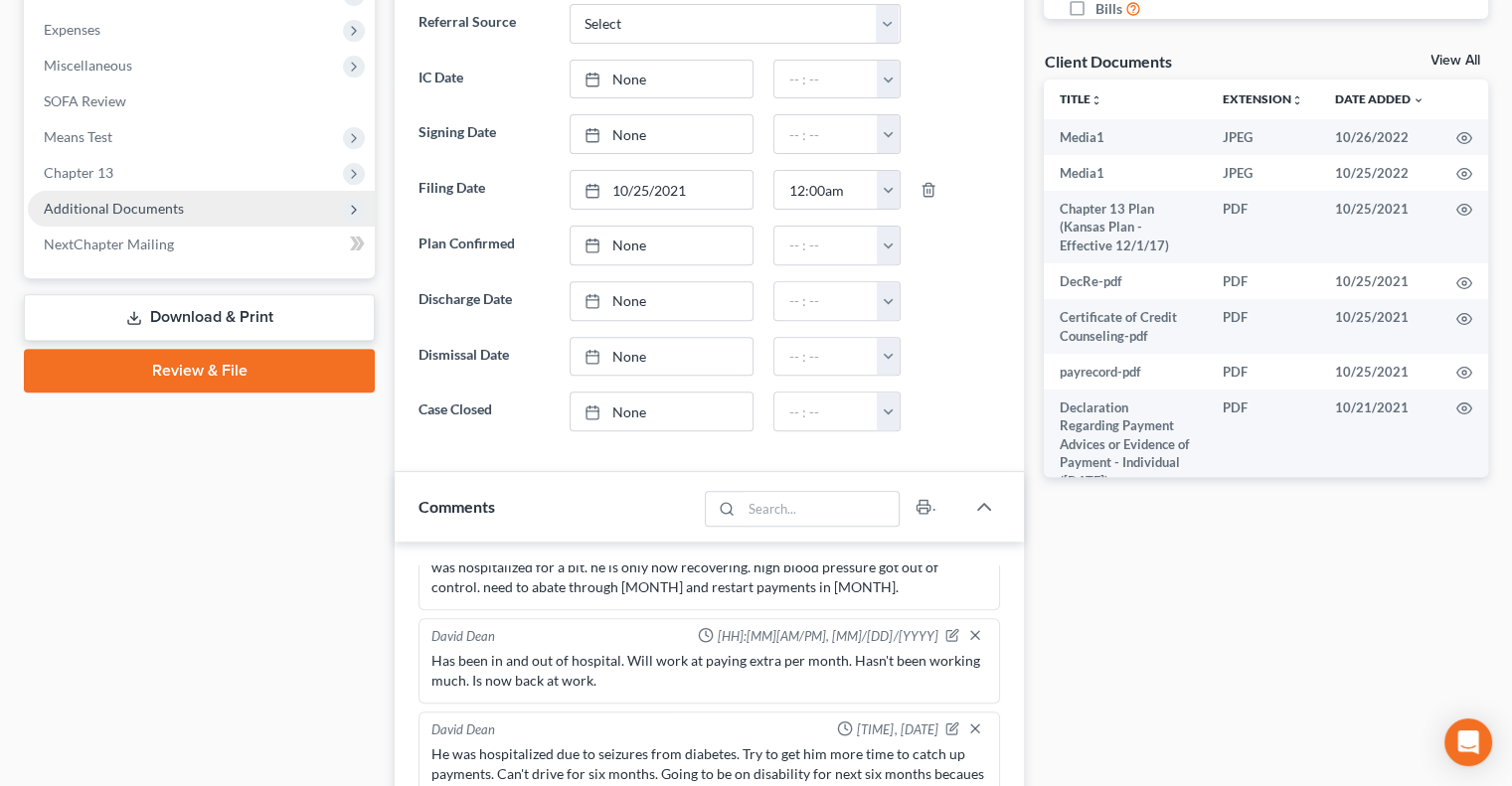 click on "Additional Documents" at bounding box center [113, 208] 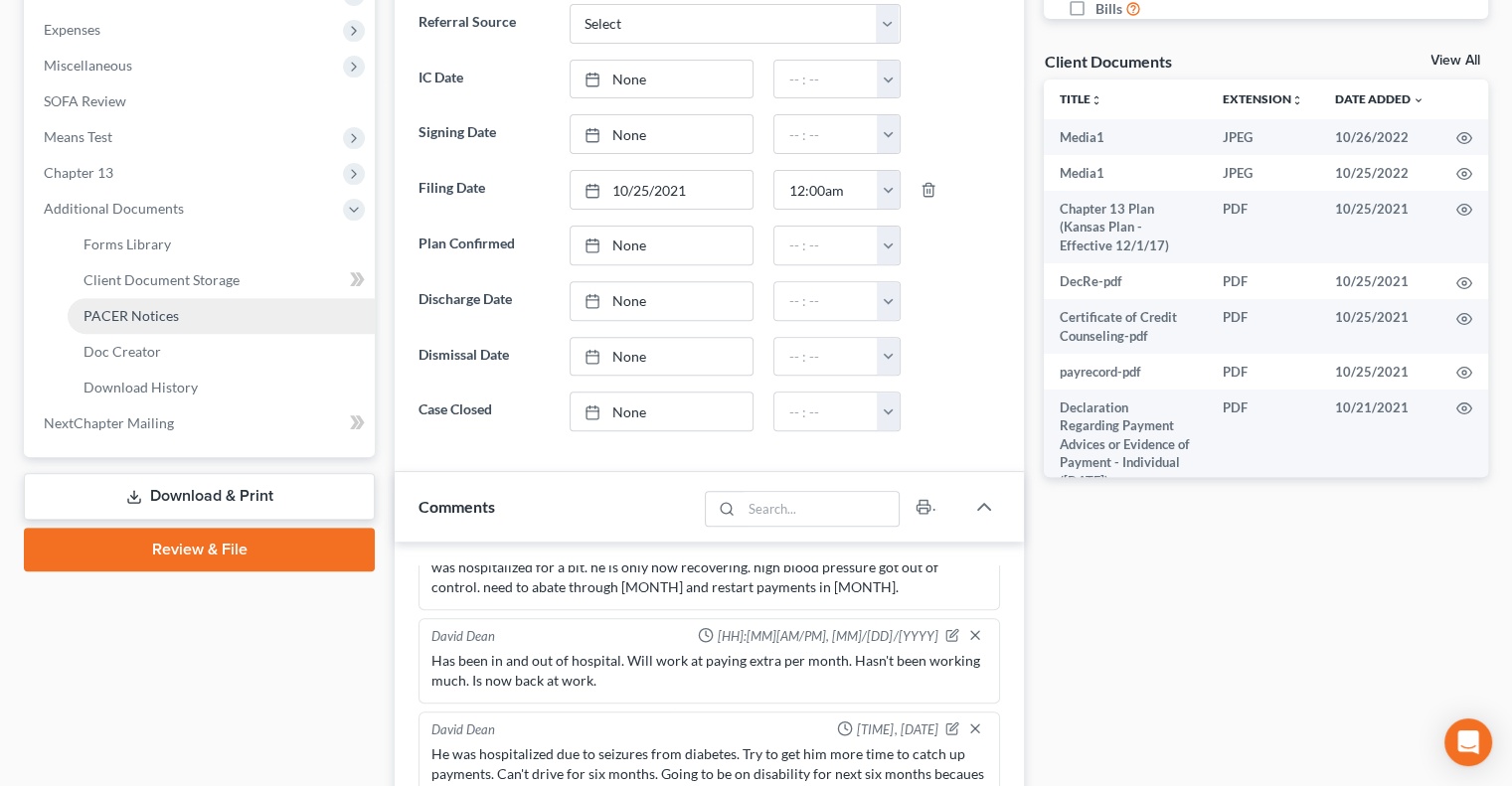 click on "PACER Notices" at bounding box center [131, 315] 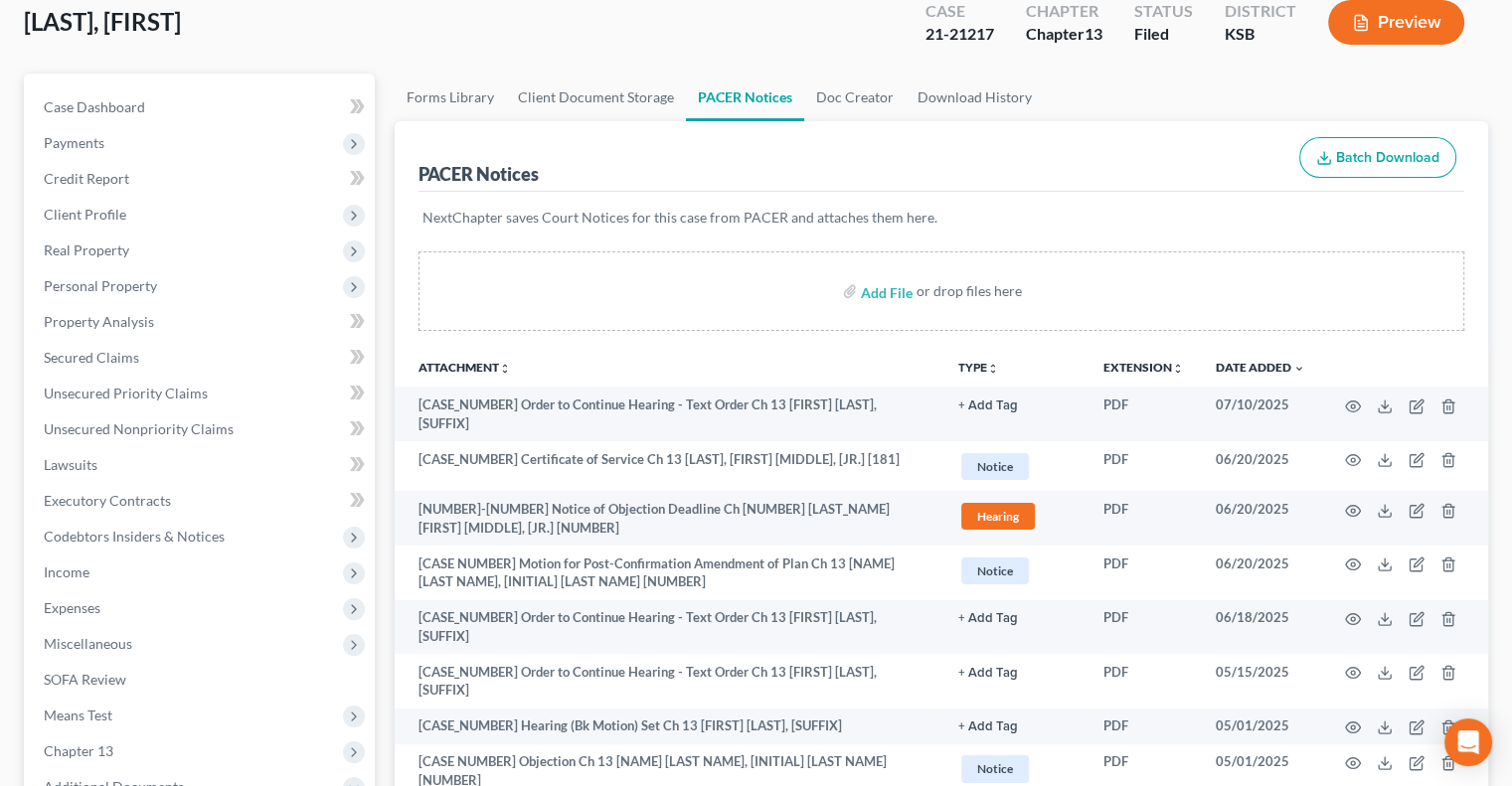 scroll, scrollTop: 199, scrollLeft: 0, axis: vertical 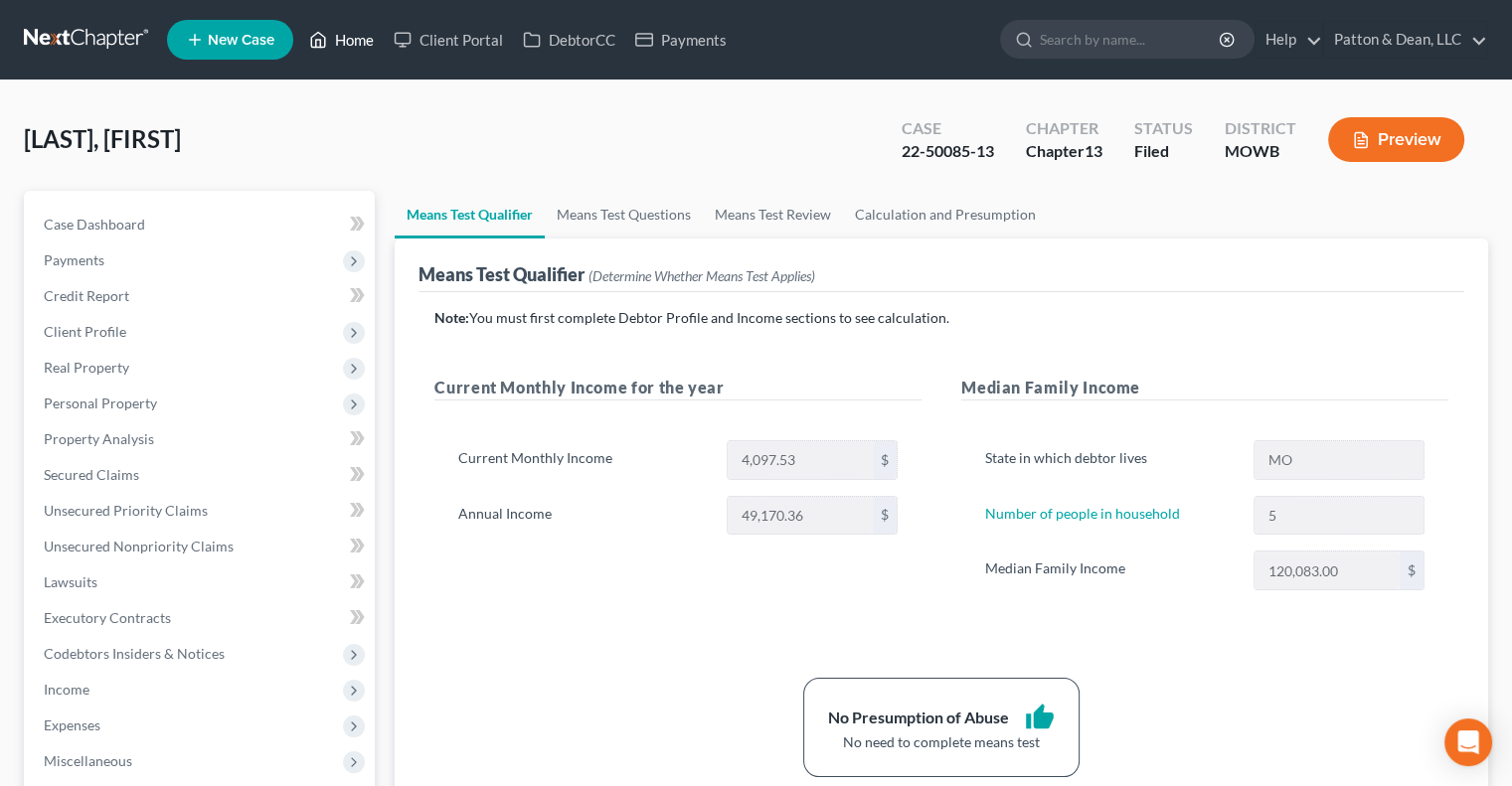 click on "Home" at bounding box center [341, 40] 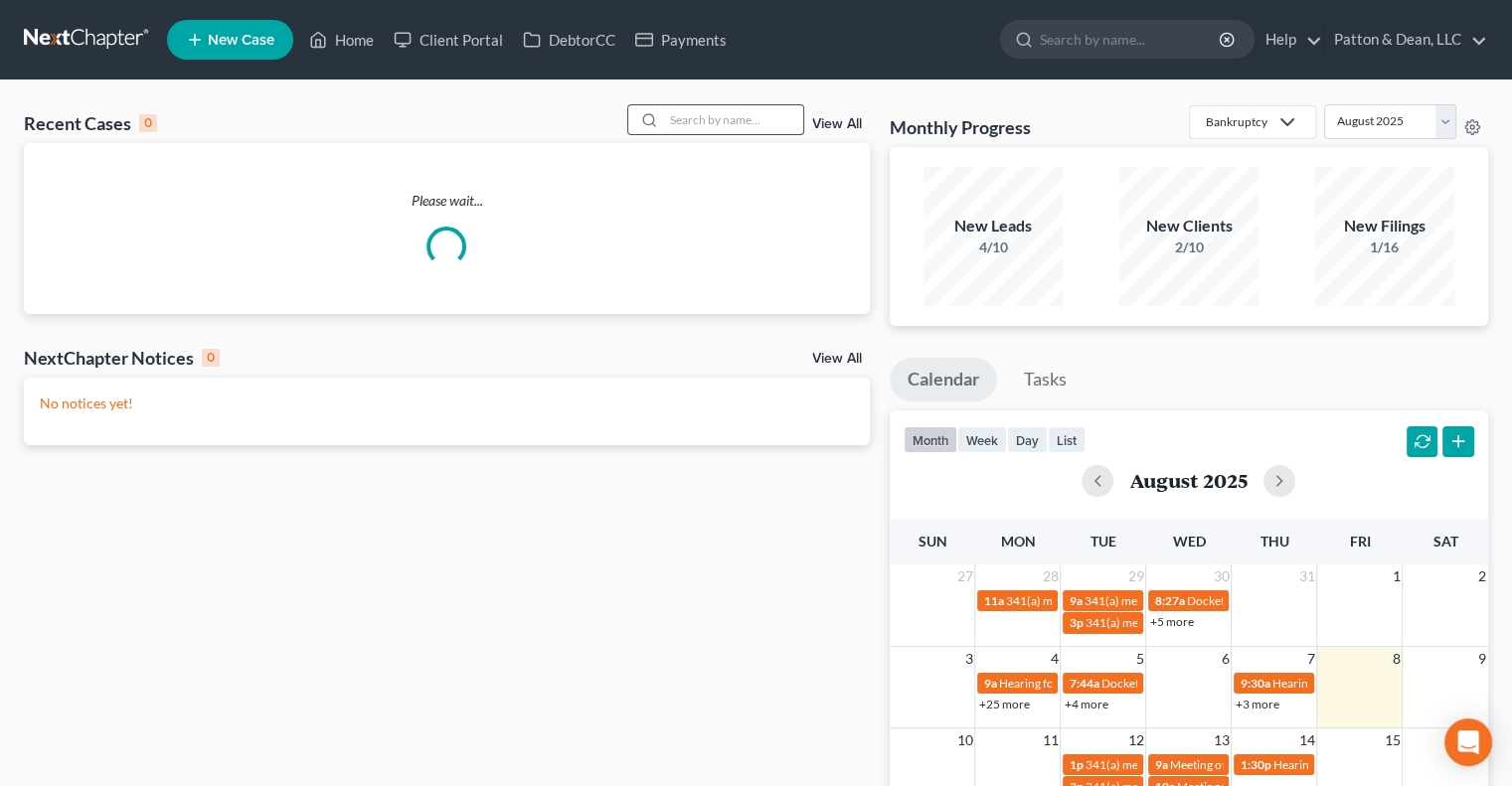 click at bounding box center [734, 119] 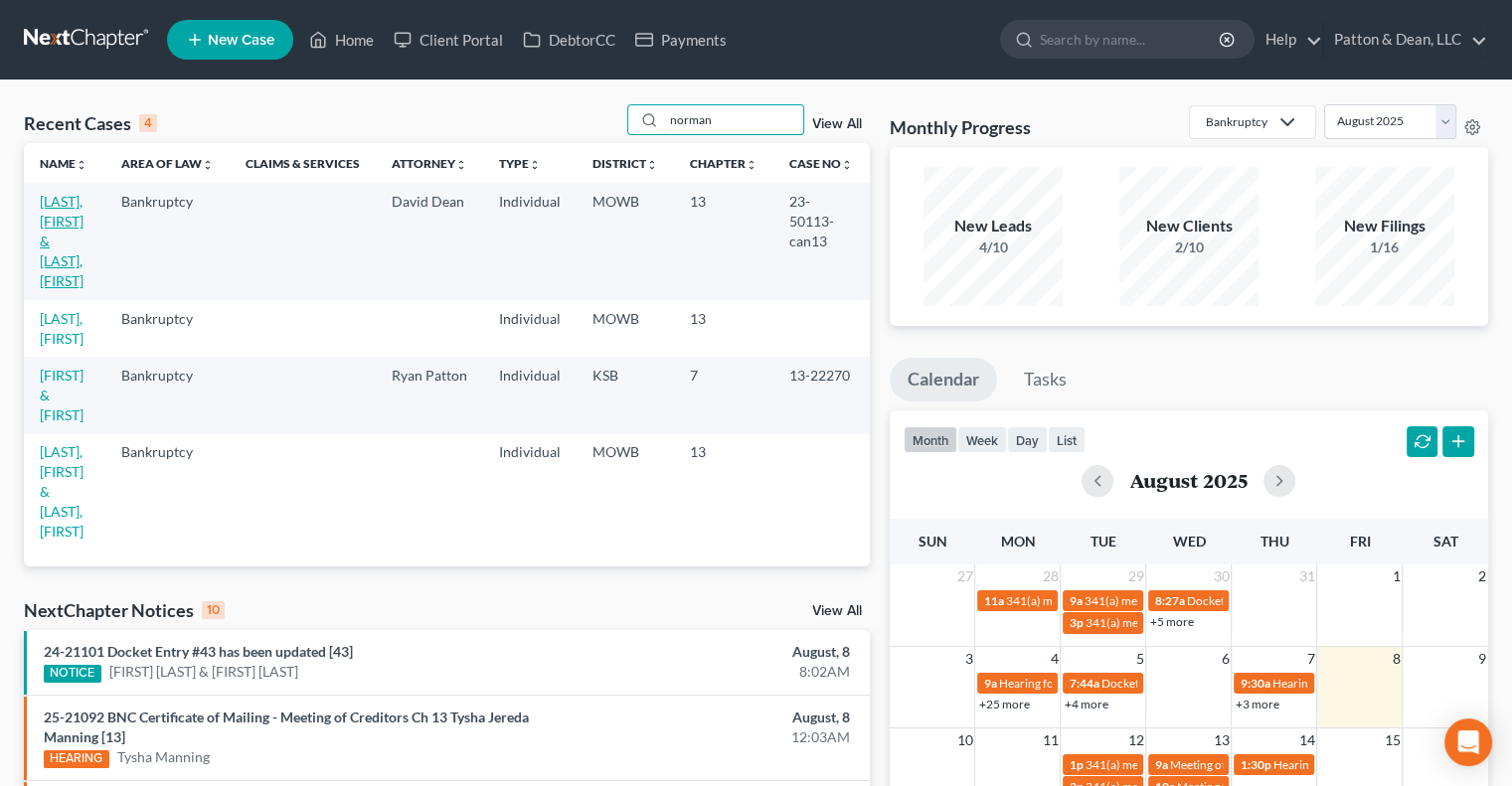 type on "norman" 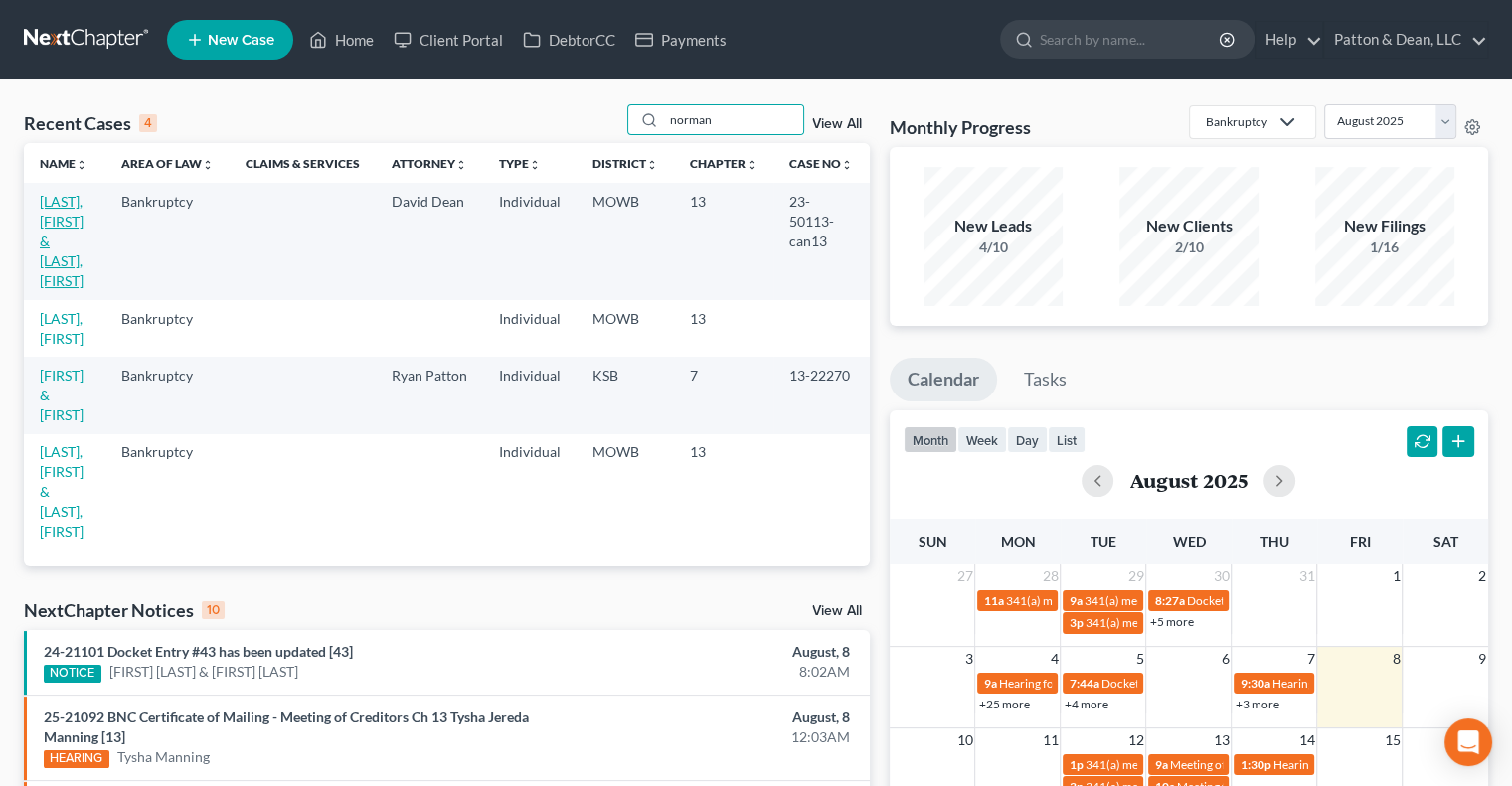 click on "Norman, David & Mary" at bounding box center [62, 240] 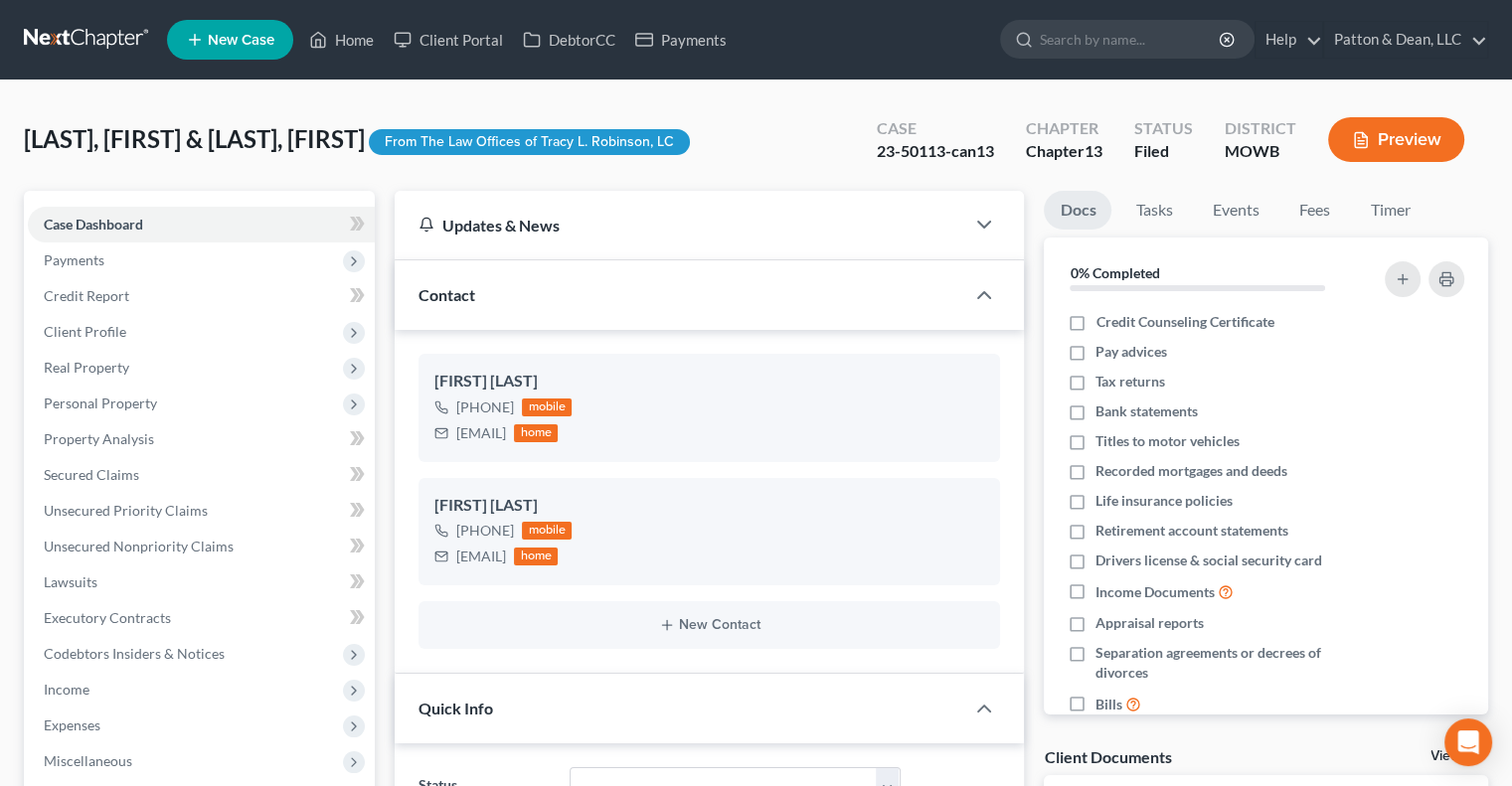 scroll, scrollTop: 574, scrollLeft: 0, axis: vertical 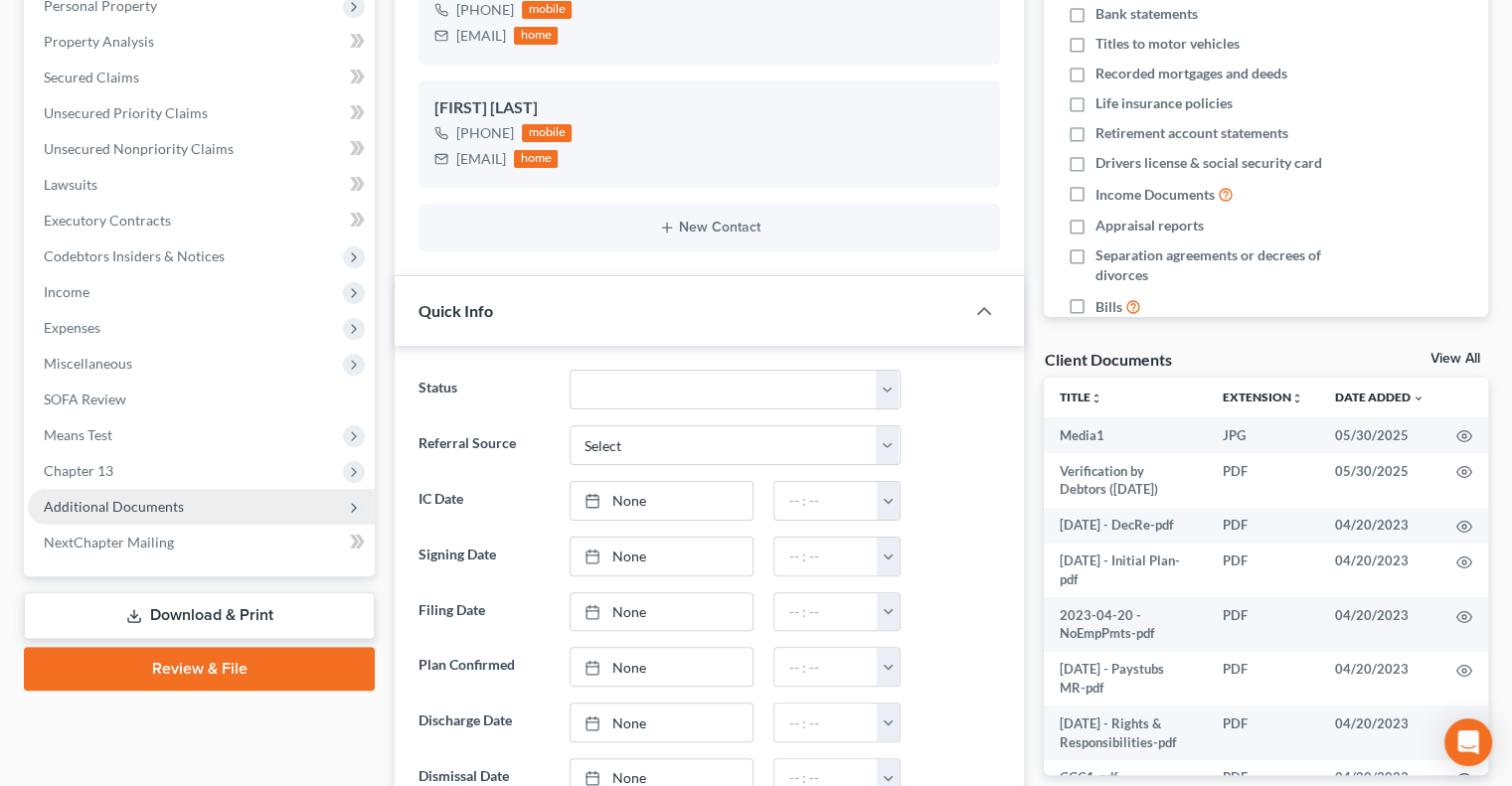 click on "Additional Documents" at bounding box center (113, 506) 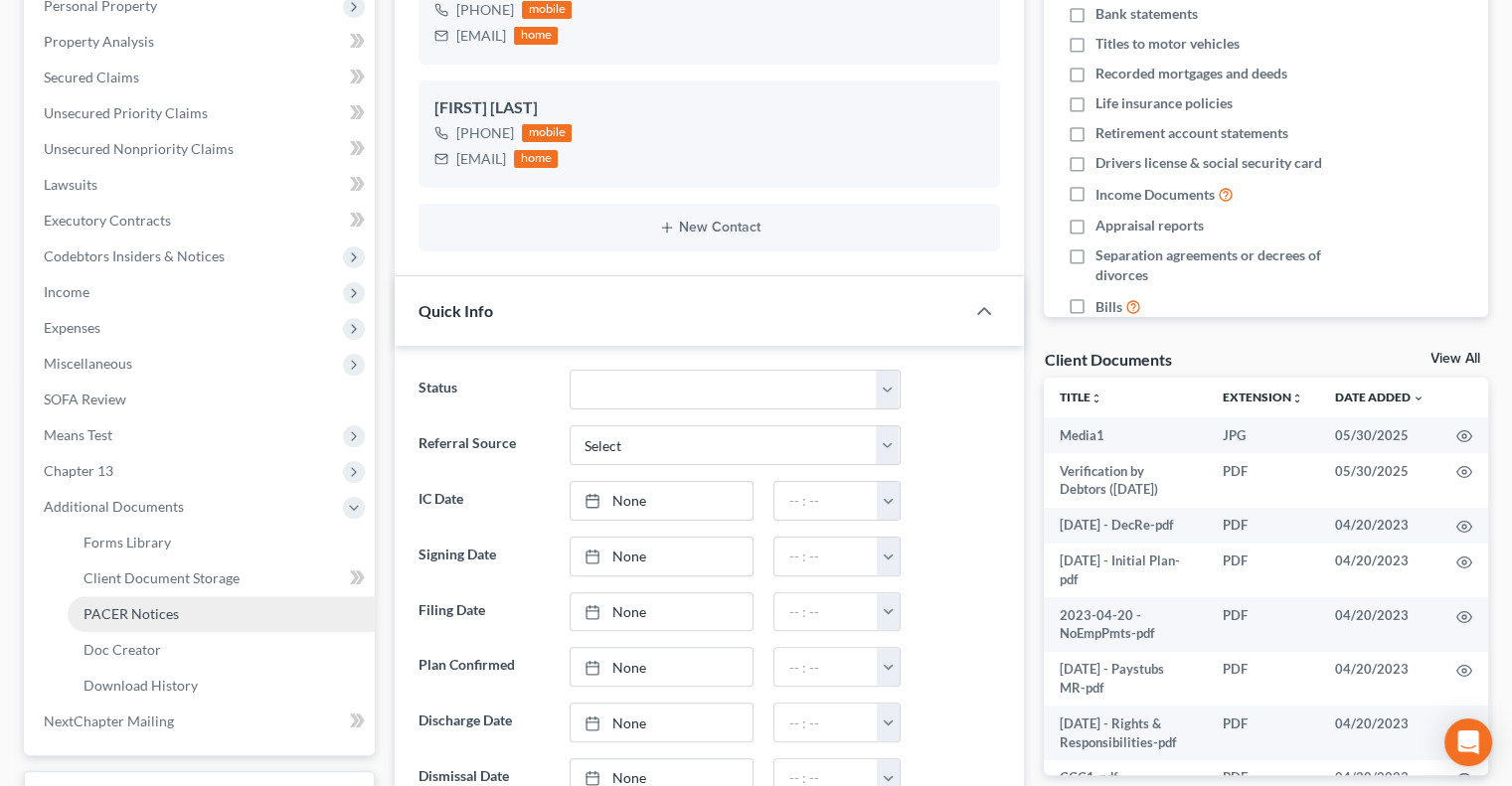 click on "PACER Notices" at bounding box center (221, 614) 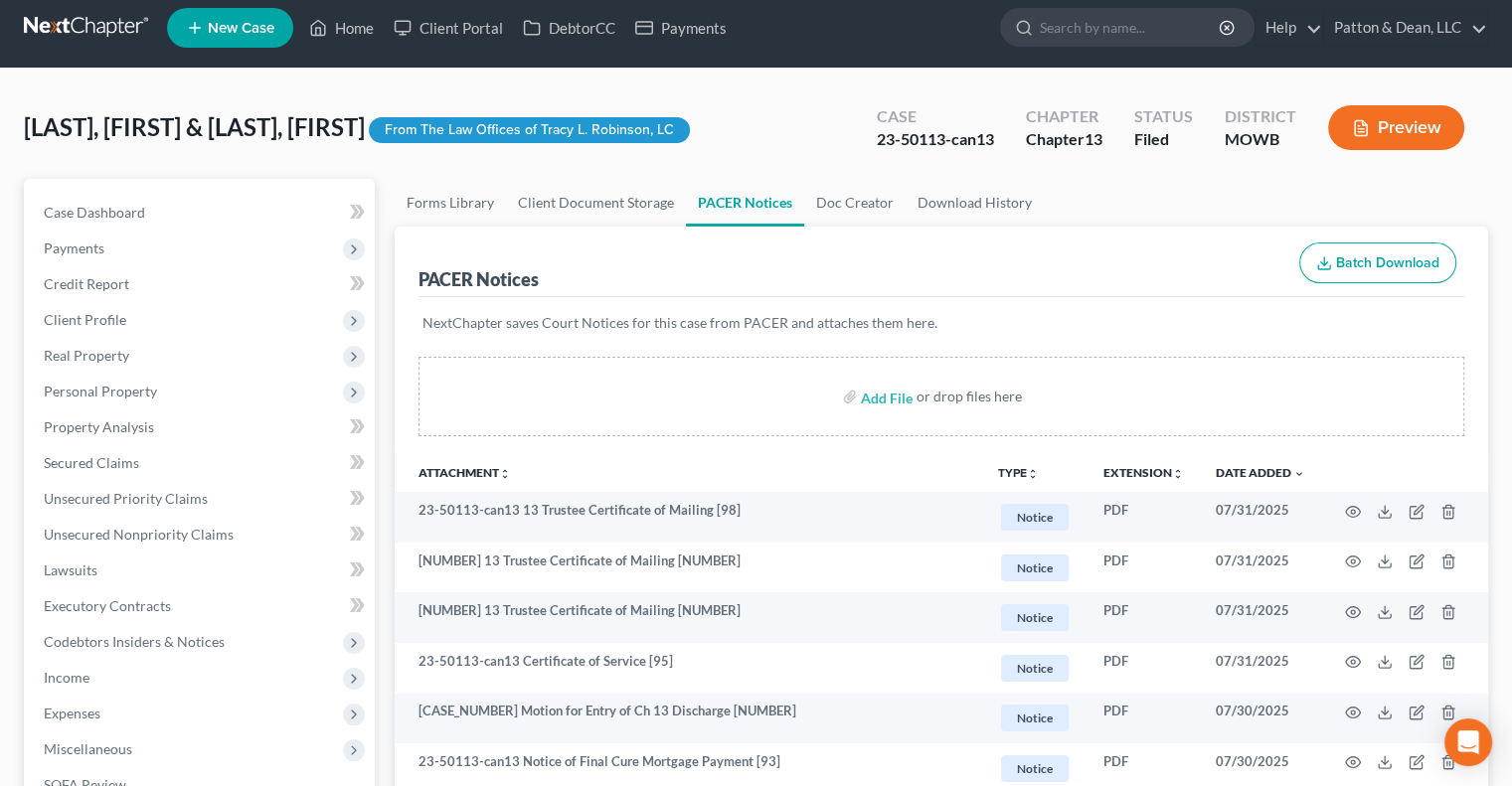 scroll, scrollTop: 0, scrollLeft: 0, axis: both 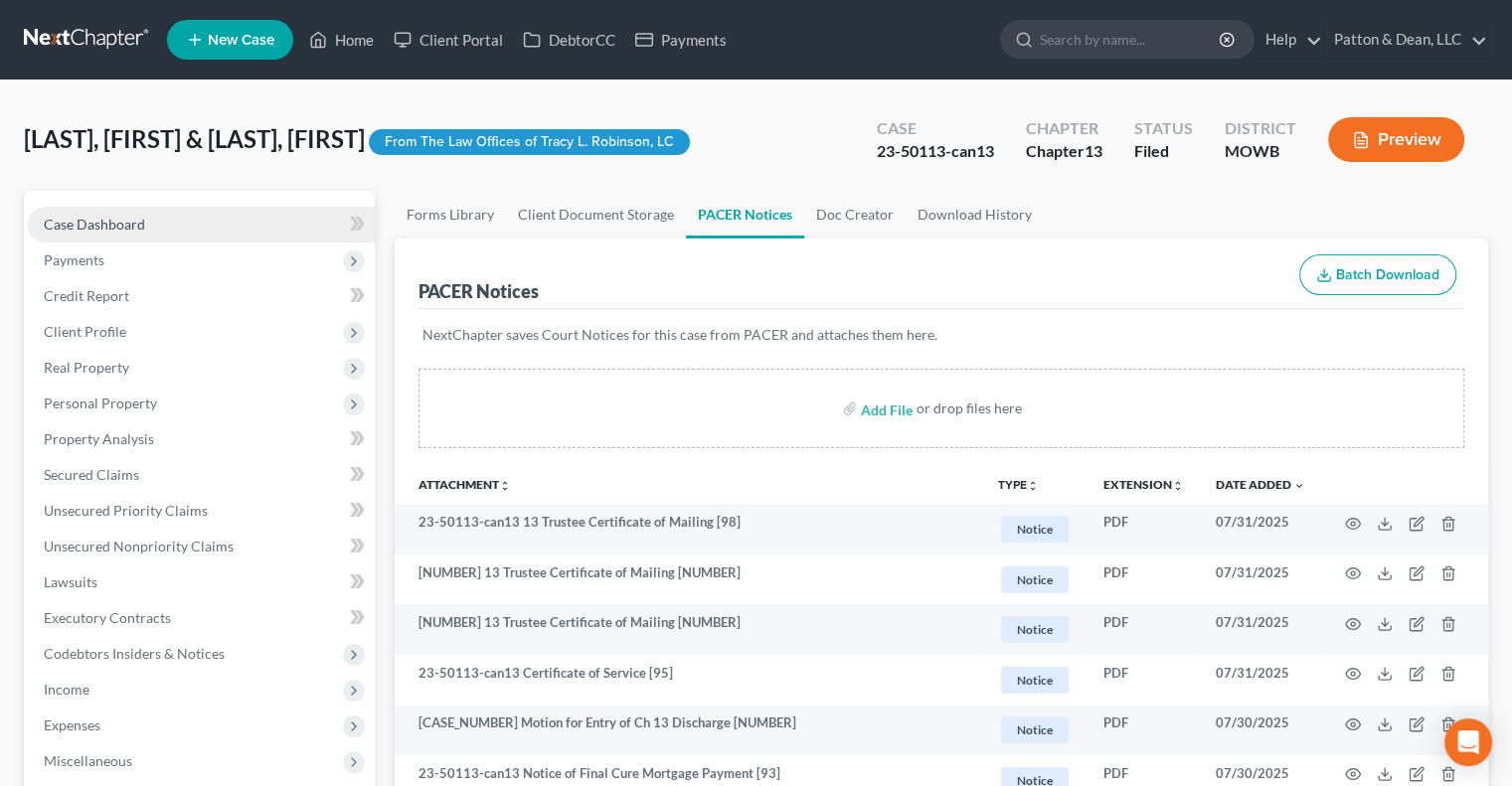 click on "Case Dashboard" at bounding box center (94, 224) 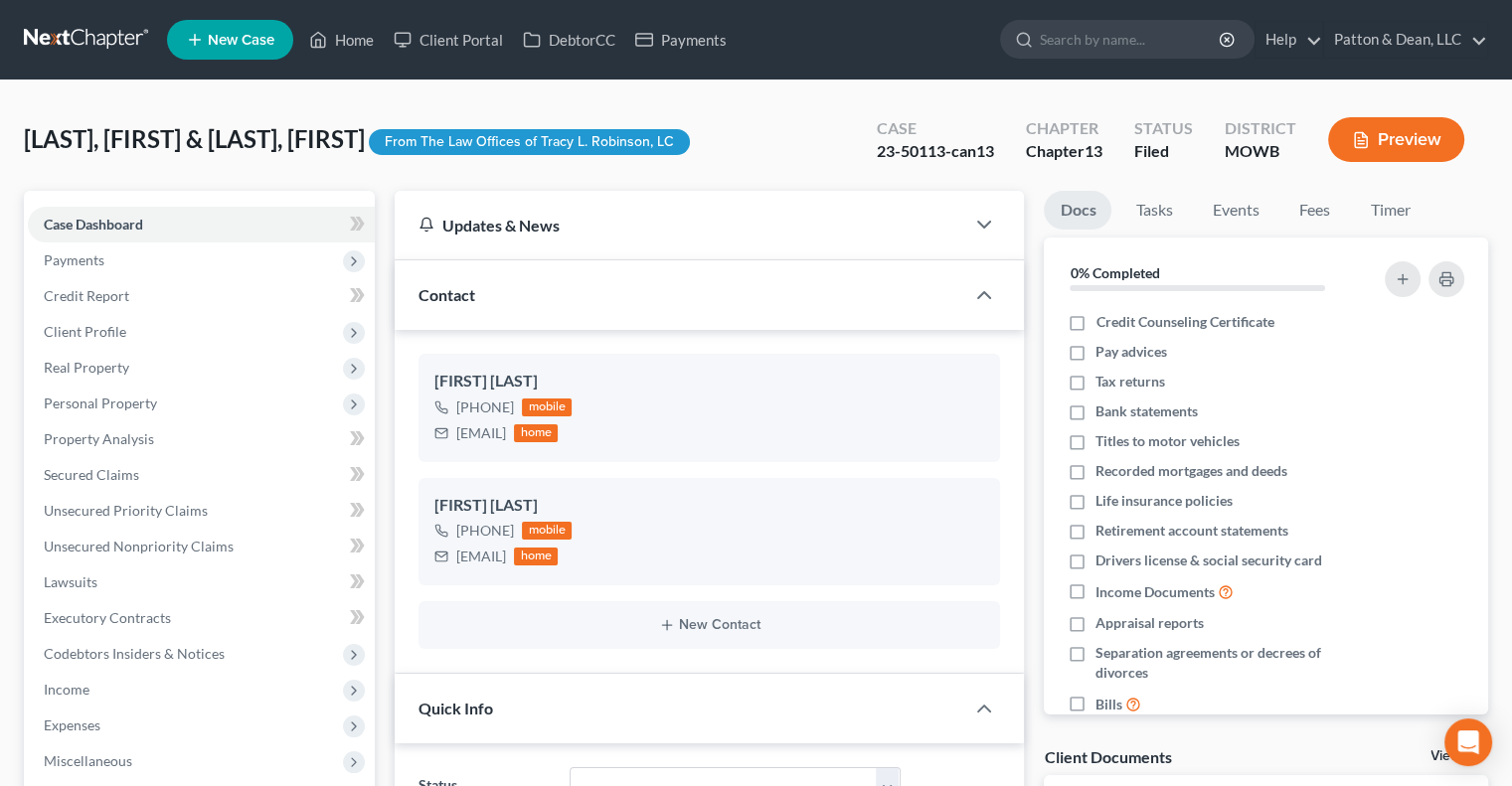 scroll, scrollTop: 574, scrollLeft: 0, axis: vertical 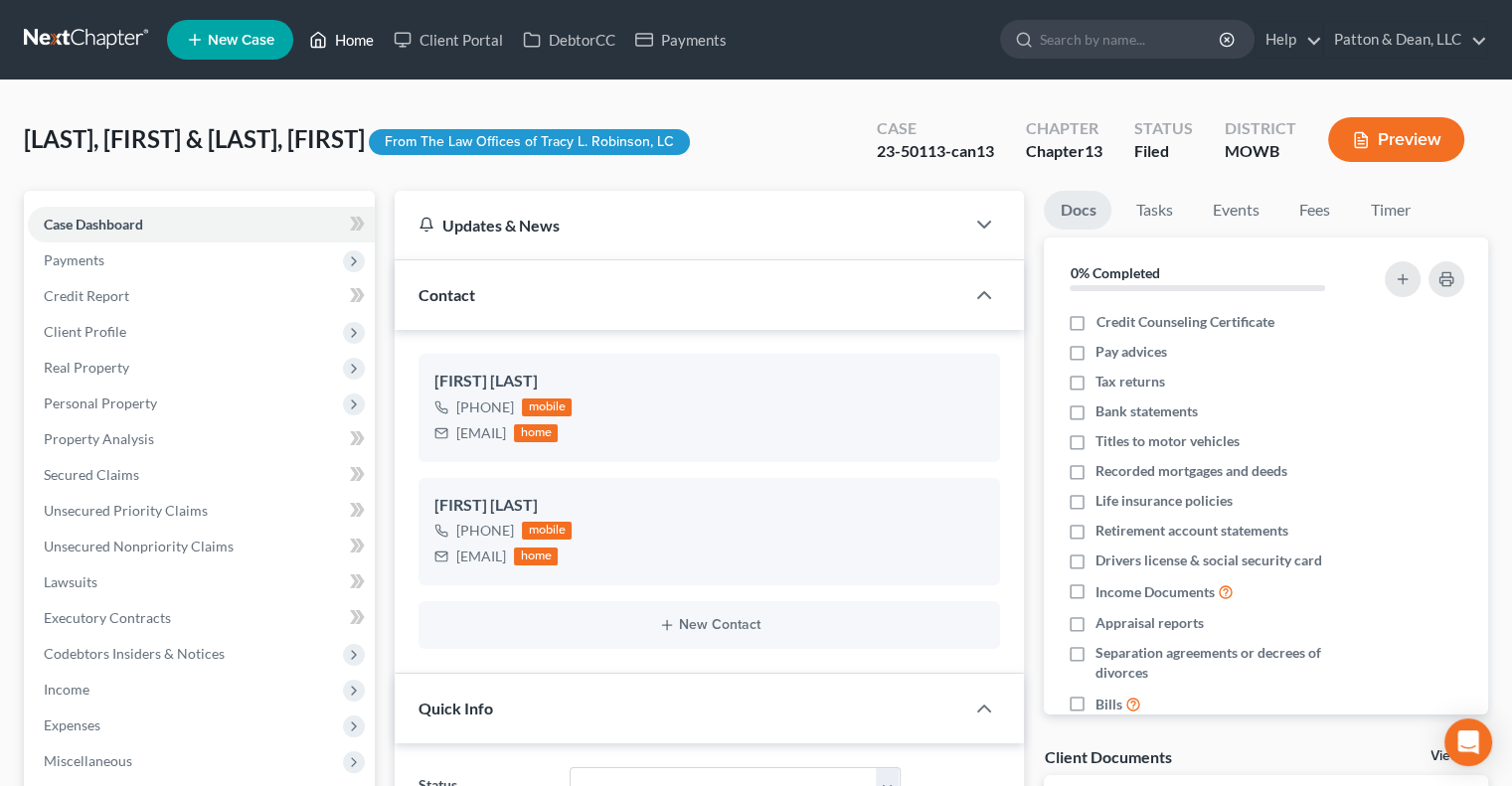 click on "Home" at bounding box center [341, 40] 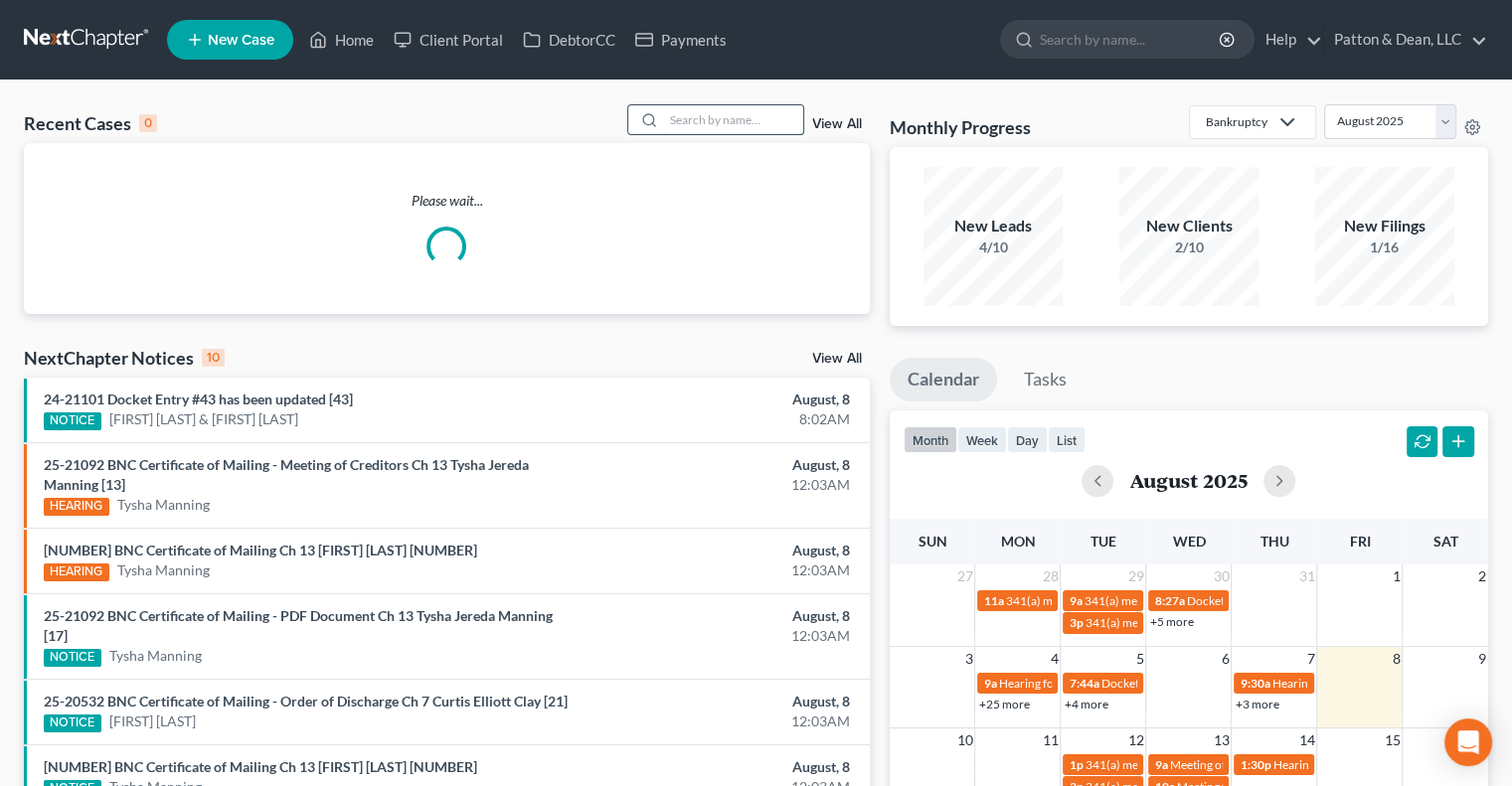 click at bounding box center [734, 119] 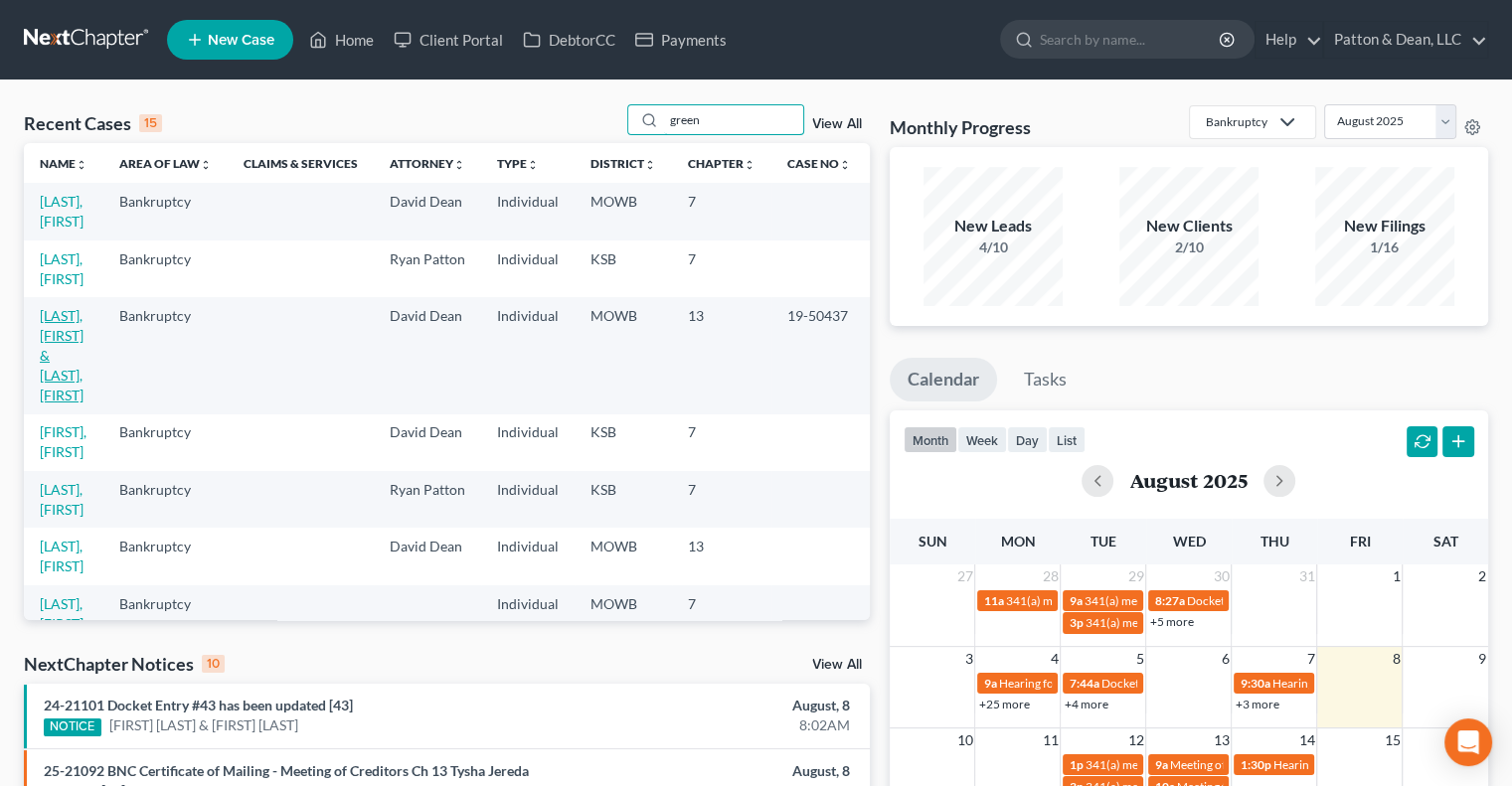 type on "green" 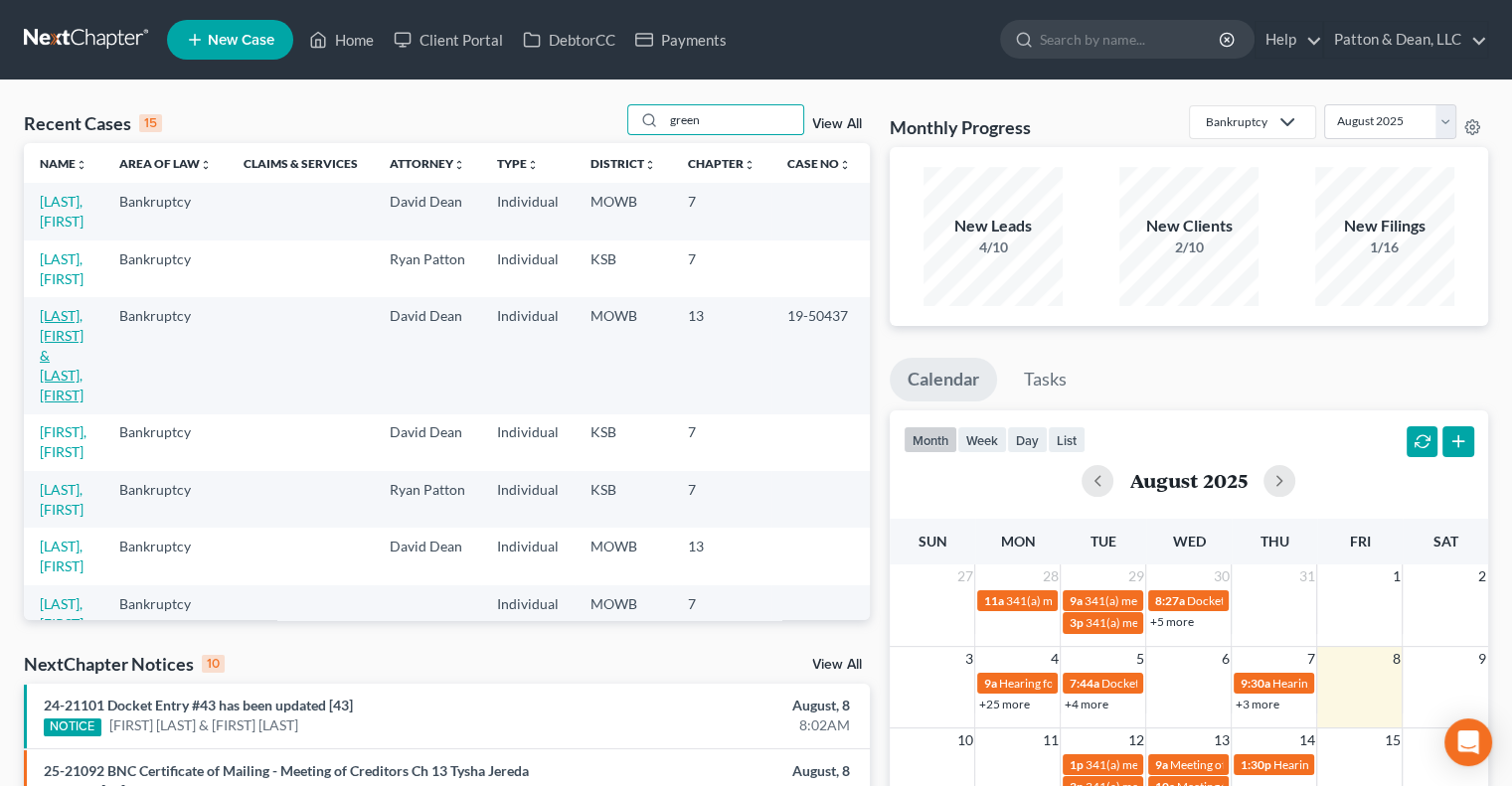 click on "[LAST], [FIRST] & [LAST], [FIRST]" at bounding box center (62, 355) 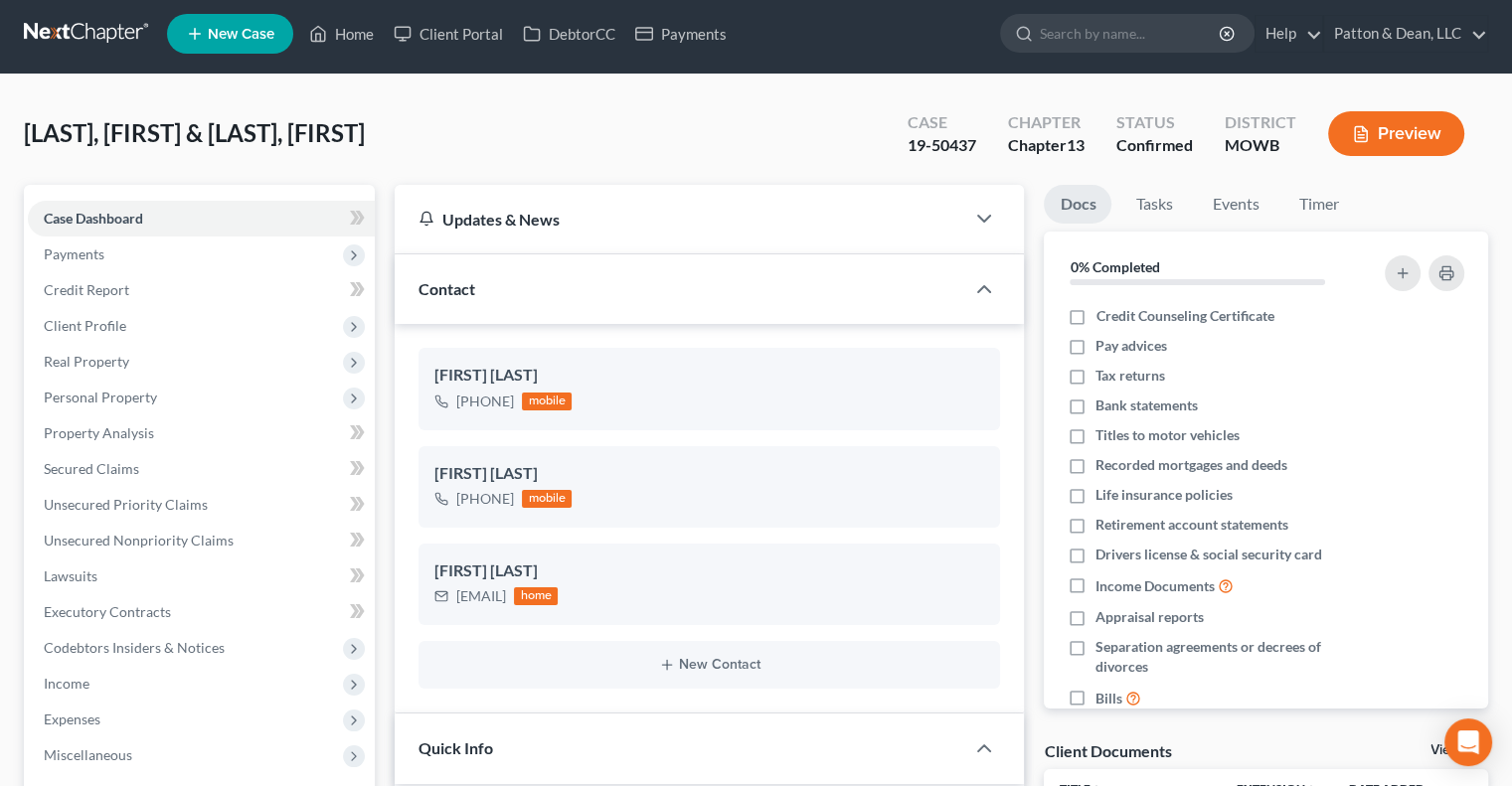 scroll, scrollTop: 397, scrollLeft: 0, axis: vertical 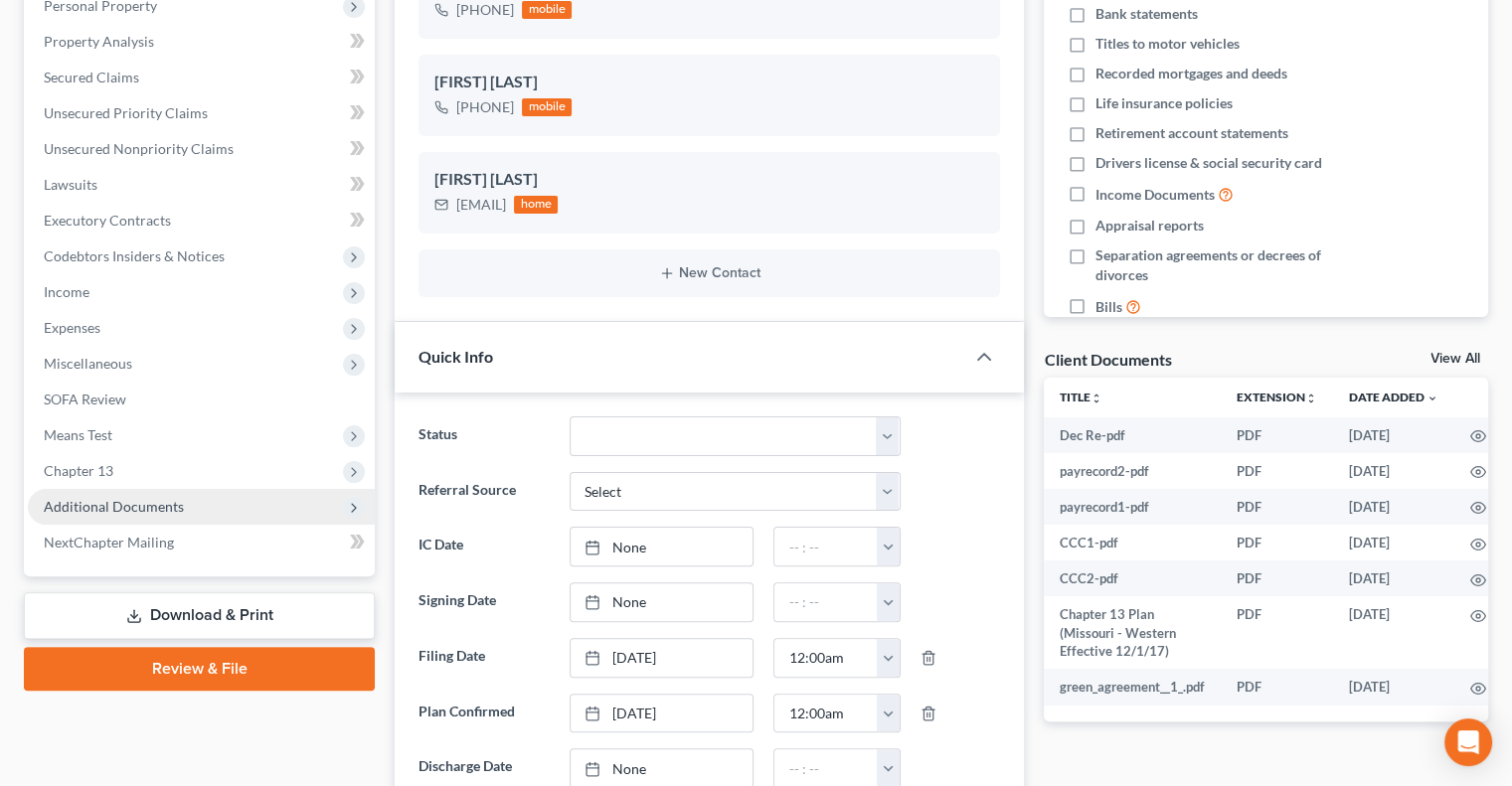 click on "Additional Documents" at bounding box center (113, 506) 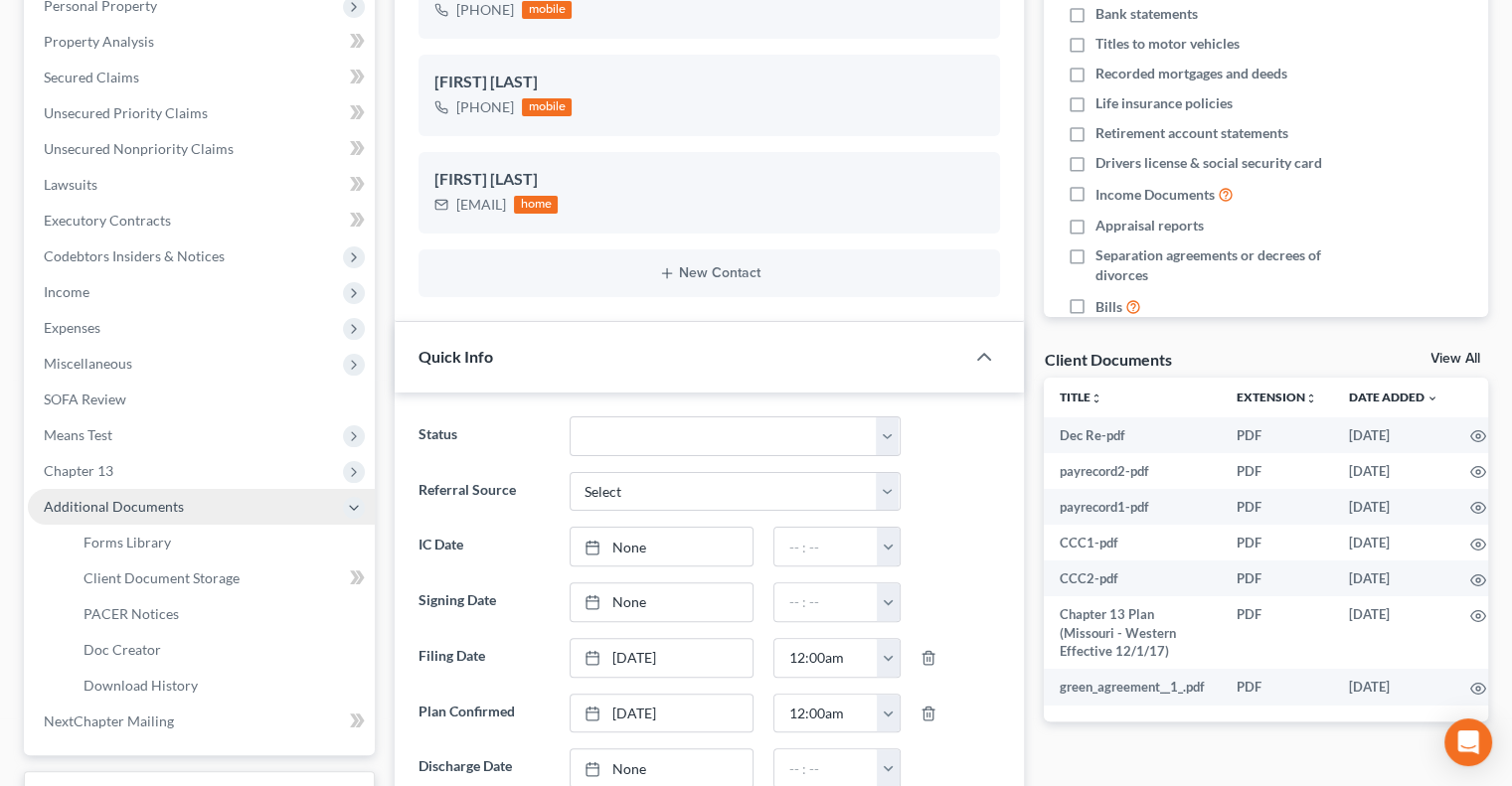 scroll, scrollTop: 4770, scrollLeft: 0, axis: vertical 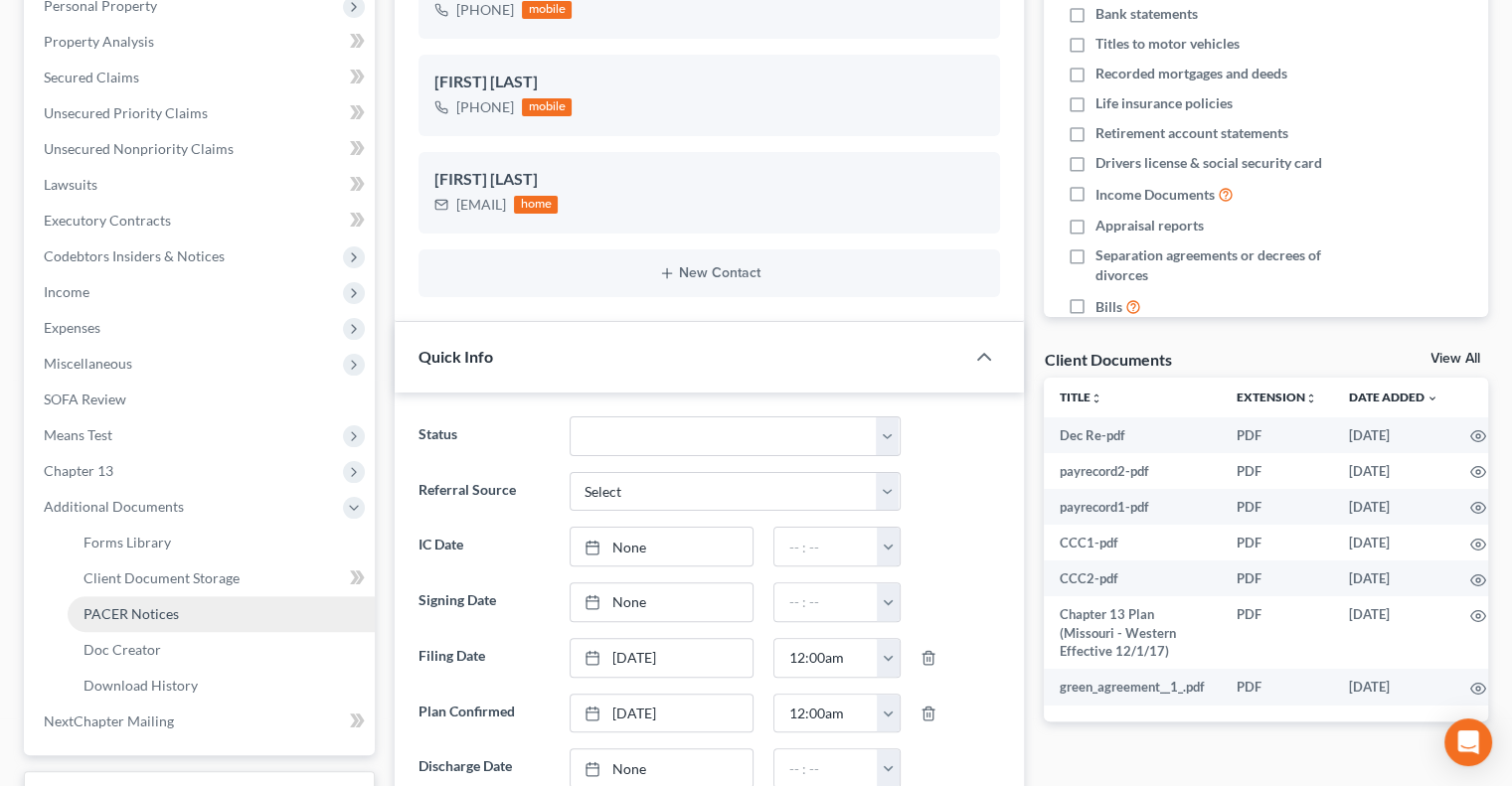 click on "PACER Notices" at bounding box center [131, 613] 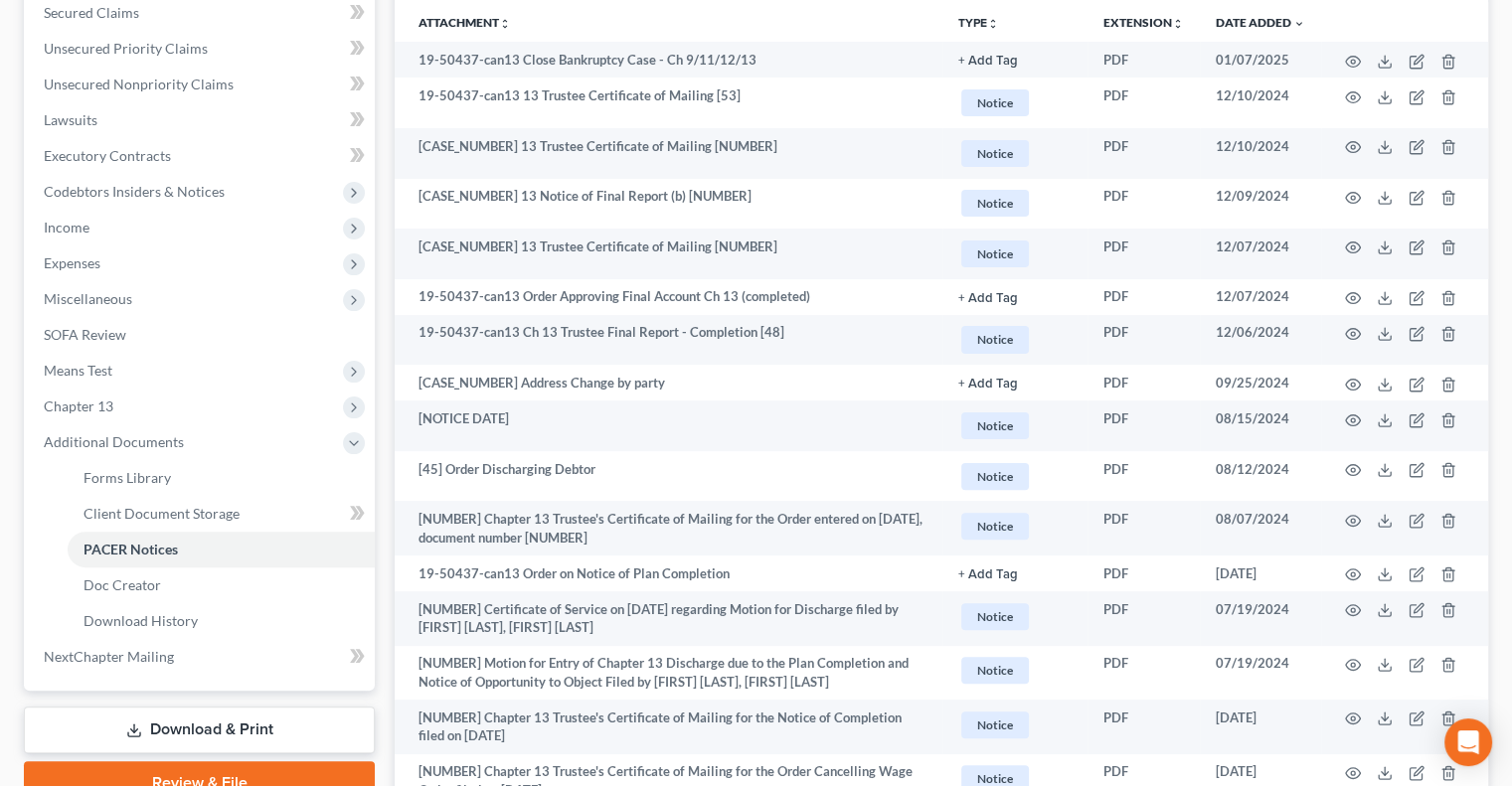 scroll, scrollTop: 497, scrollLeft: 0, axis: vertical 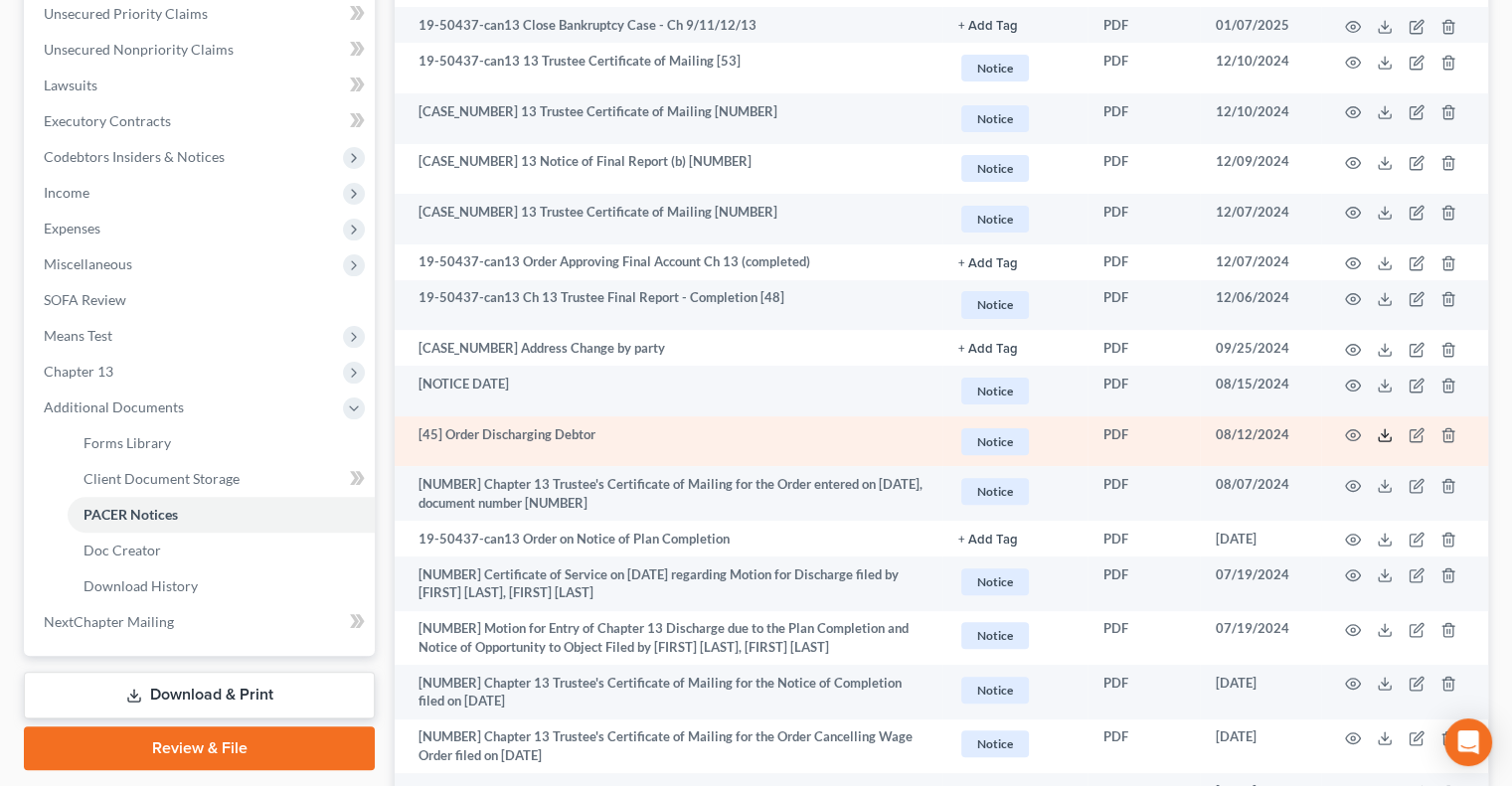 click 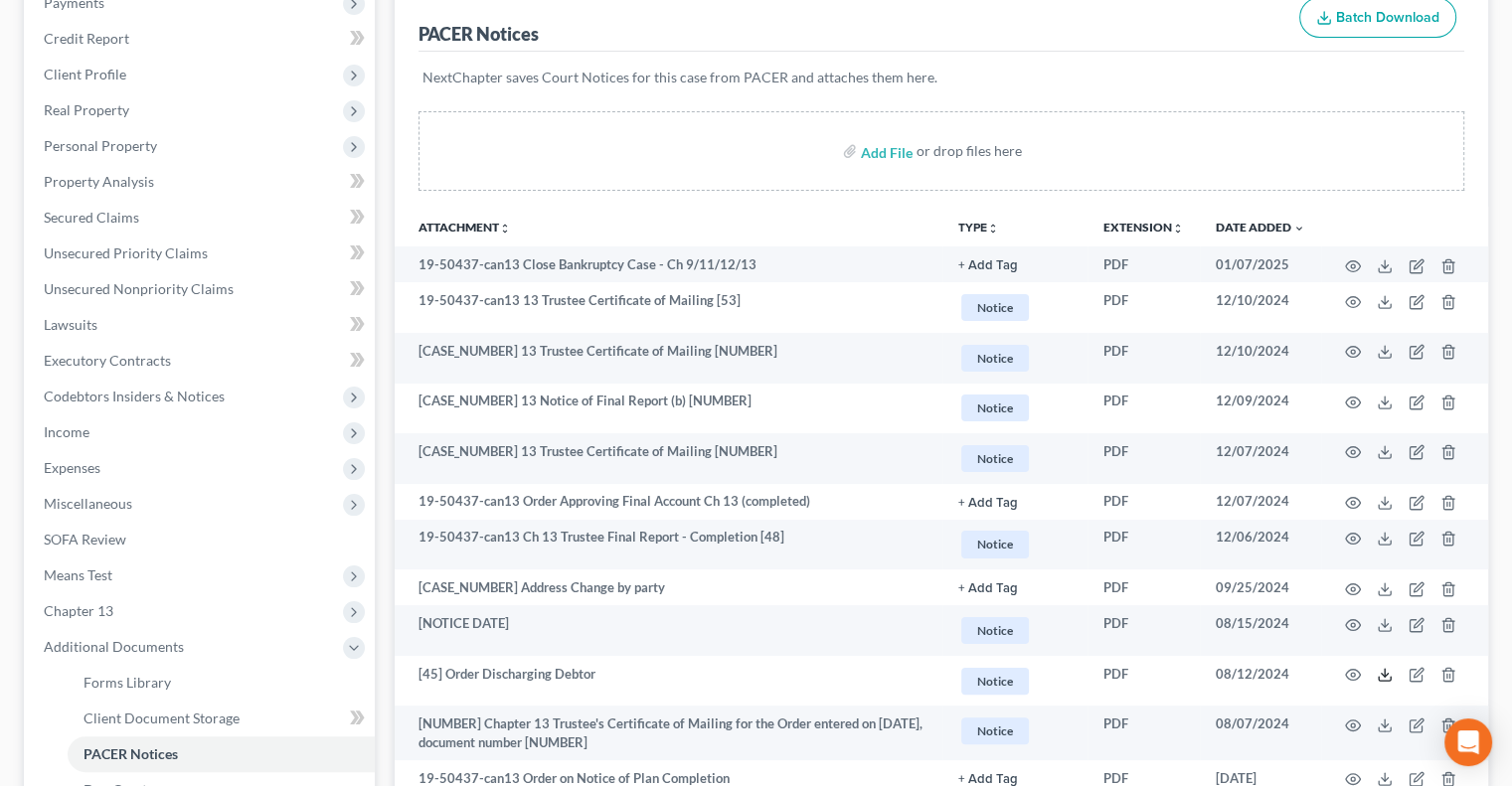 scroll, scrollTop: 0, scrollLeft: 0, axis: both 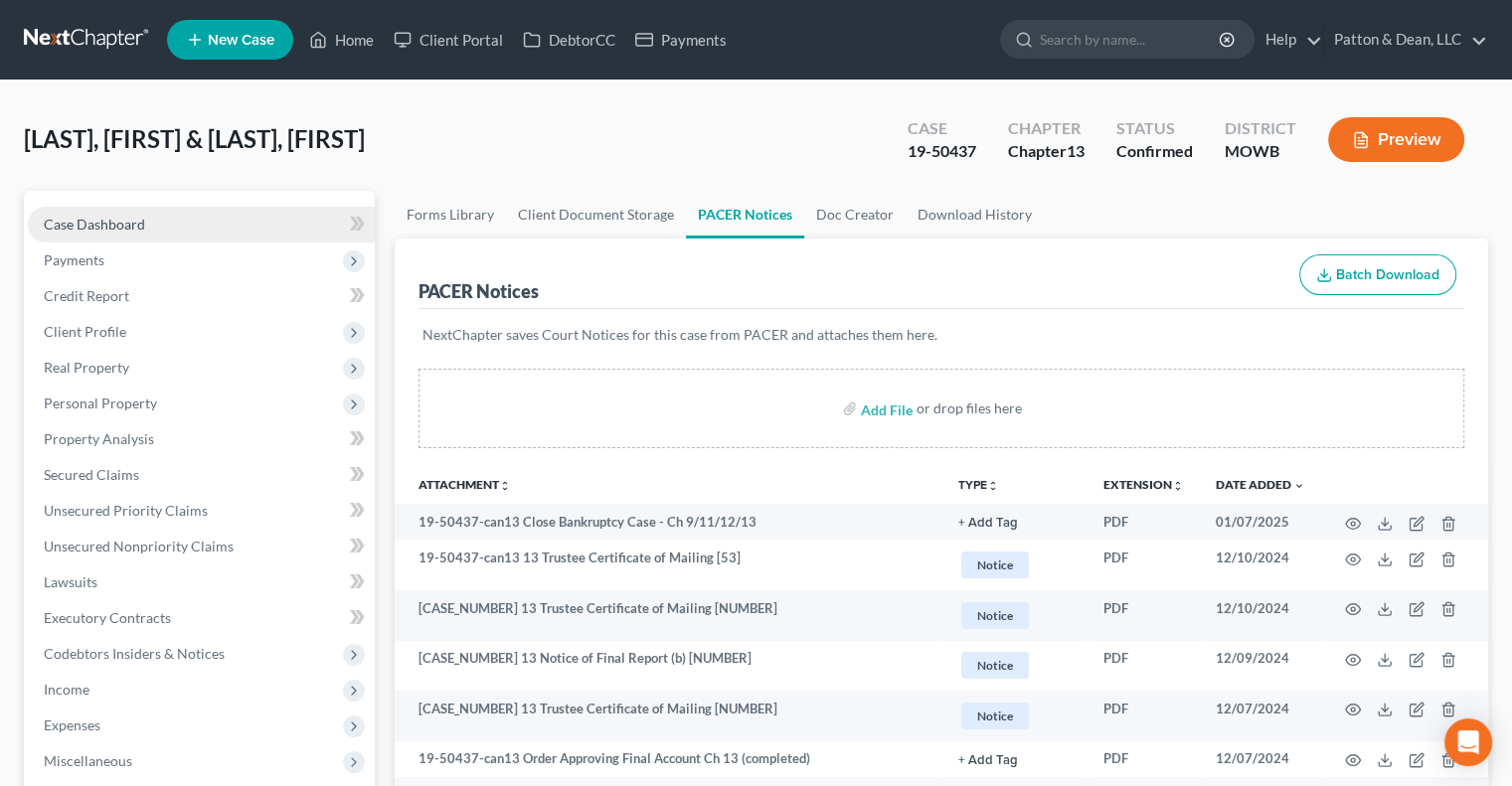 click on "Case Dashboard" at bounding box center [94, 224] 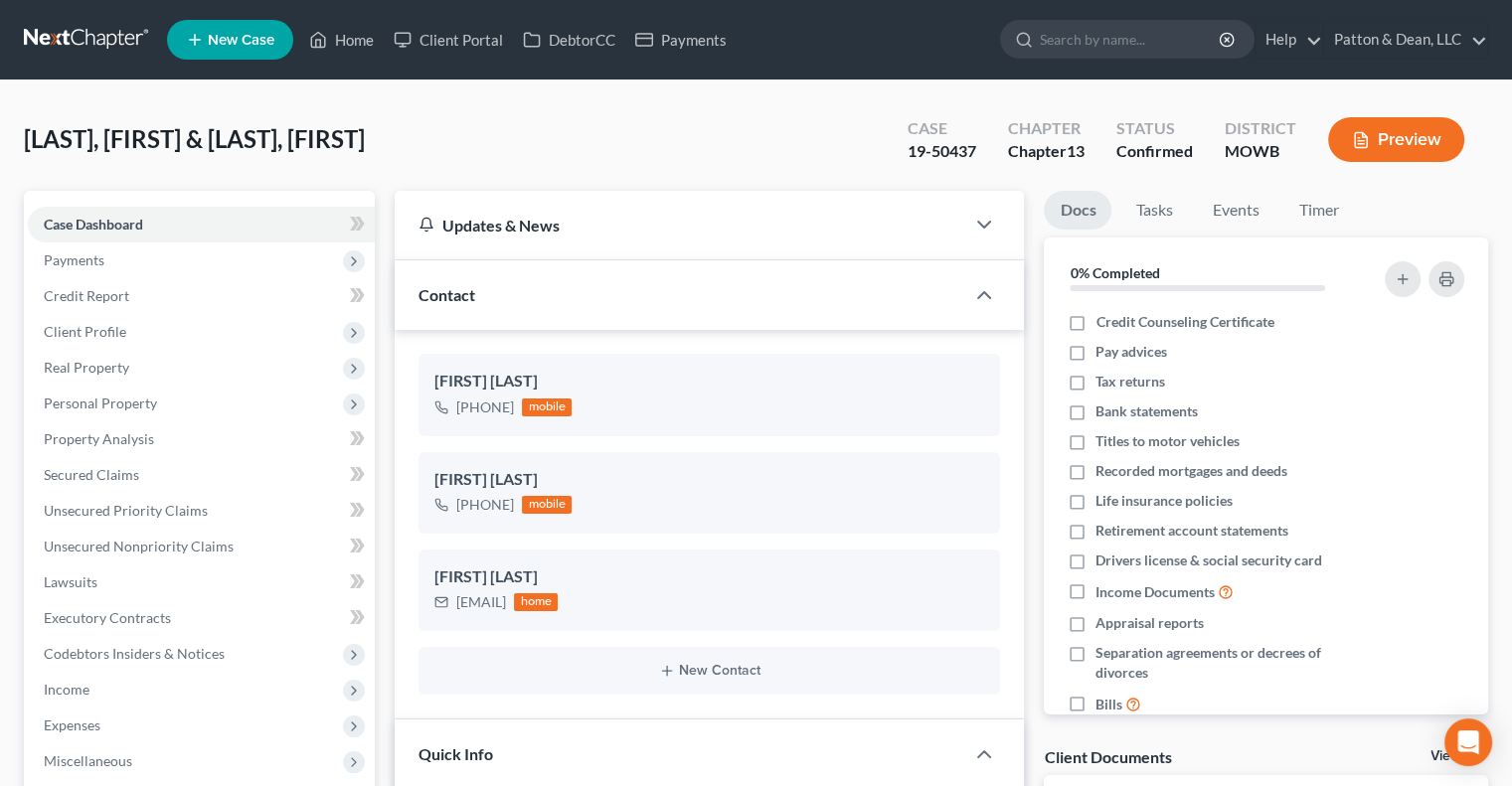 scroll, scrollTop: 1046, scrollLeft: 0, axis: vertical 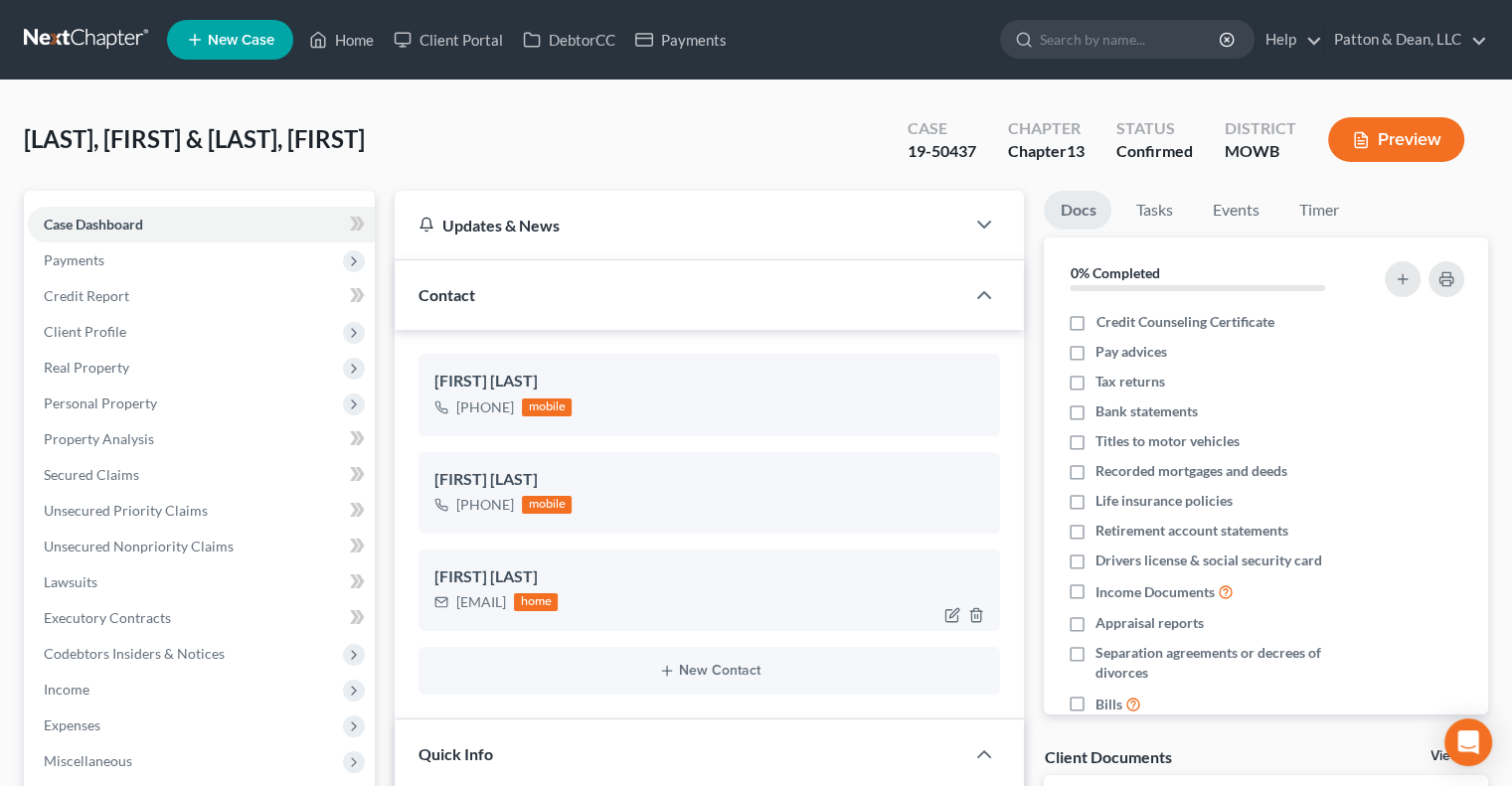 drag, startPoint x: 578, startPoint y: 603, endPoint x: 453, endPoint y: 629, distance: 127.67537 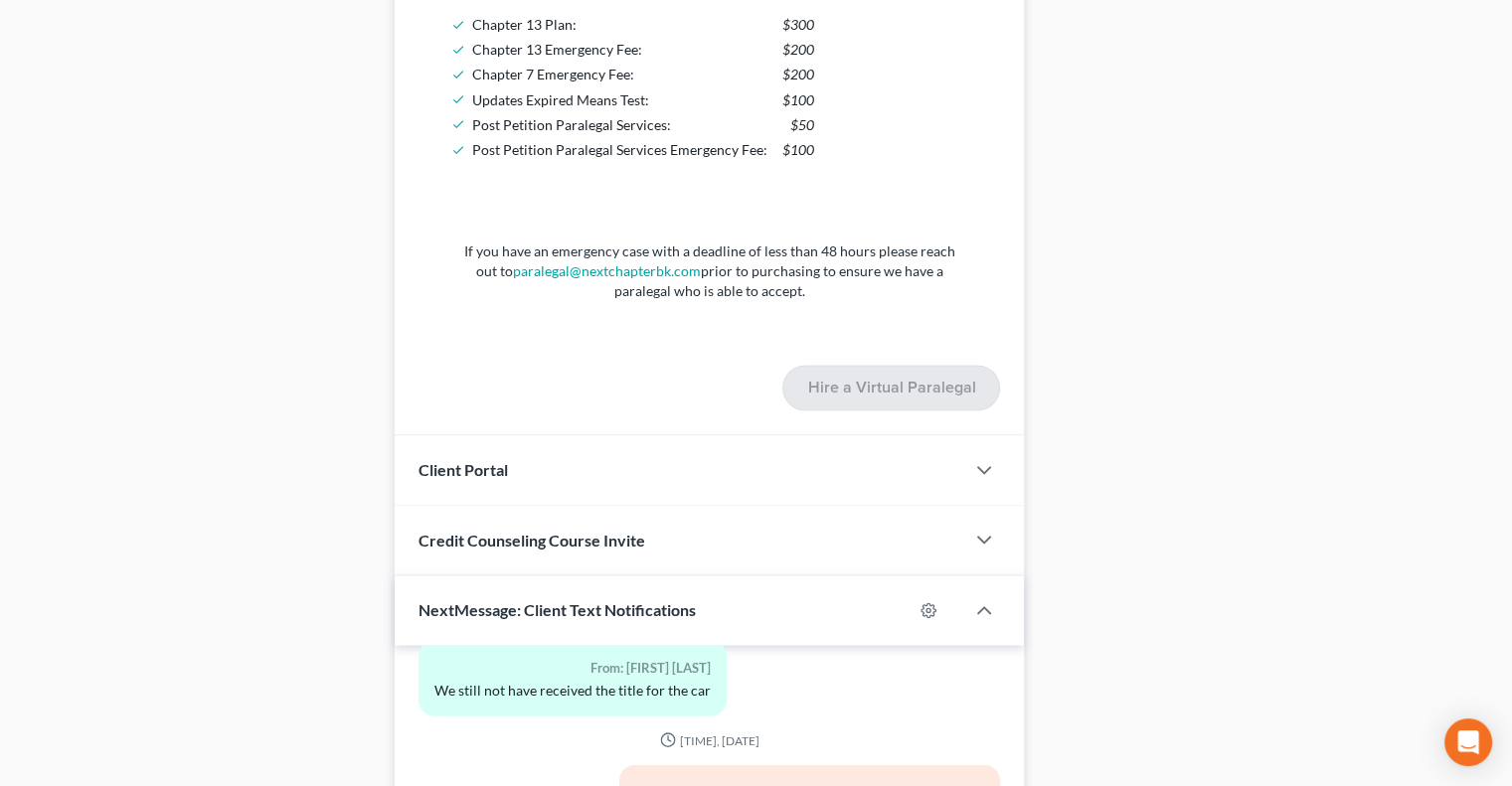 scroll, scrollTop: 2856, scrollLeft: 0, axis: vertical 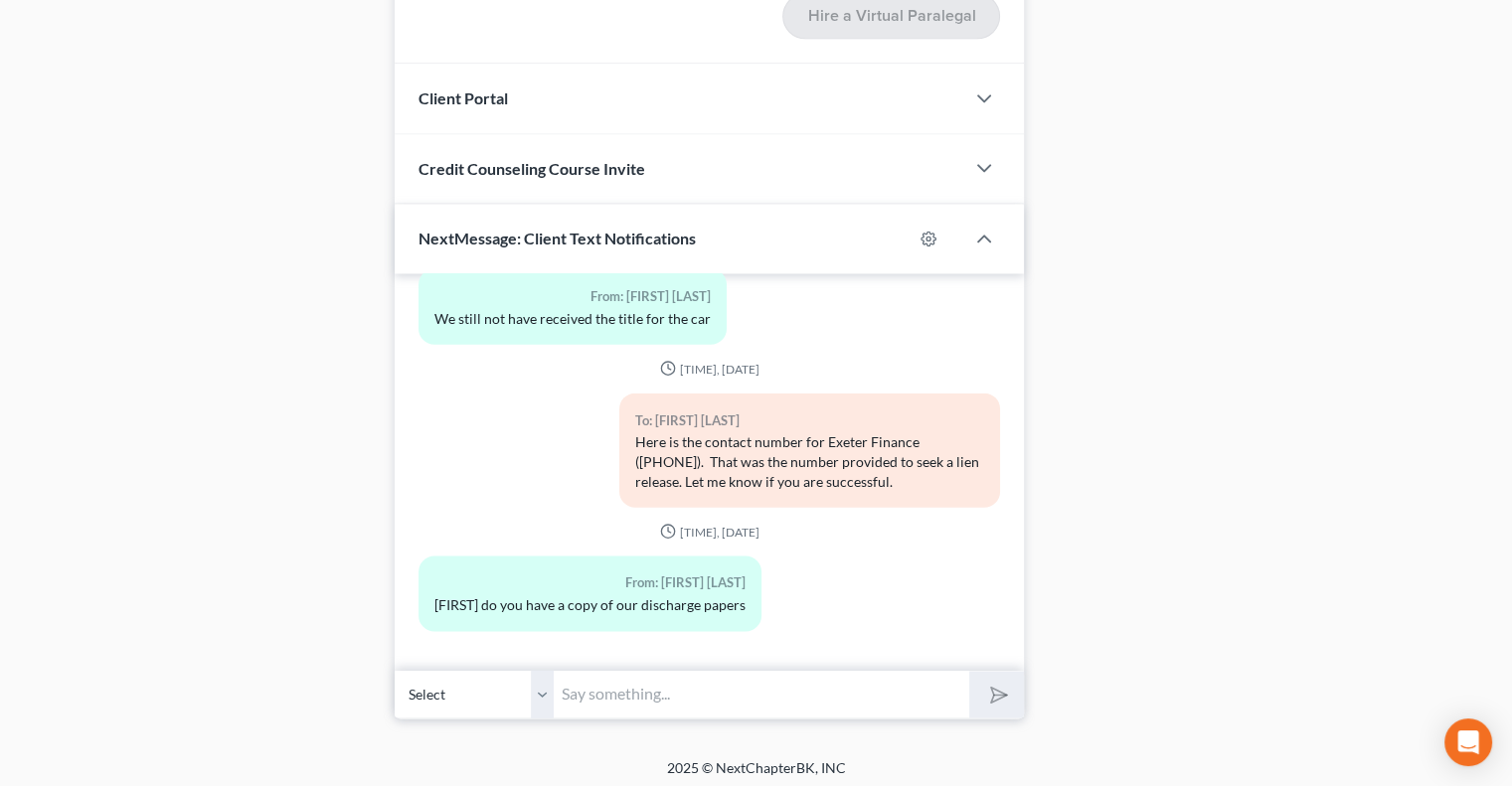 click at bounding box center [761, 694] 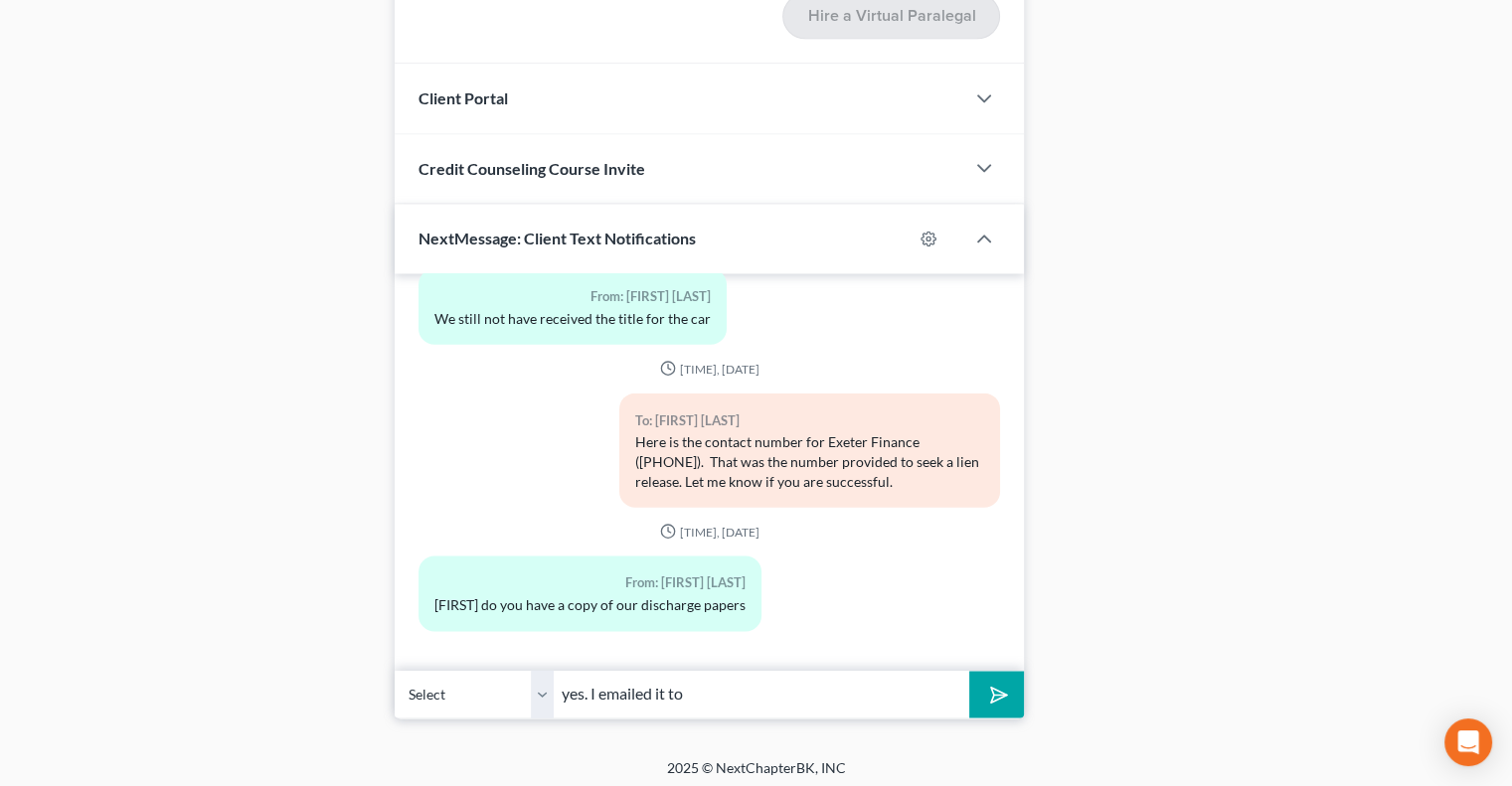 paste on "Jcg1078@gmail.com" 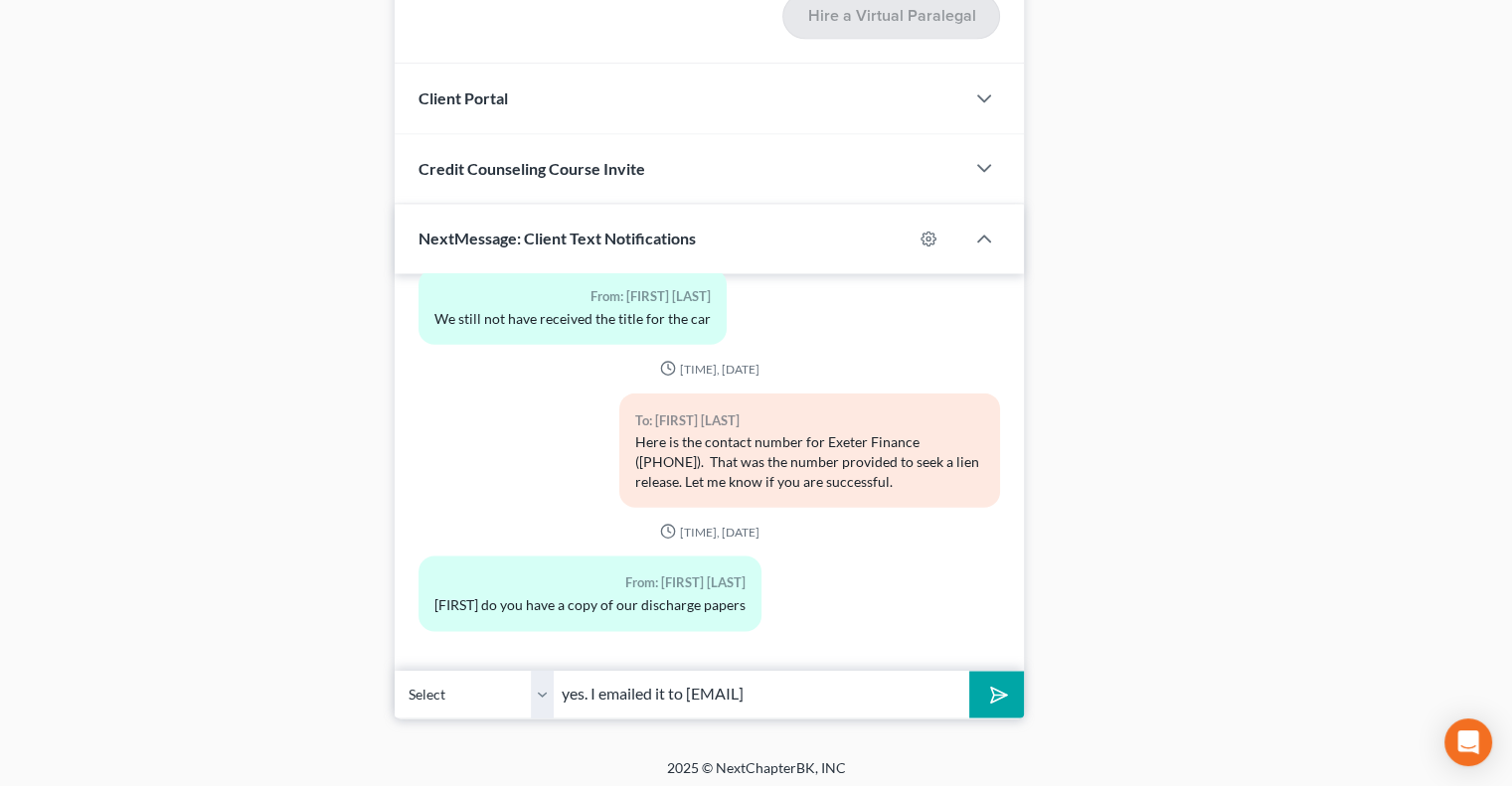 type on "yes. I emailed it to Jcg1078@gmail.com" 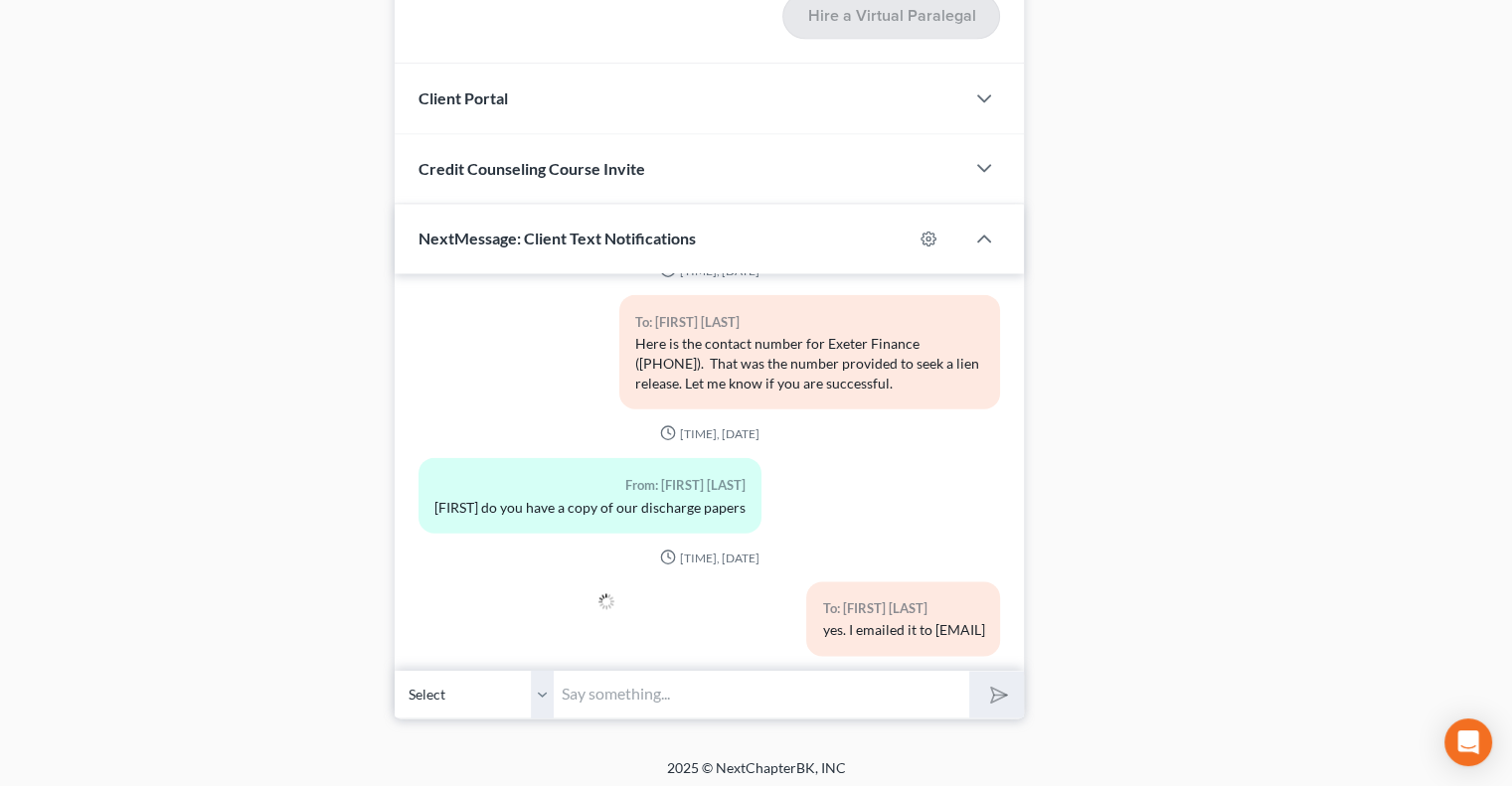 scroll, scrollTop: 4894, scrollLeft: 0, axis: vertical 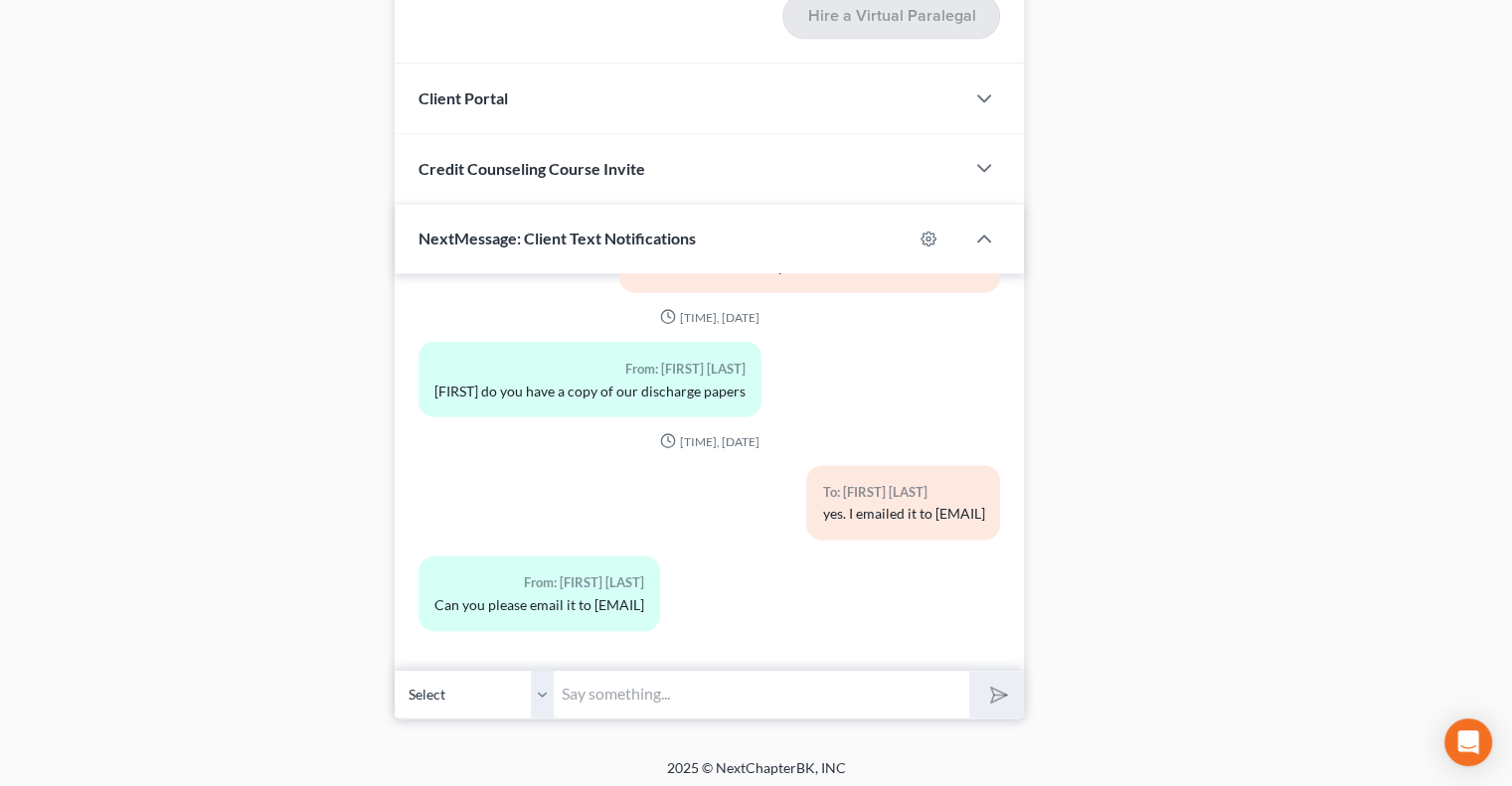 drag, startPoint x: 770, startPoint y: 599, endPoint x: 590, endPoint y: 597, distance: 180.01111 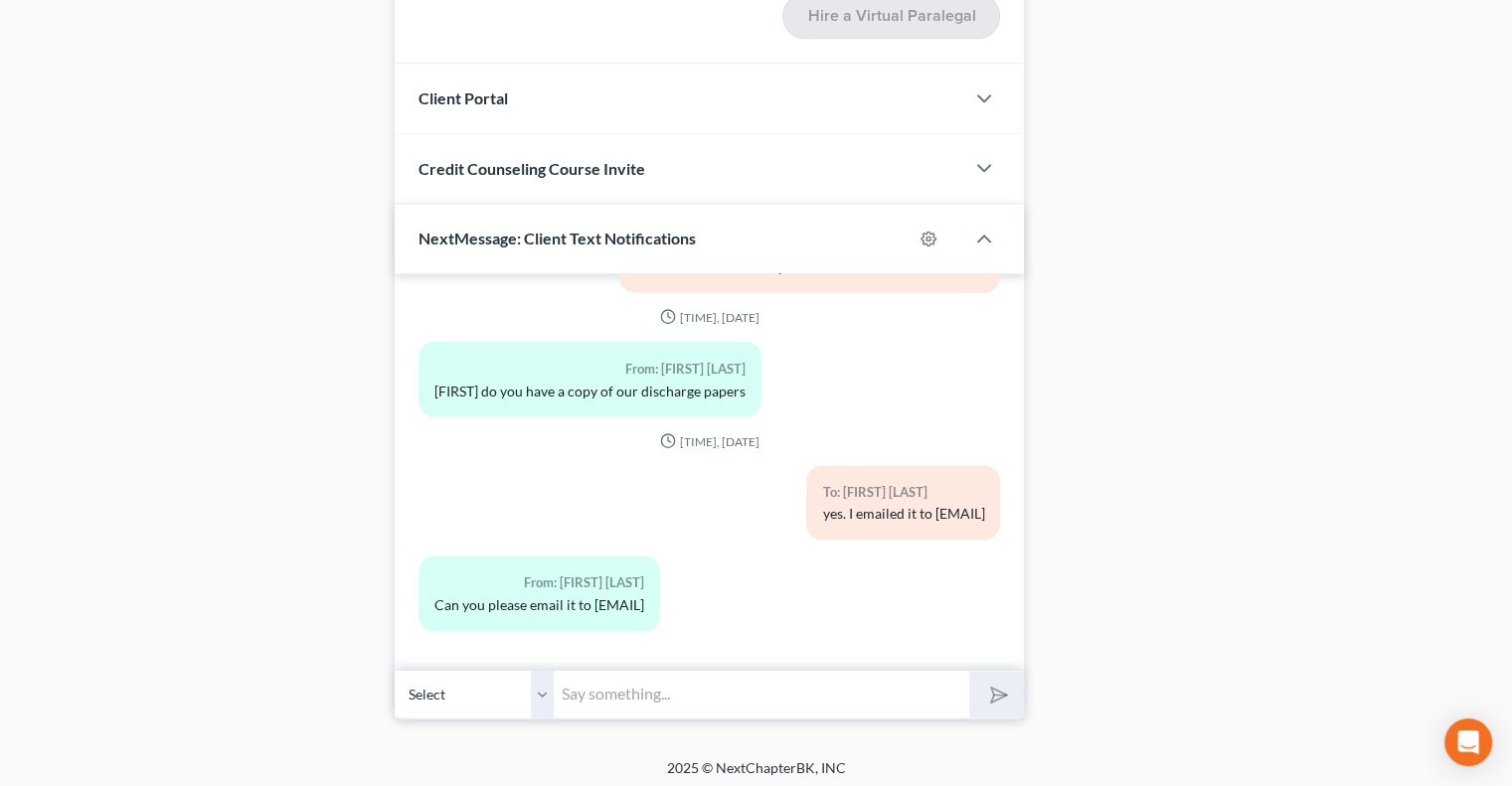 copy on "joshua08101978@gmail.com" 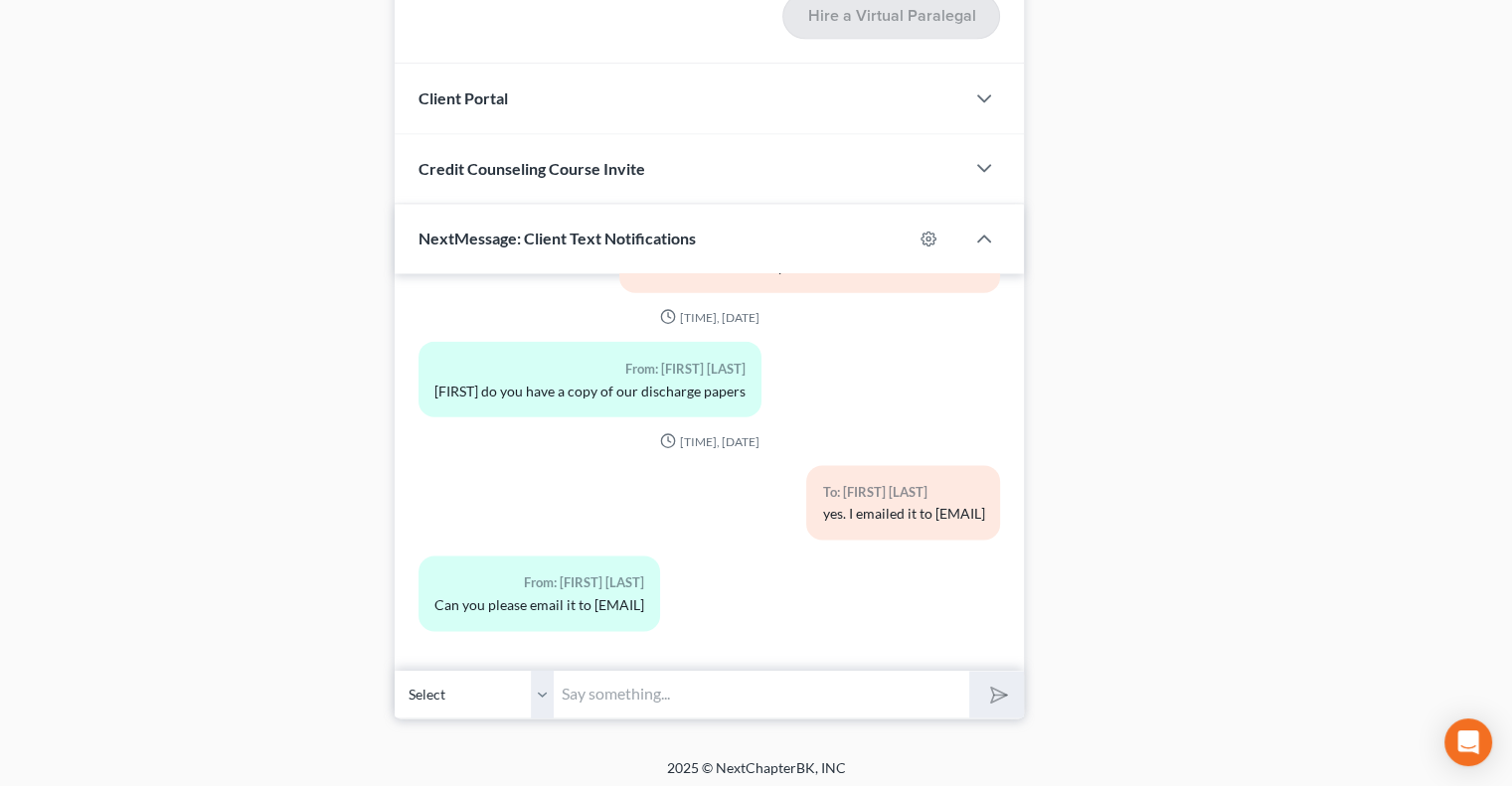 click at bounding box center (761, 694) 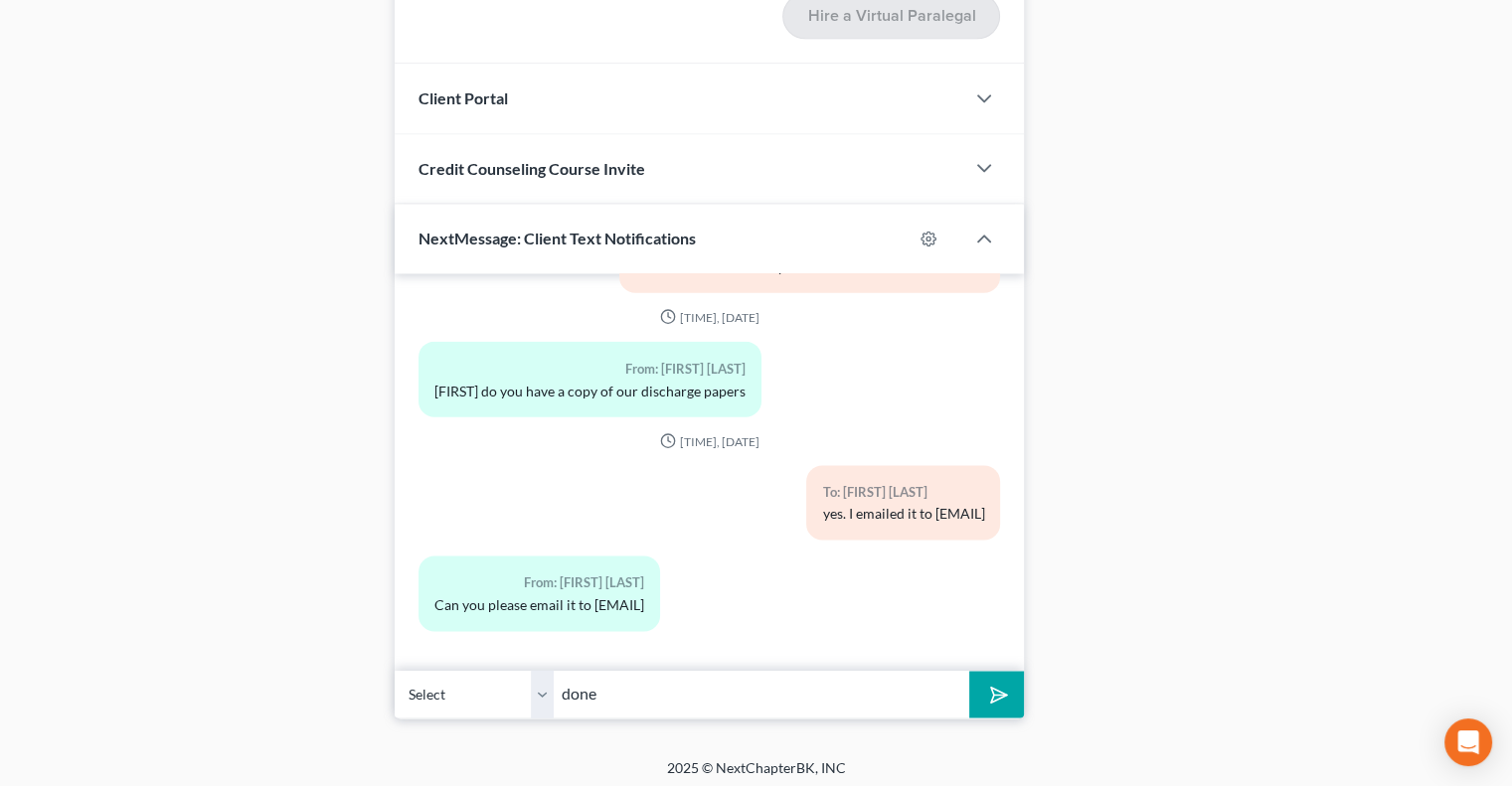 type on "done" 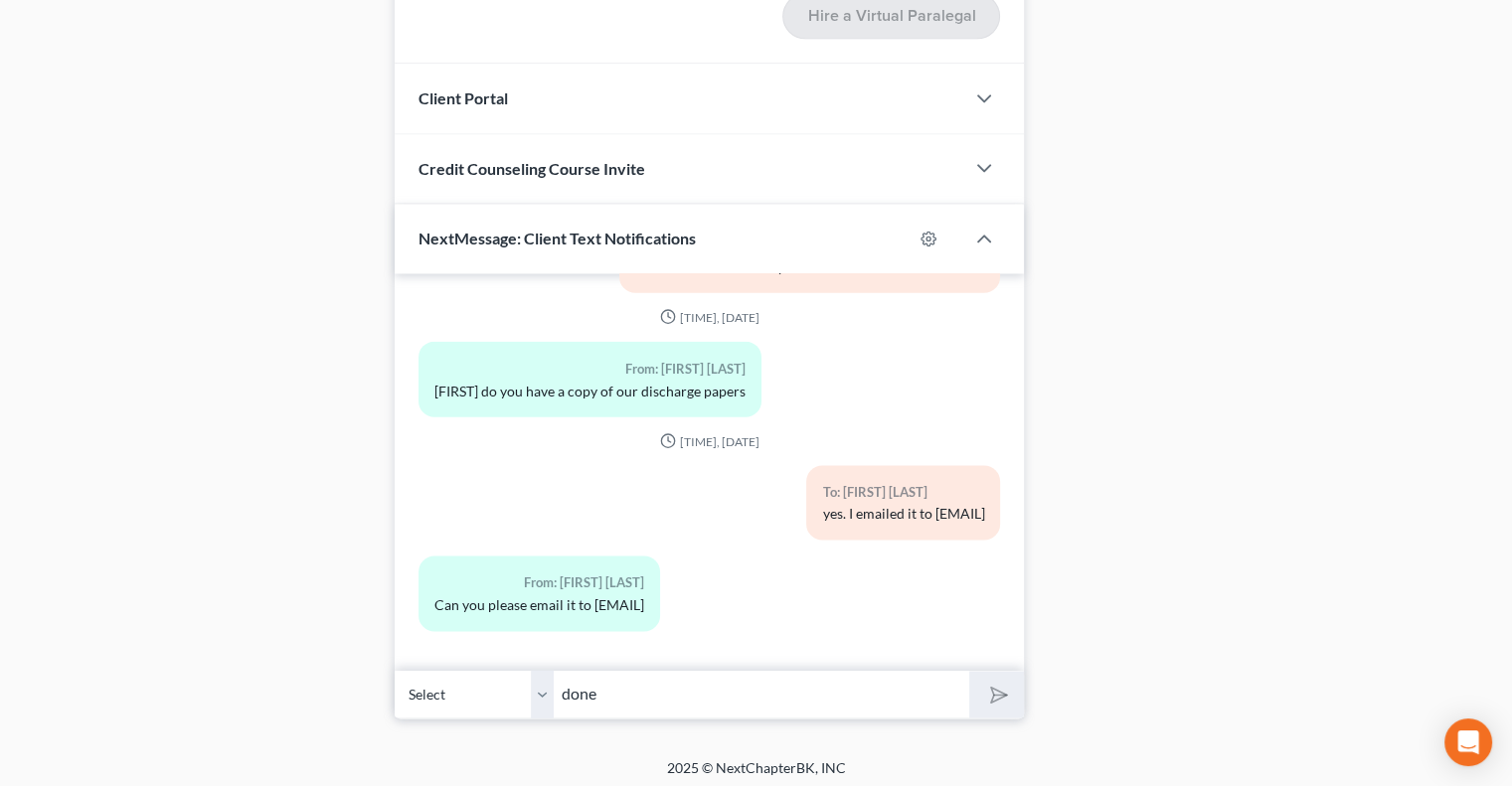 type 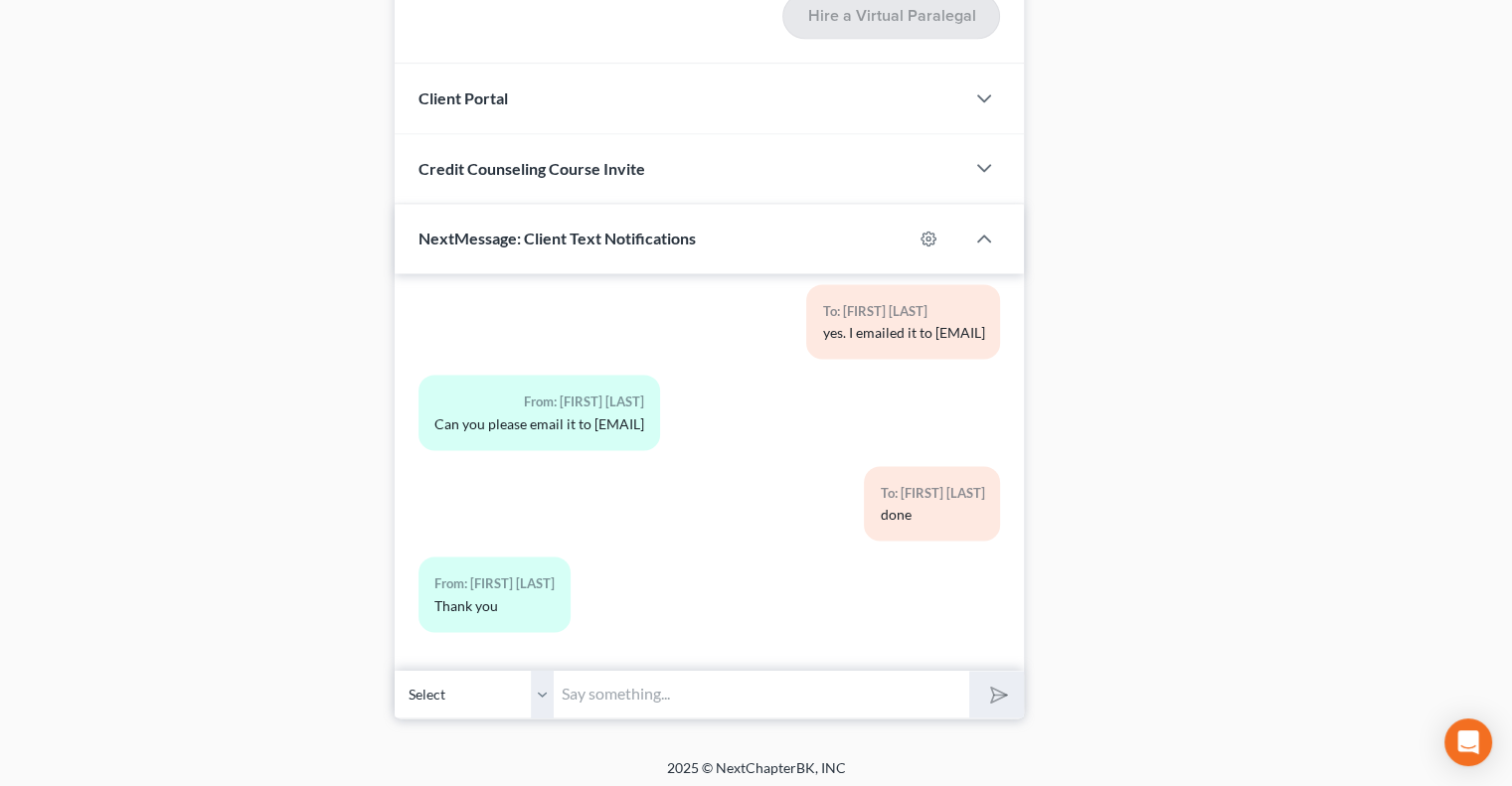 scroll, scrollTop: 5167, scrollLeft: 0, axis: vertical 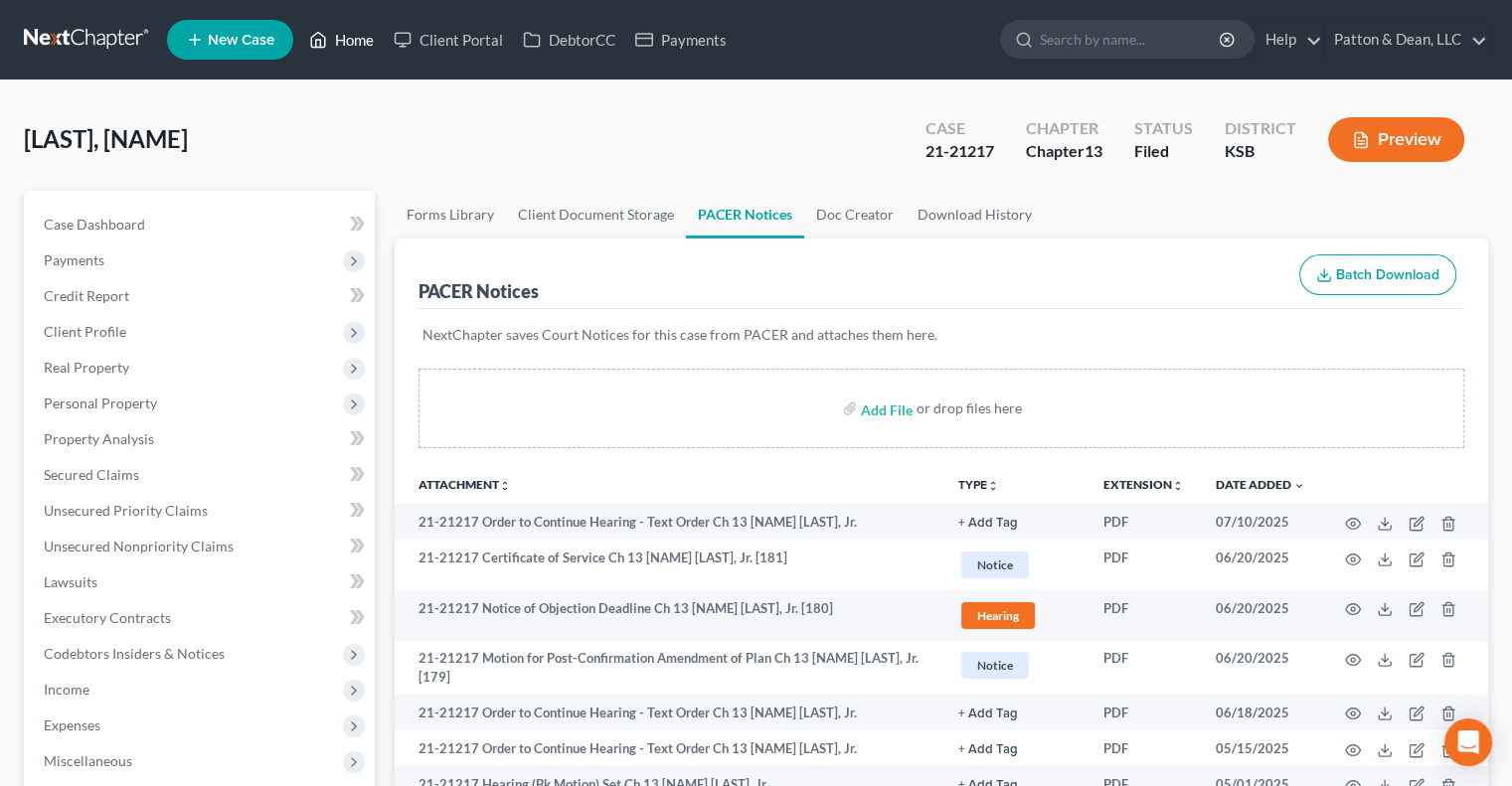 click on "Home" at bounding box center [341, 40] 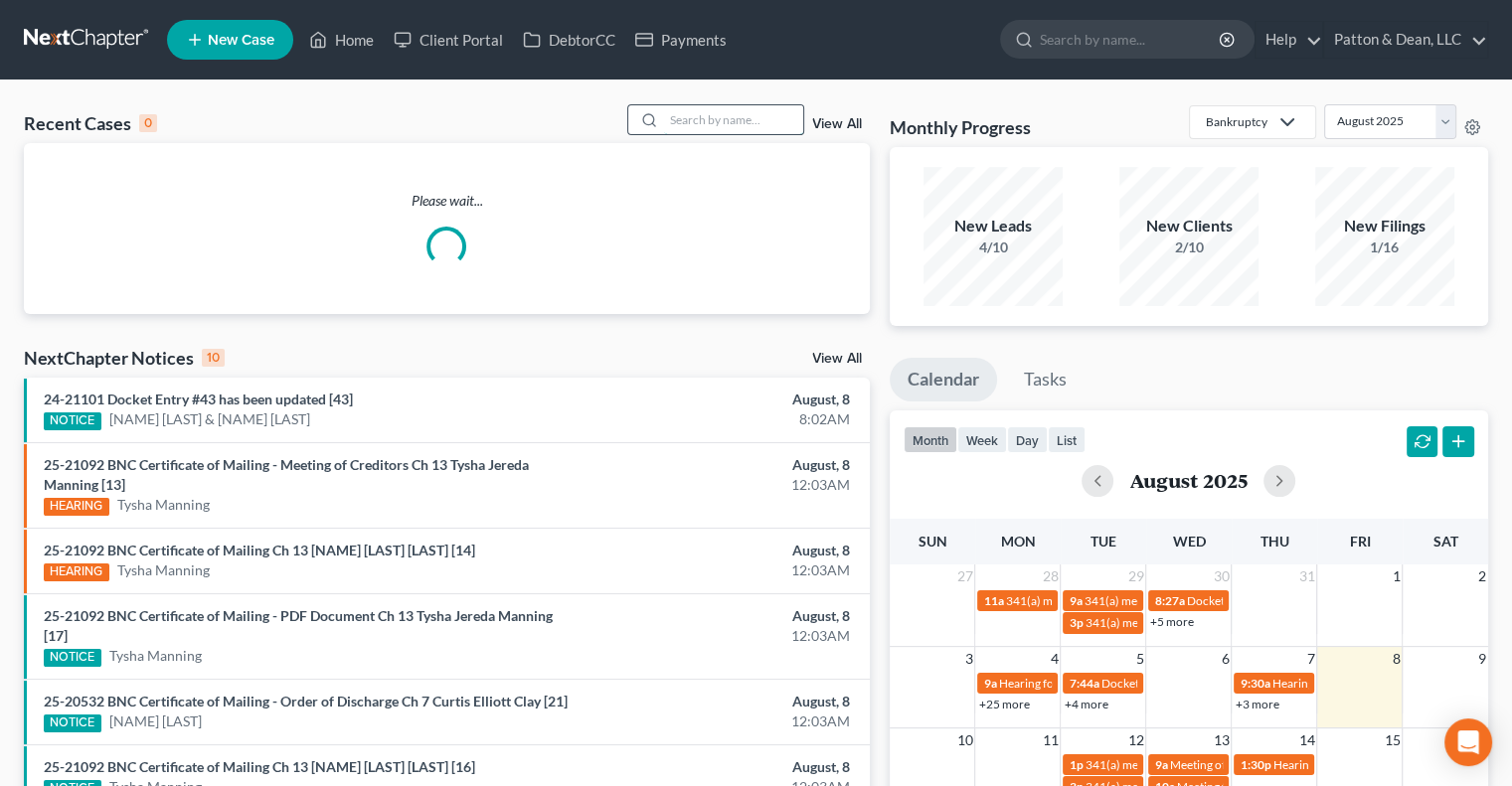 click at bounding box center (734, 119) 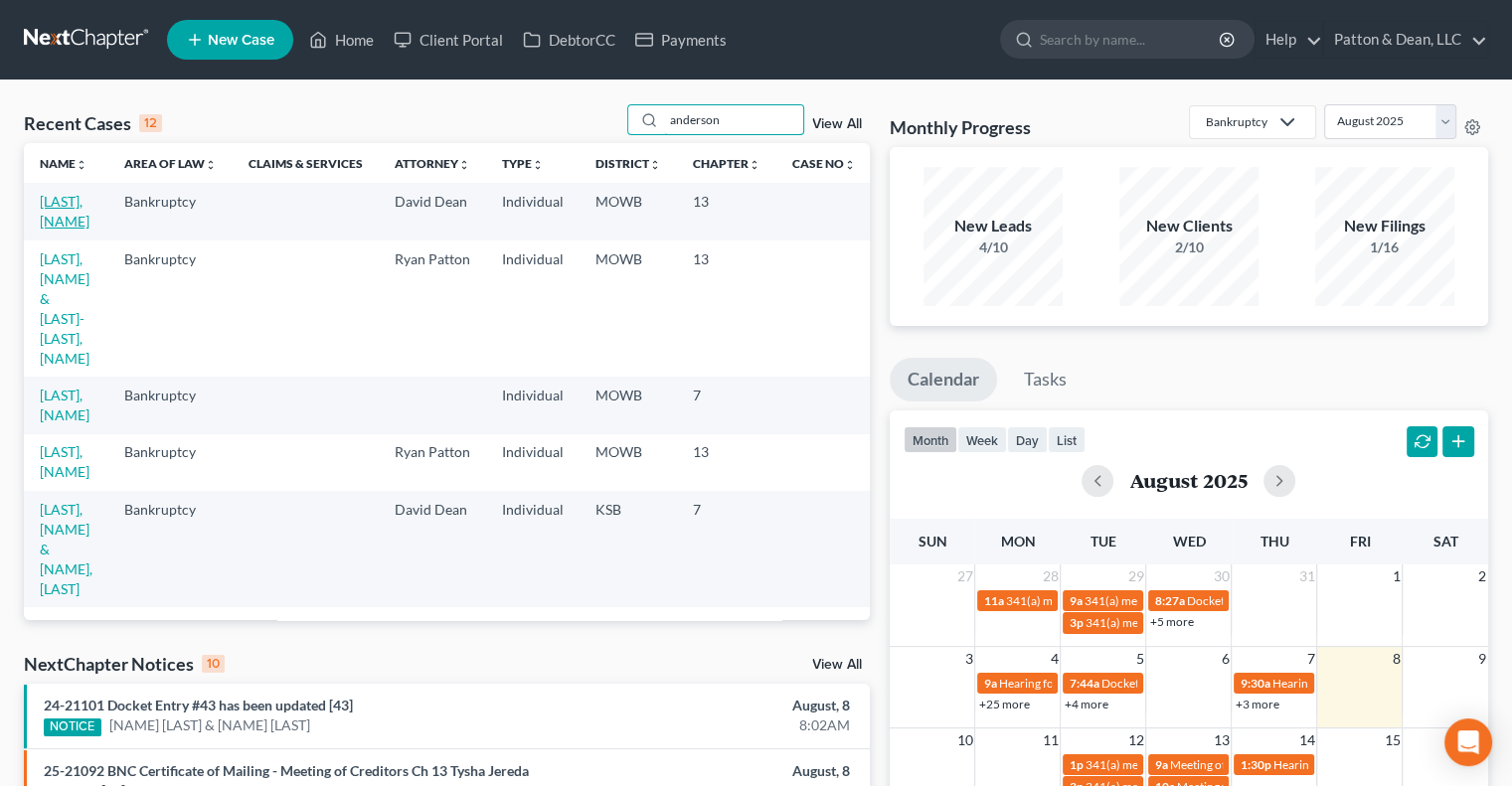 type on "anderson" 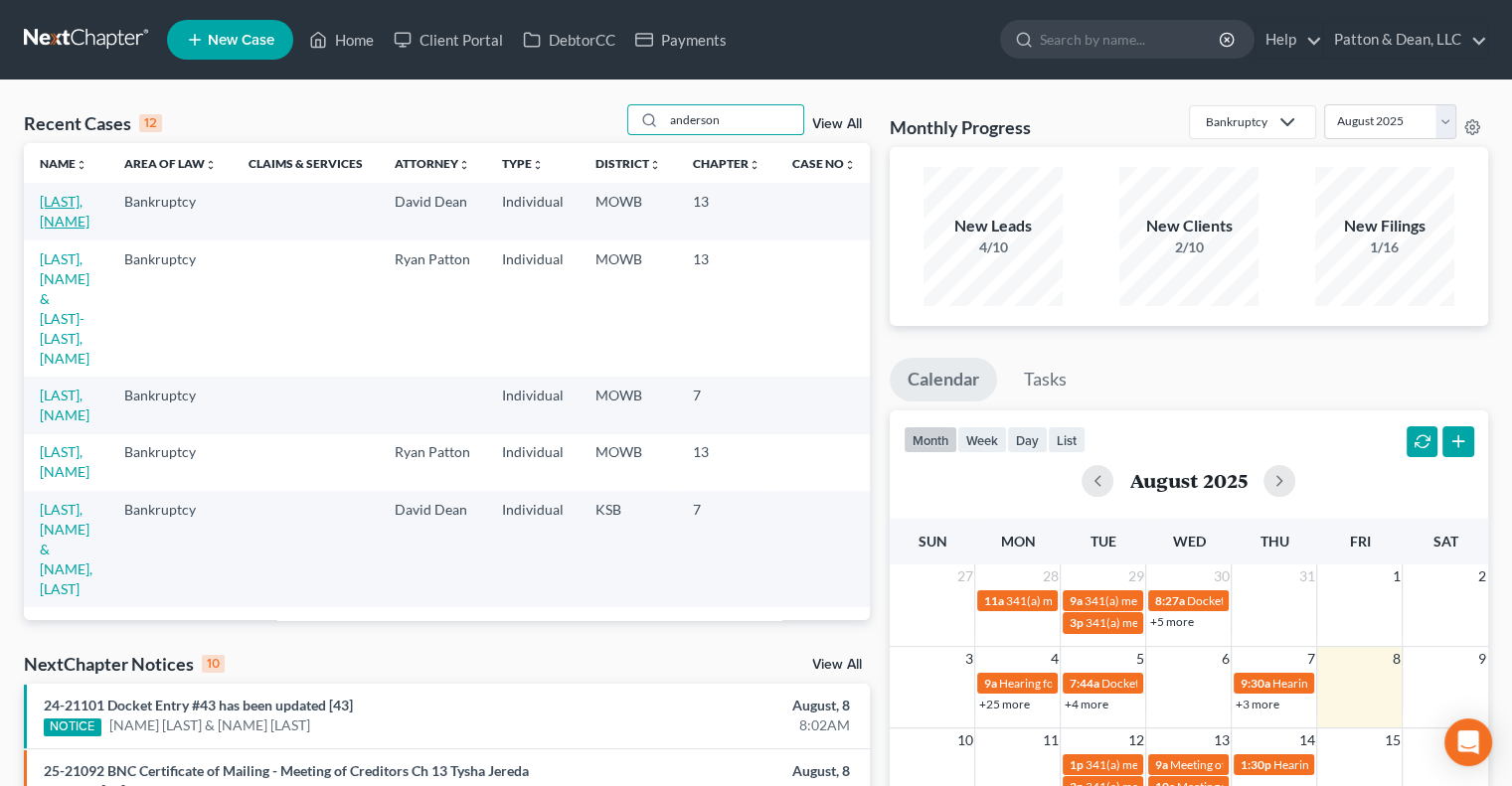 click on "[LAST], [NAME]" at bounding box center (65, 211) 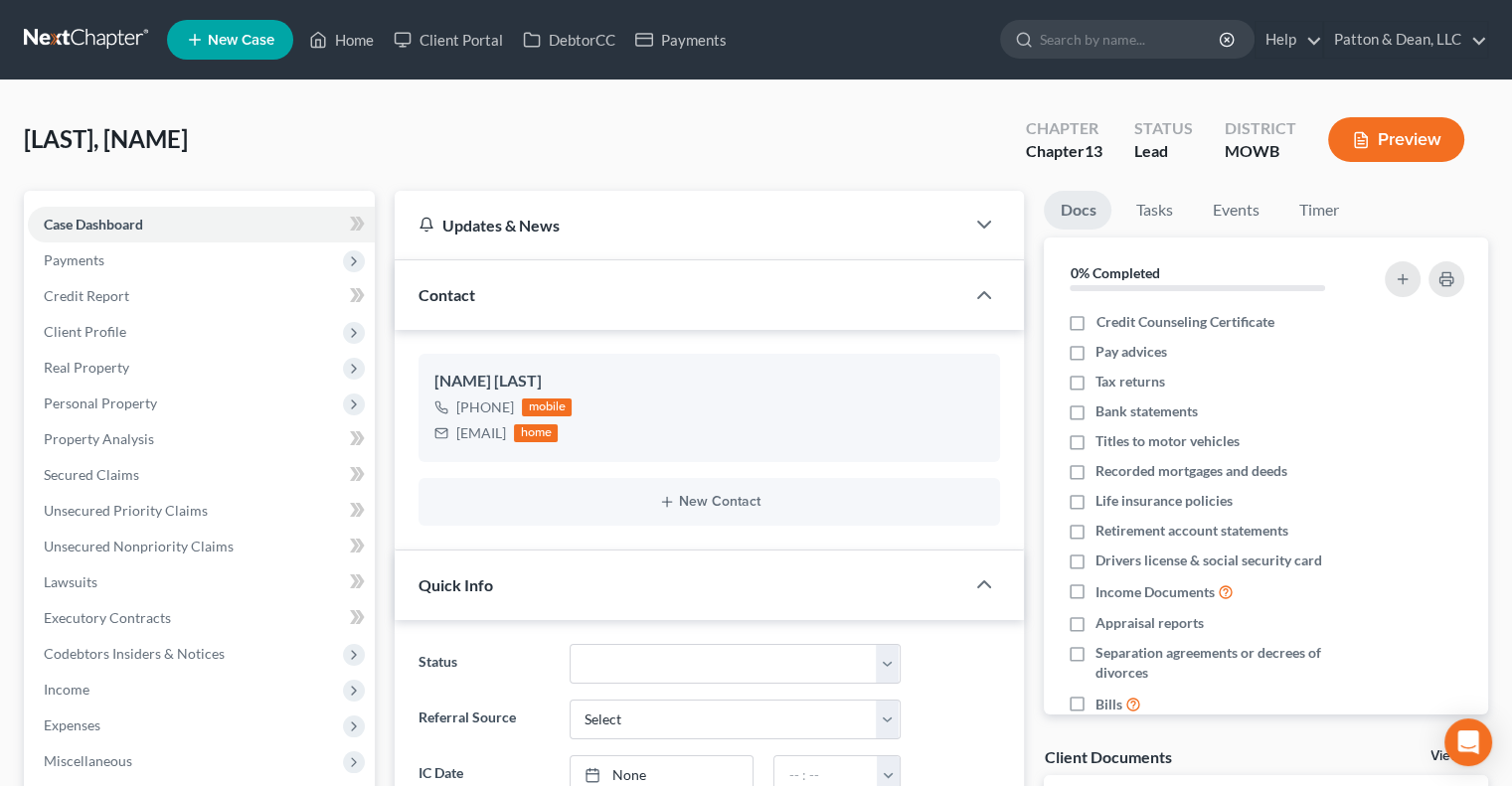 scroll, scrollTop: 556, scrollLeft: 0, axis: vertical 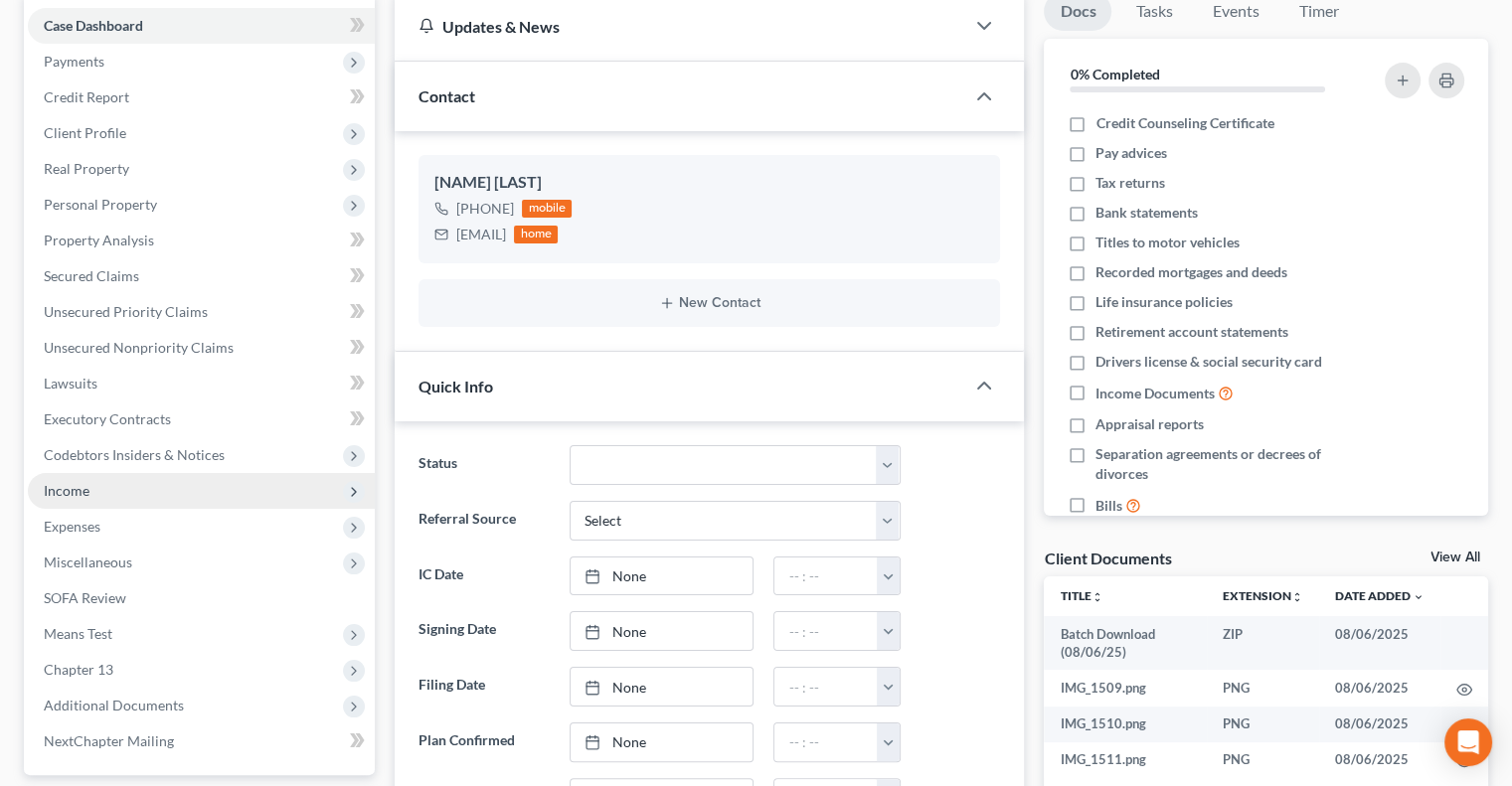 click on "Income" at bounding box center (67, 490) 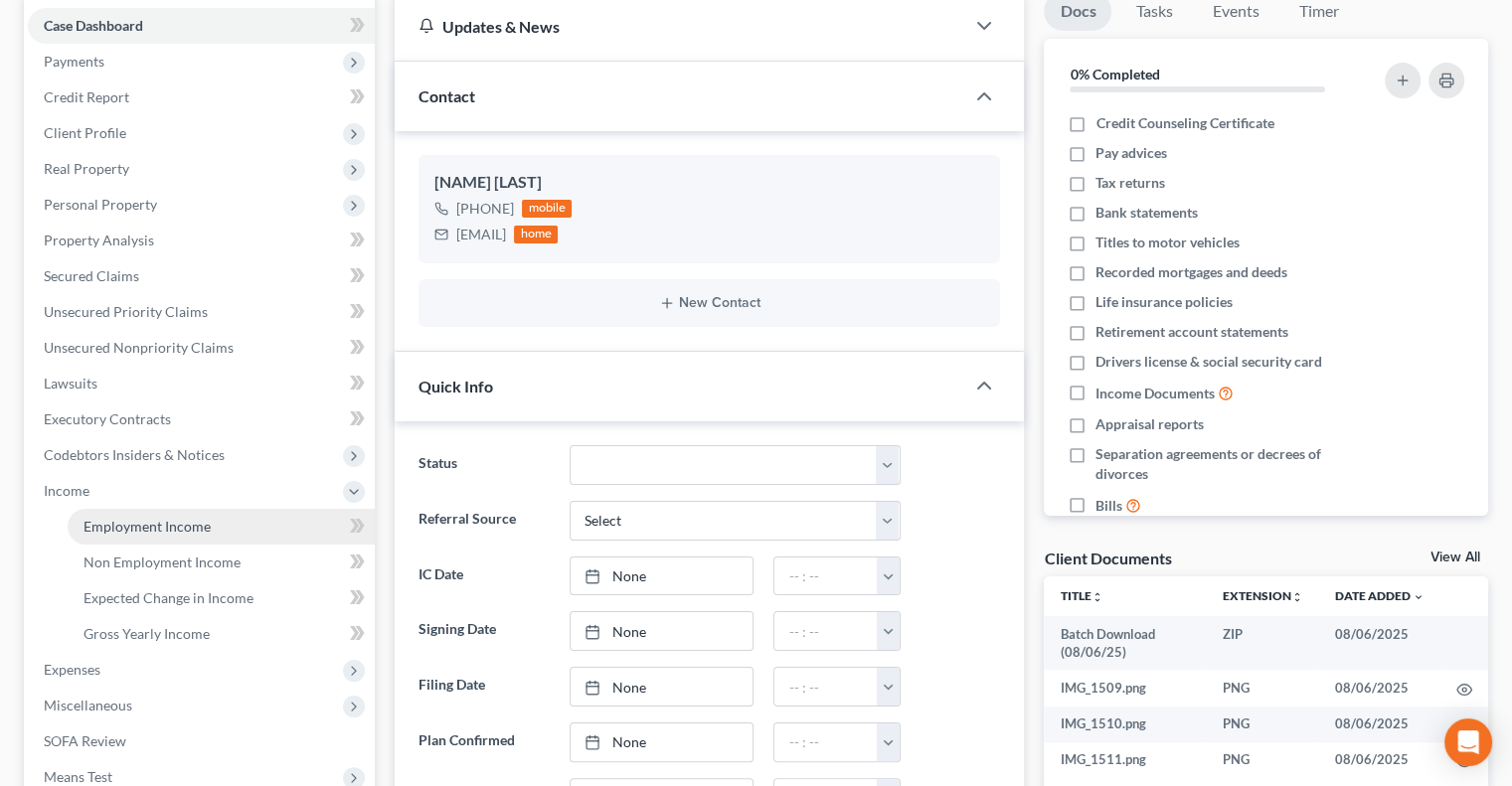 click on "Employment Income" at bounding box center (221, 527) 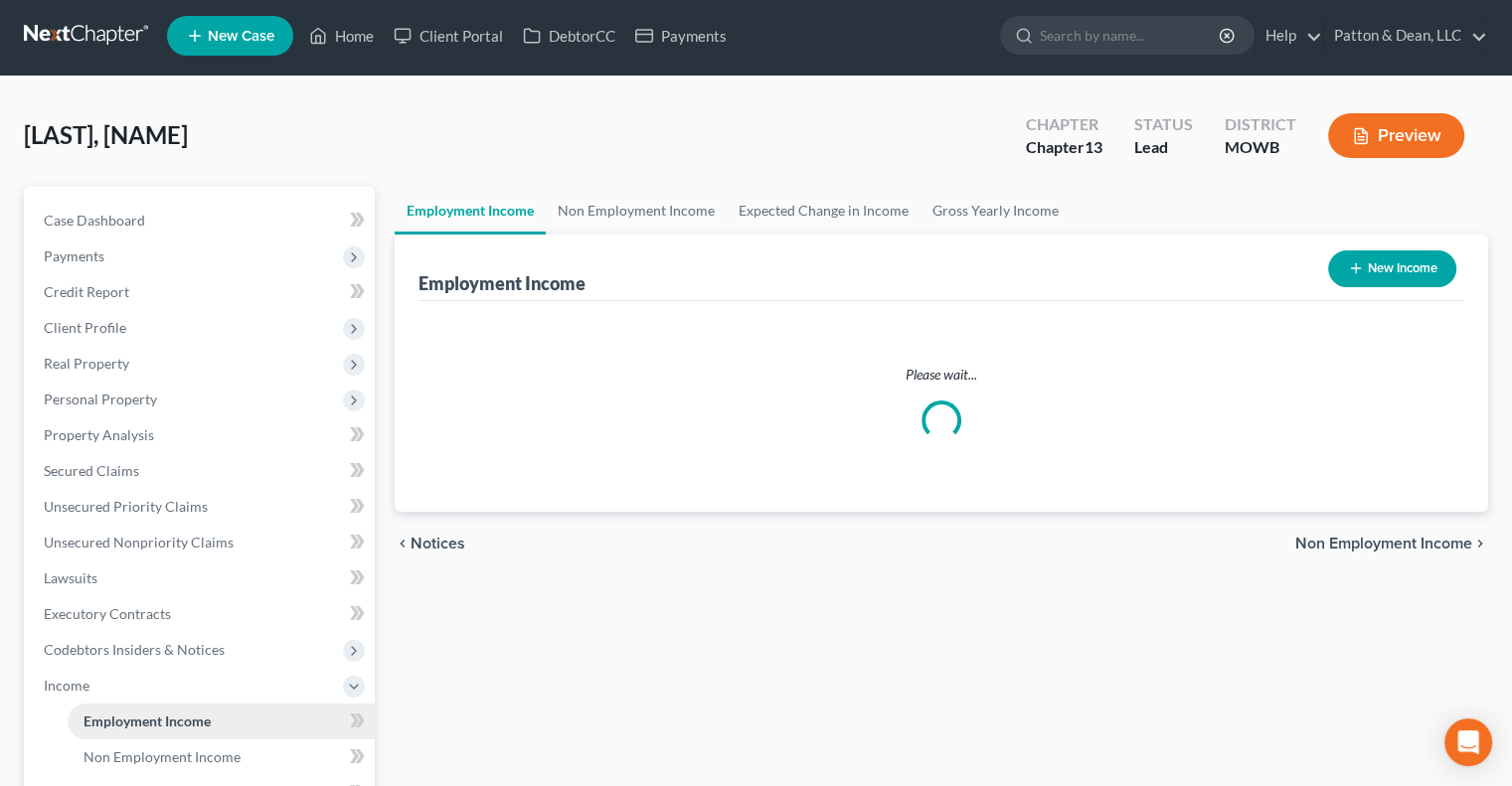 scroll, scrollTop: 0, scrollLeft: 0, axis: both 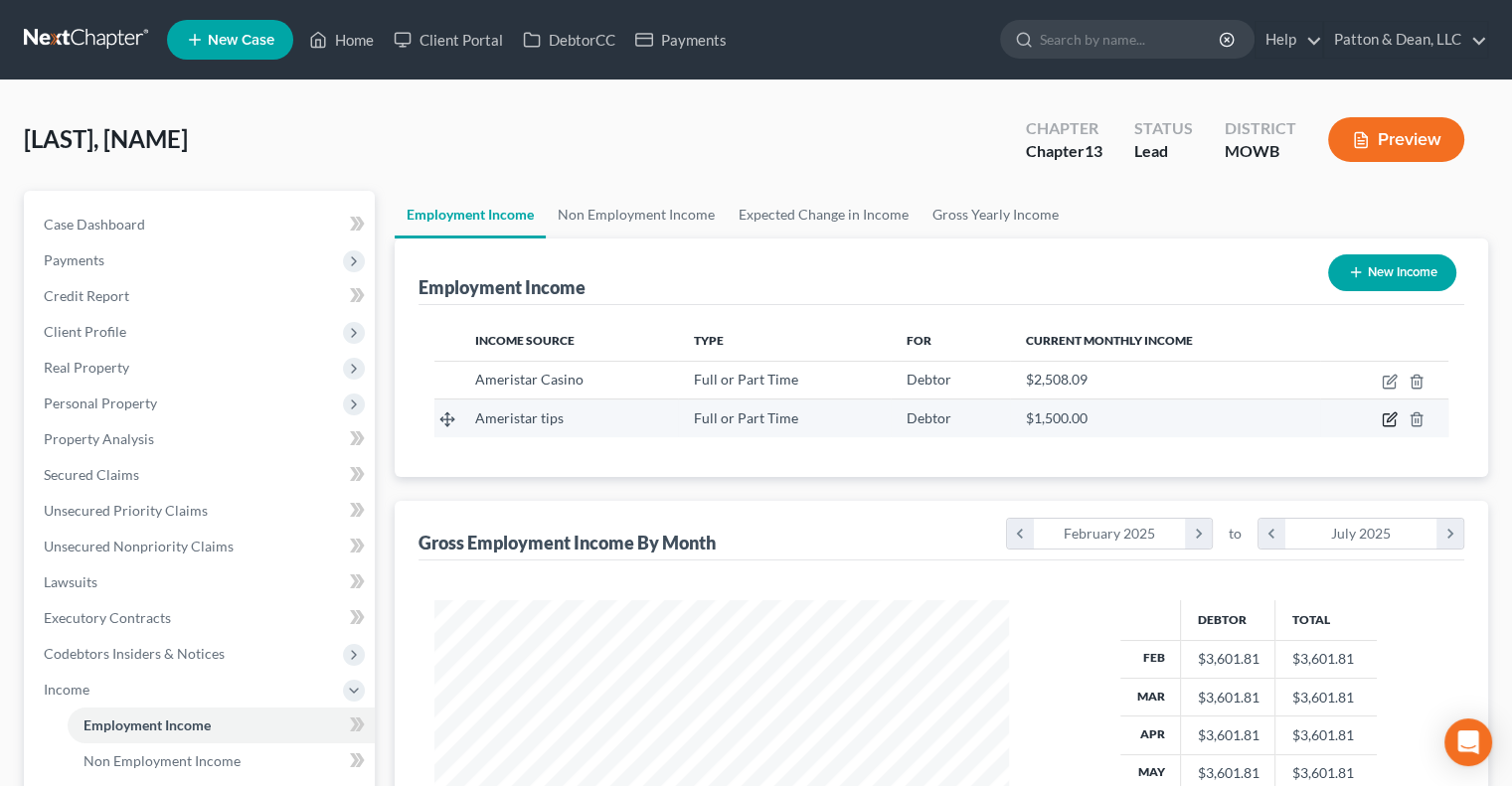 click 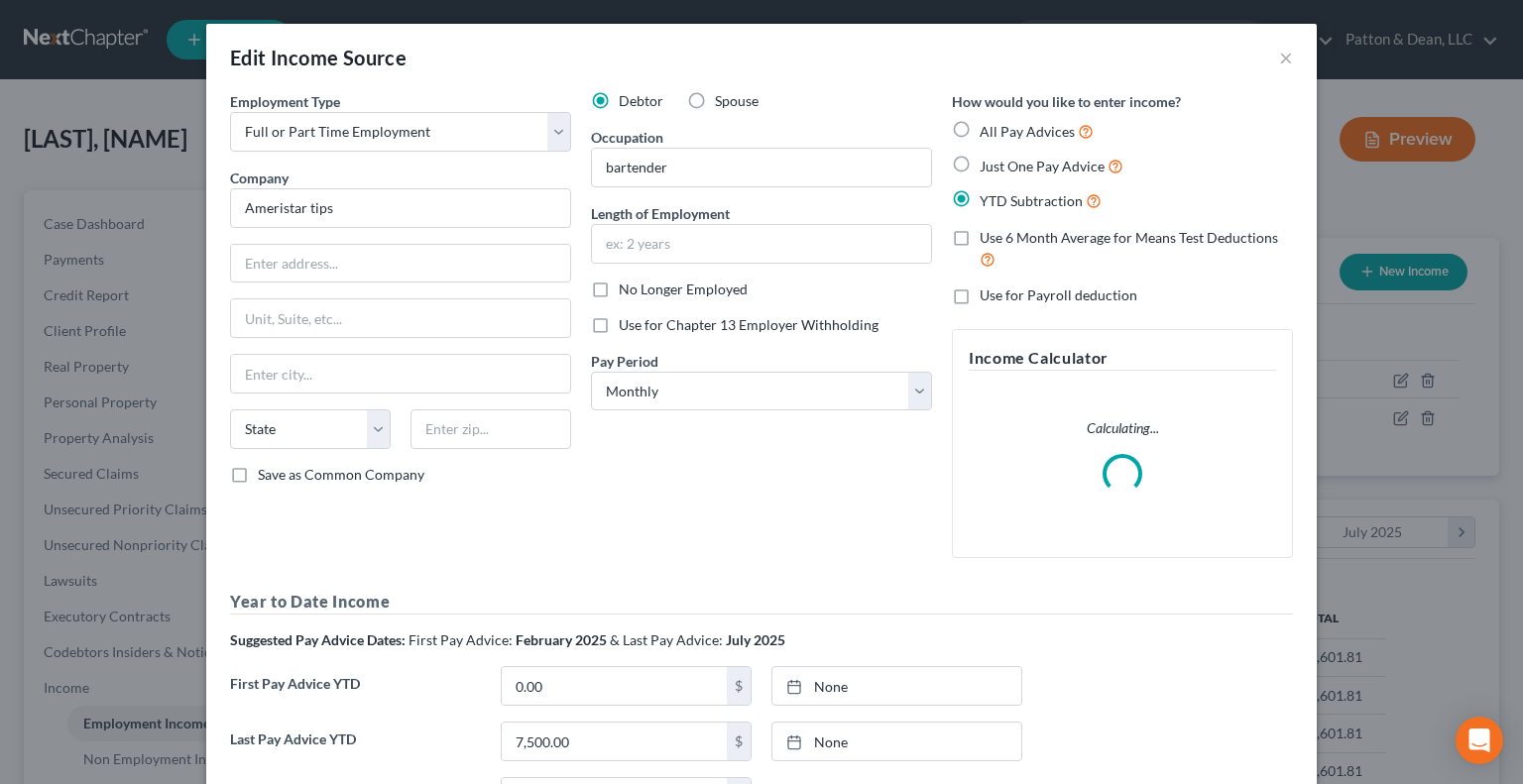 scroll, scrollTop: 990797, scrollLeft: 990917, axis: both 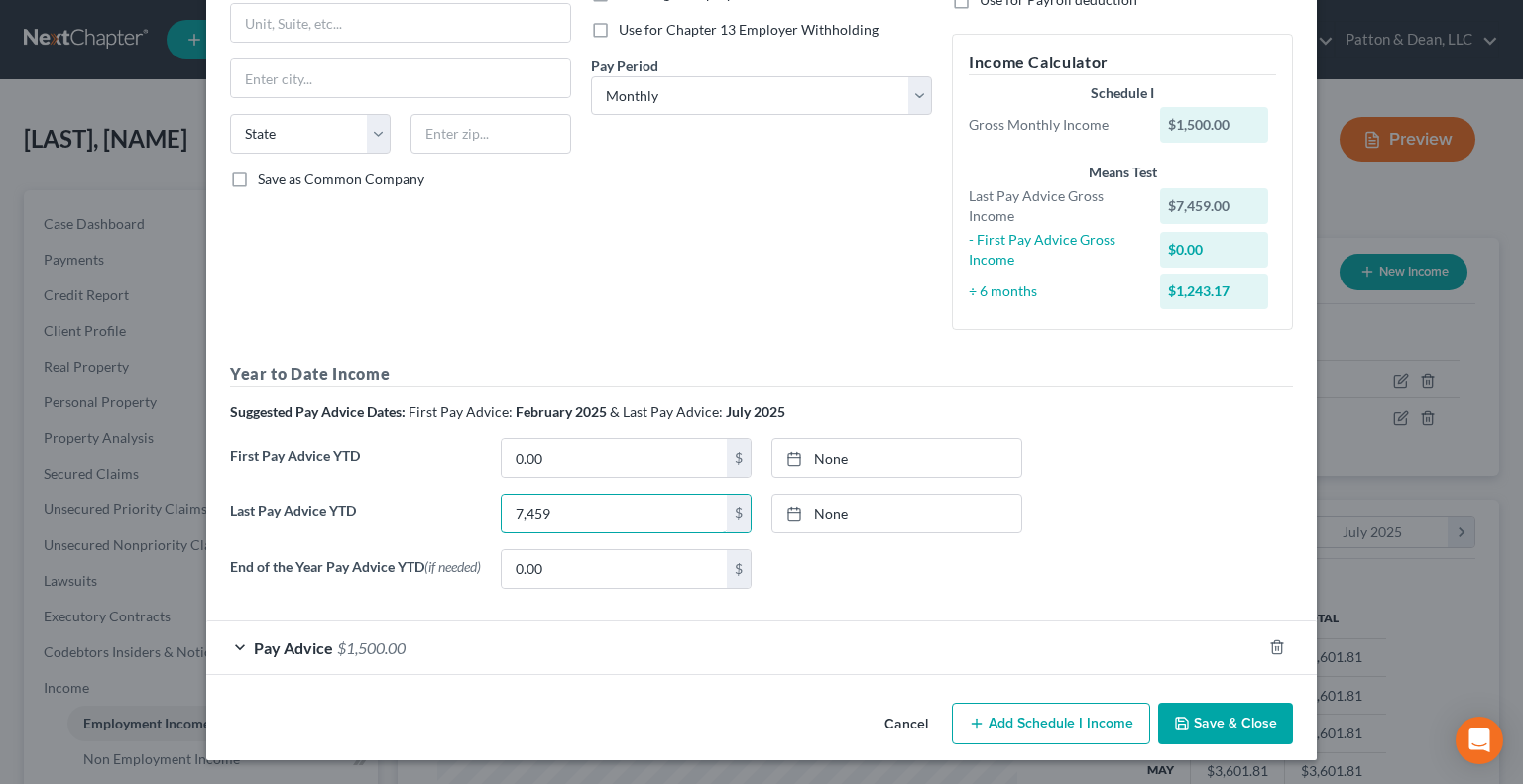 type on "7,459" 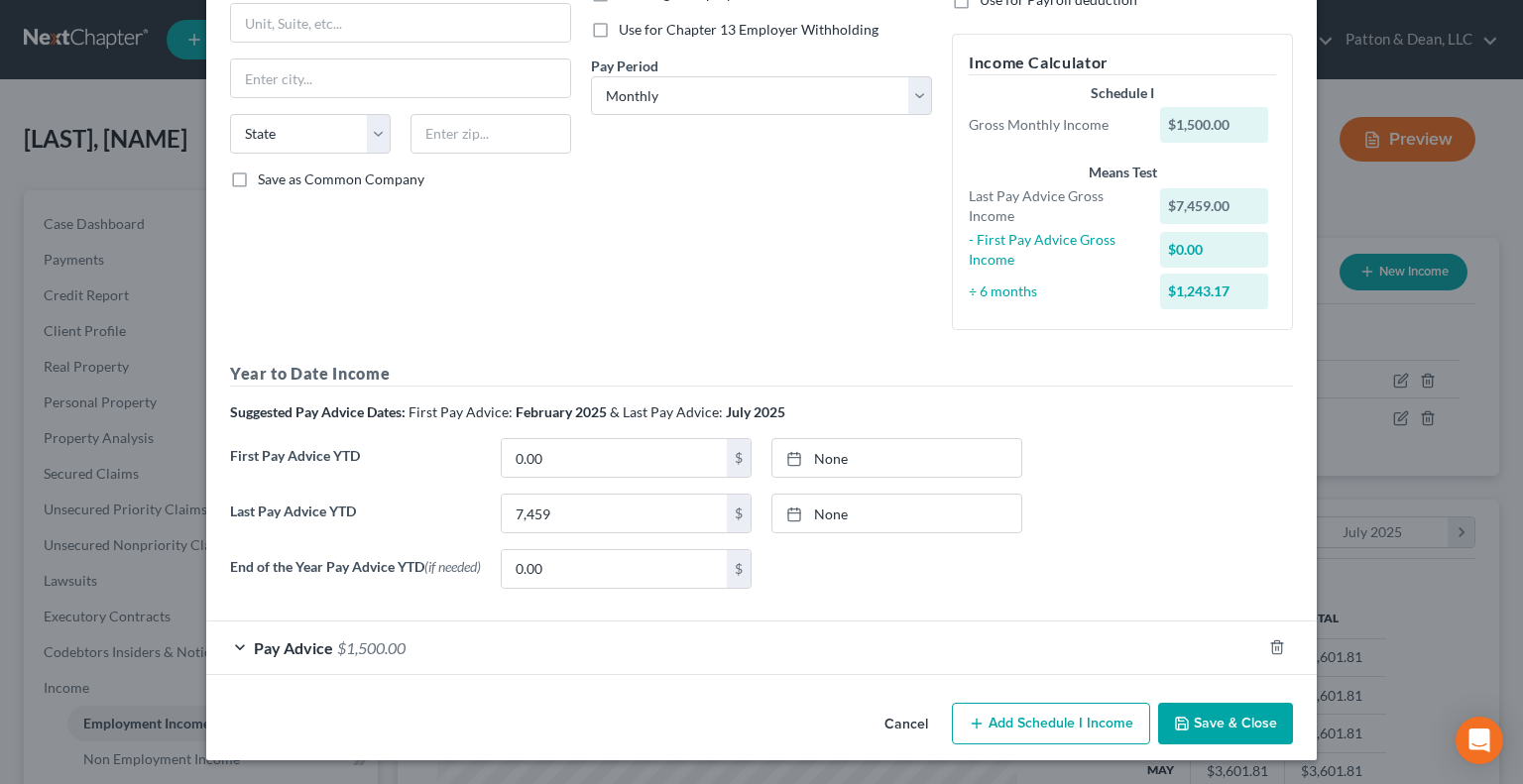 click on "Save & Close" at bounding box center [1226, 724] 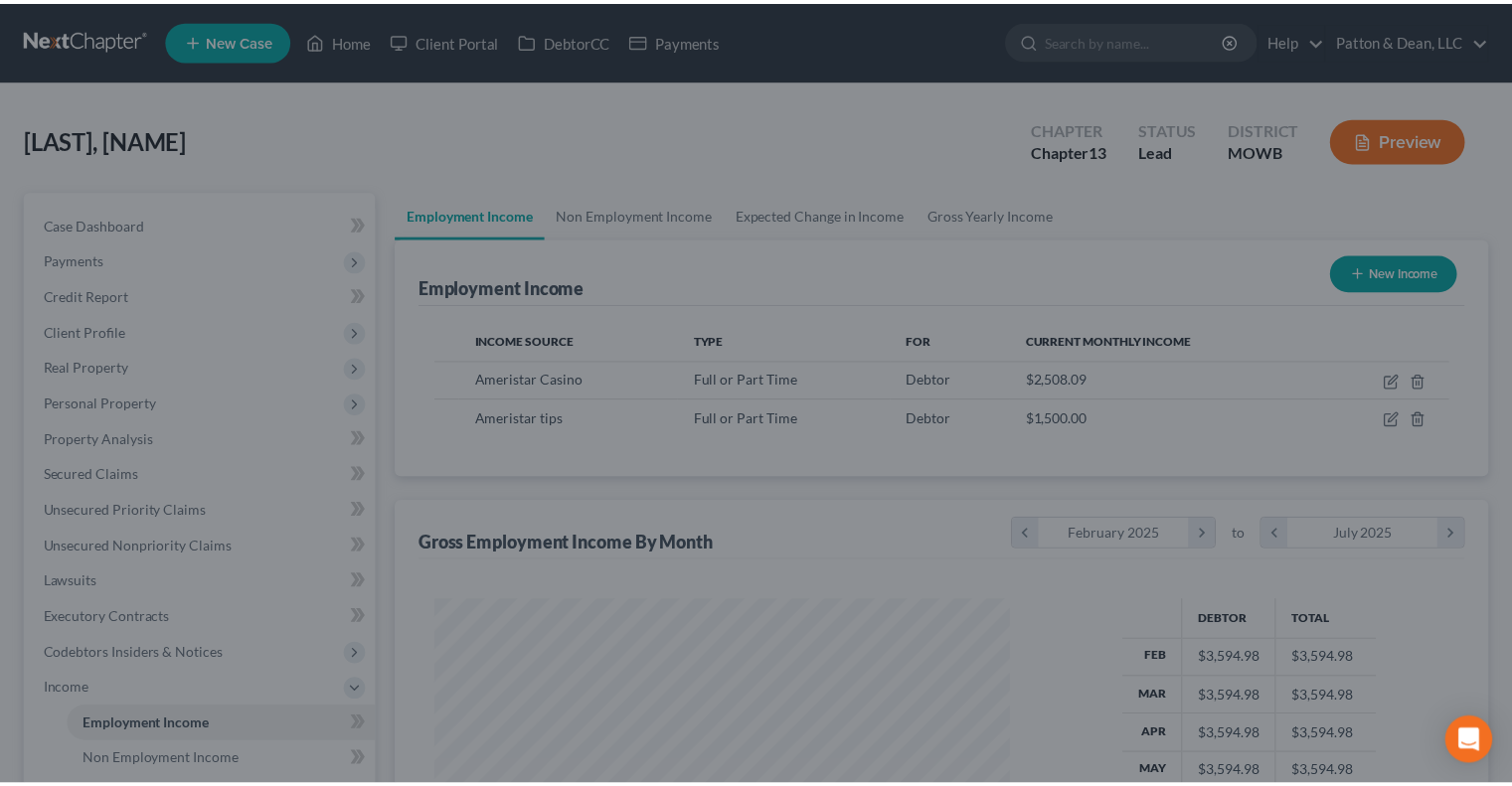 scroll, scrollTop: 354, scrollLeft: 613, axis: both 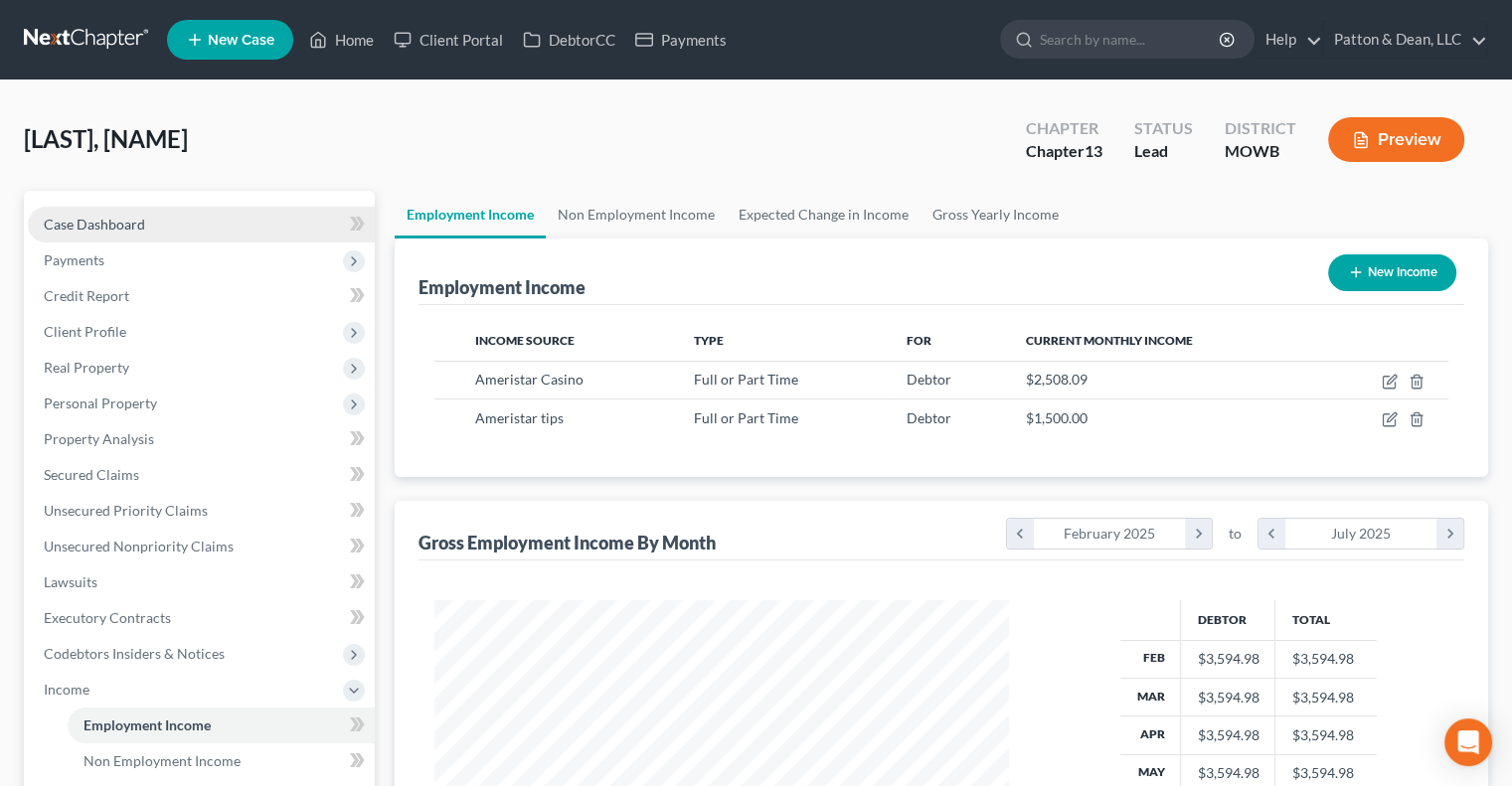 click on "Case Dashboard" at bounding box center [94, 224] 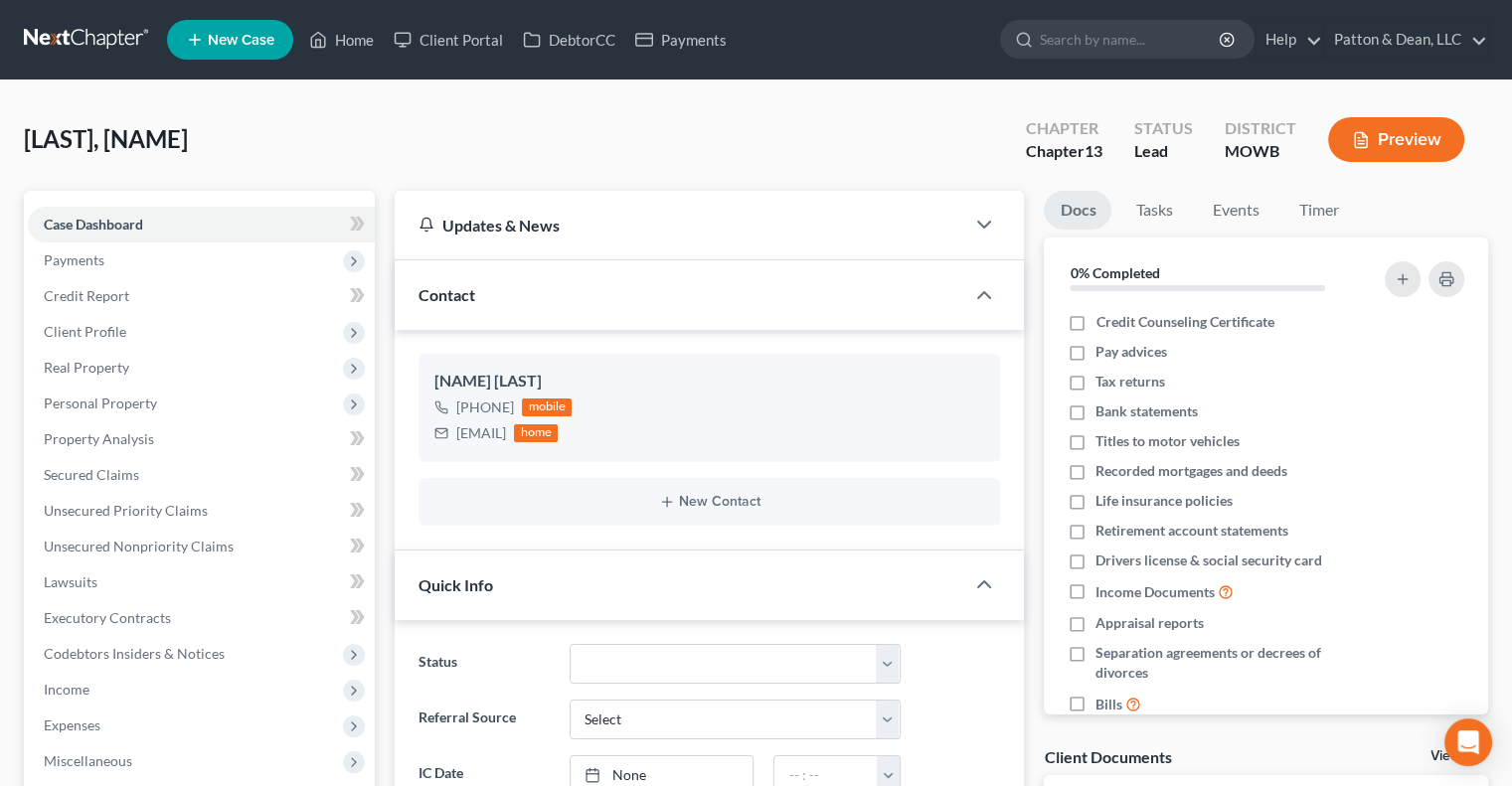 scroll, scrollTop: 795, scrollLeft: 0, axis: vertical 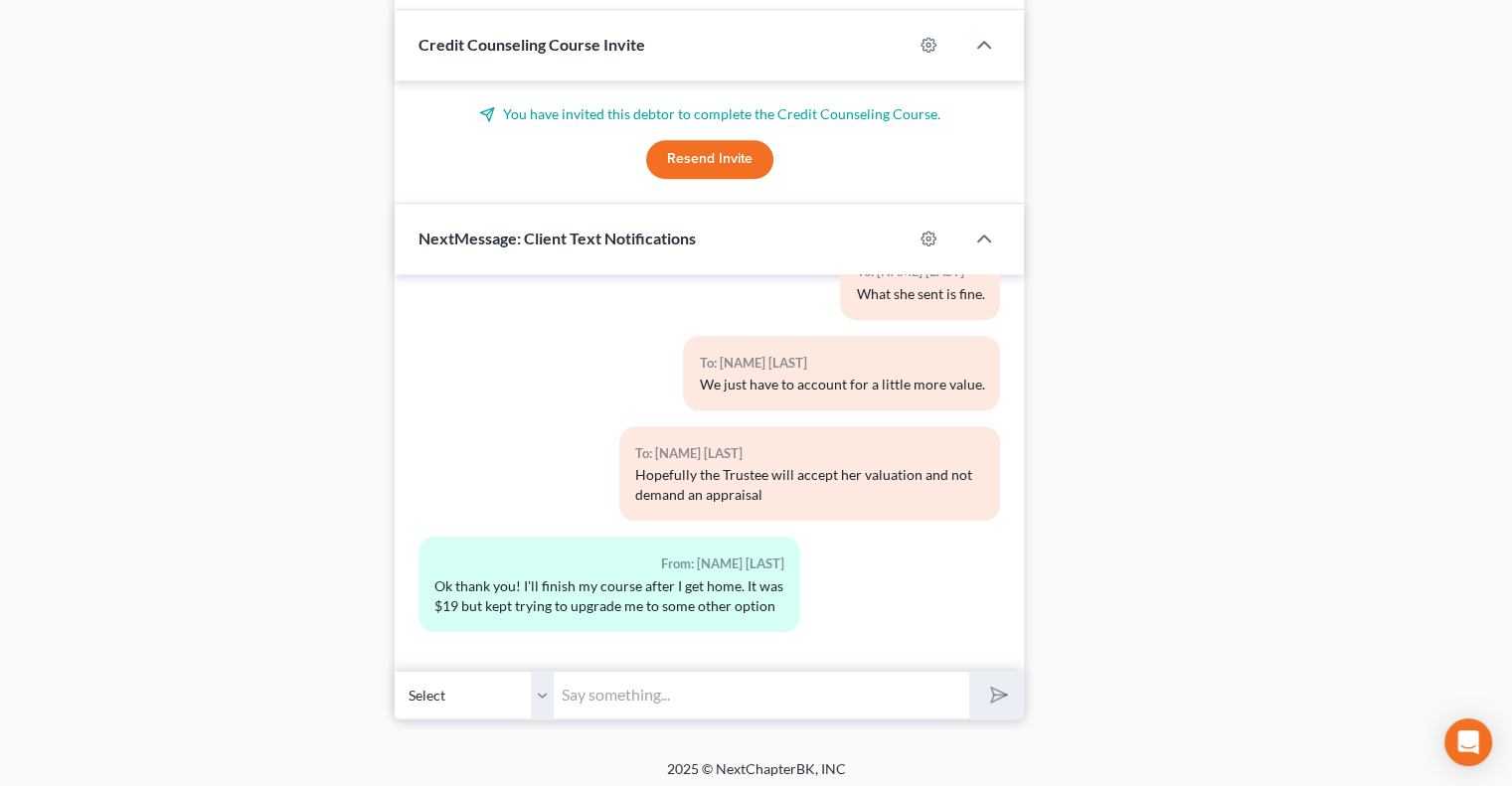 click at bounding box center [761, 695] 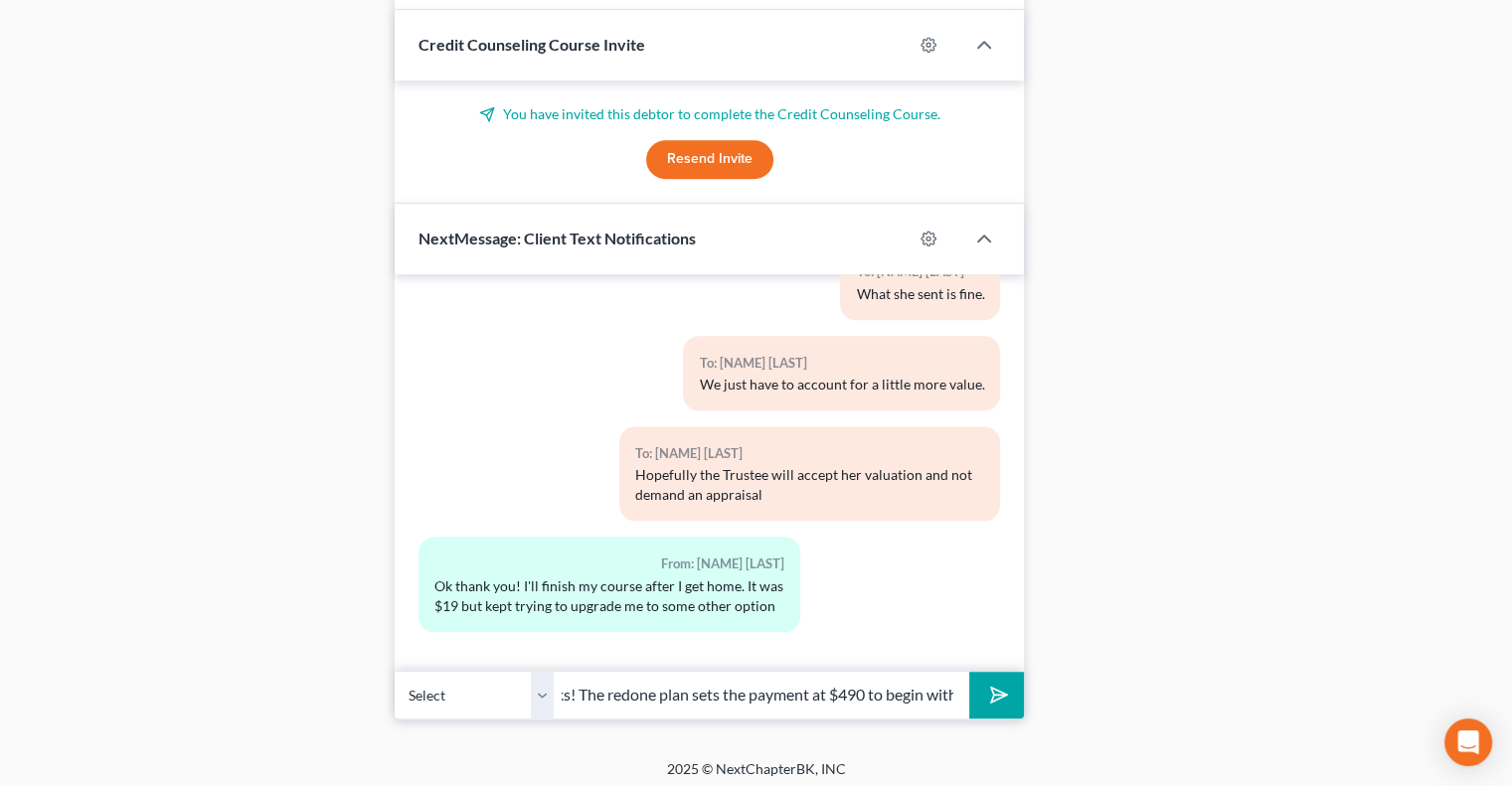 scroll, scrollTop: 0, scrollLeft: 310, axis: horizontal 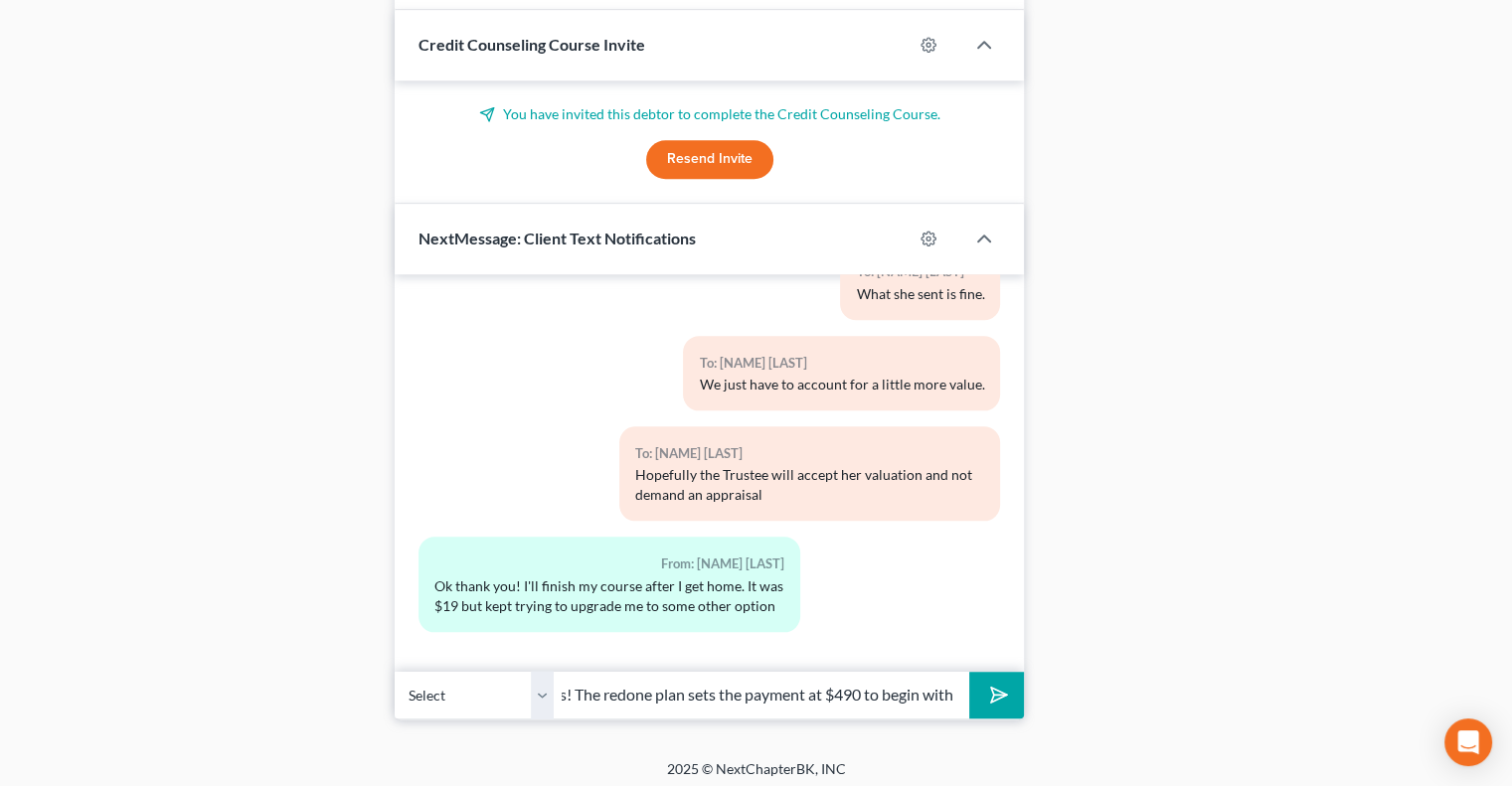 type on "I got the credit counseling certificate. Thanks! The redone plan sets the payment at $490 to begin with" 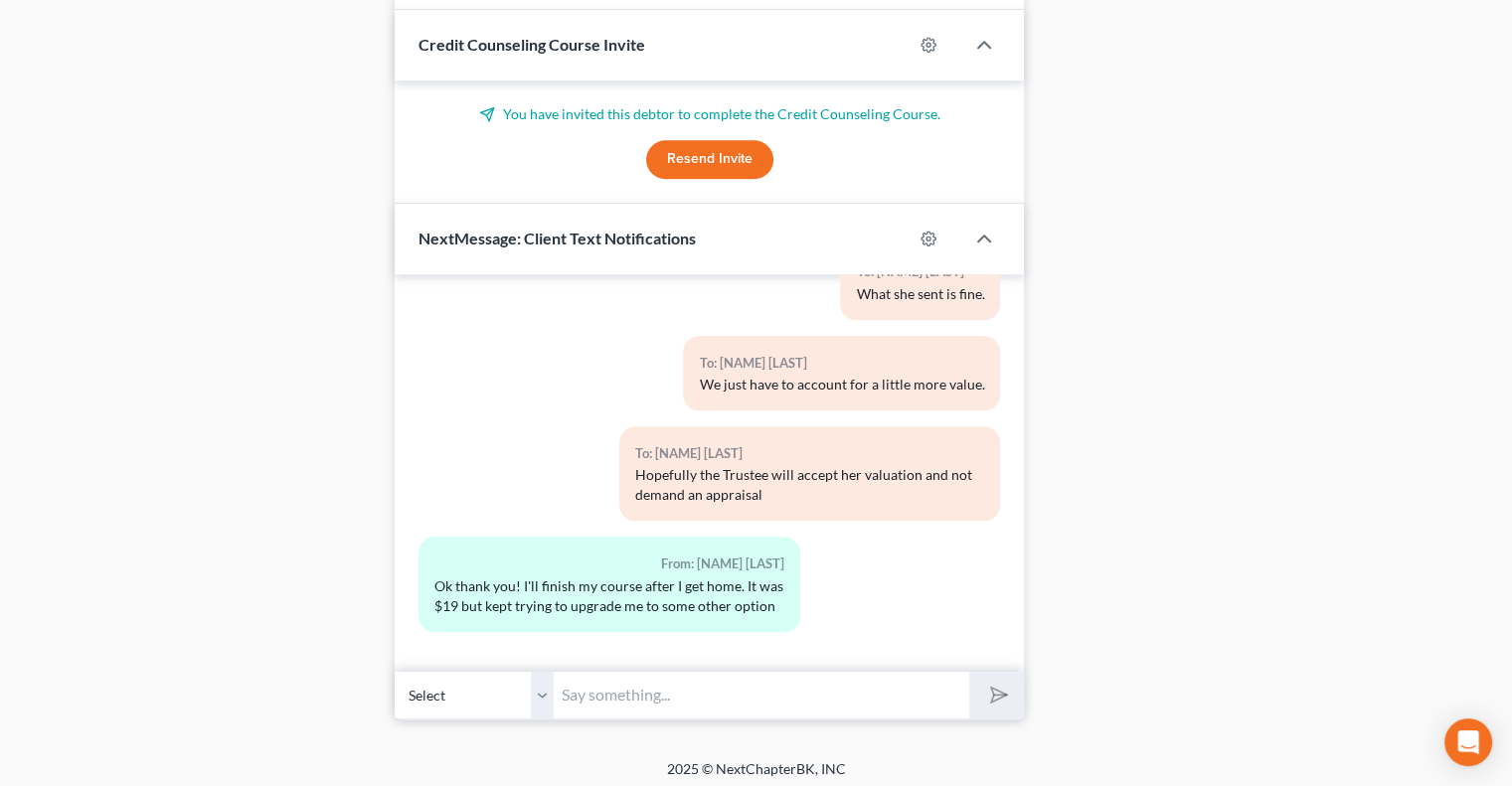 scroll, scrollTop: 0, scrollLeft: 0, axis: both 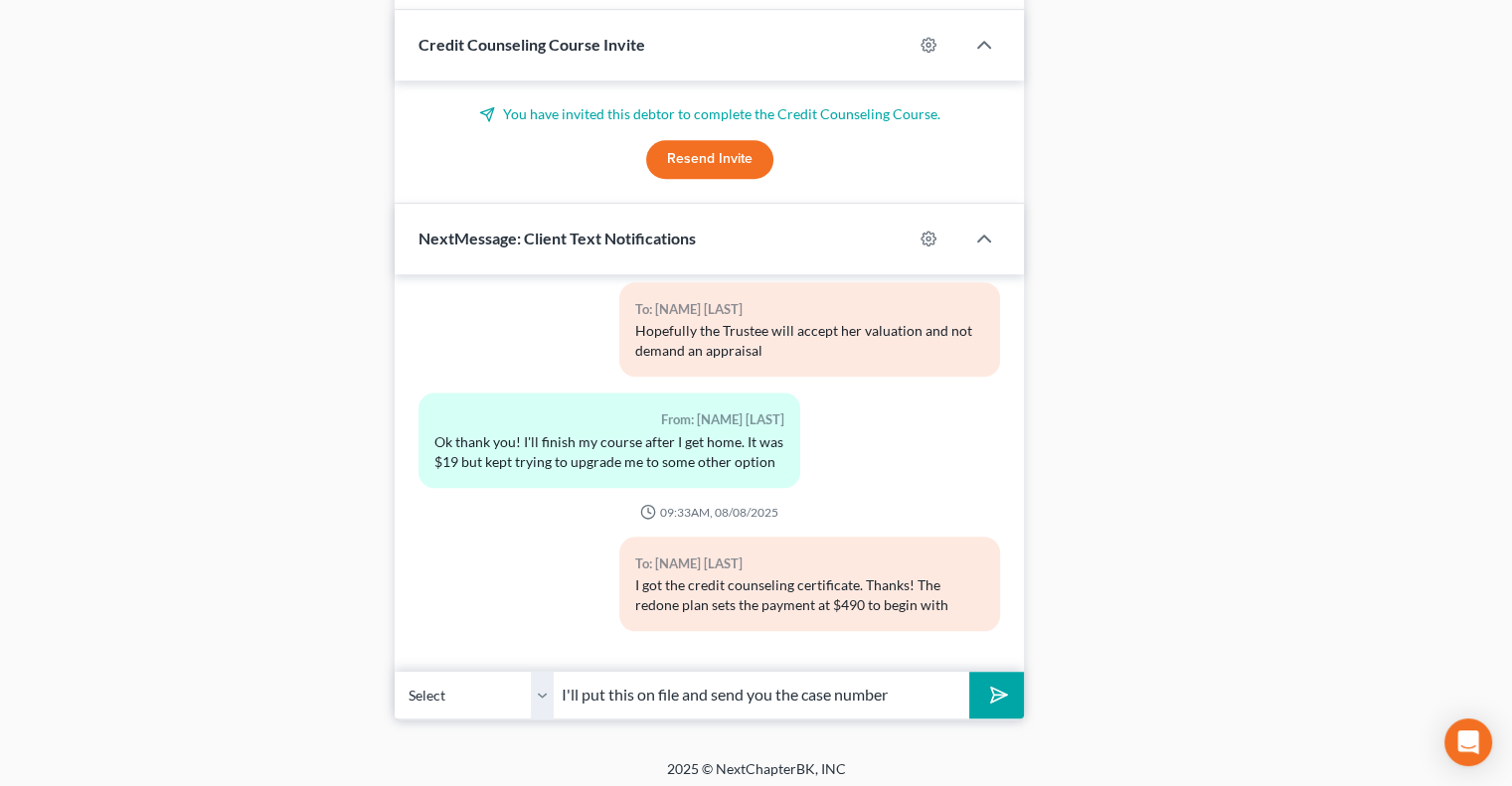 type on "I'll put this on file and send you the case number" 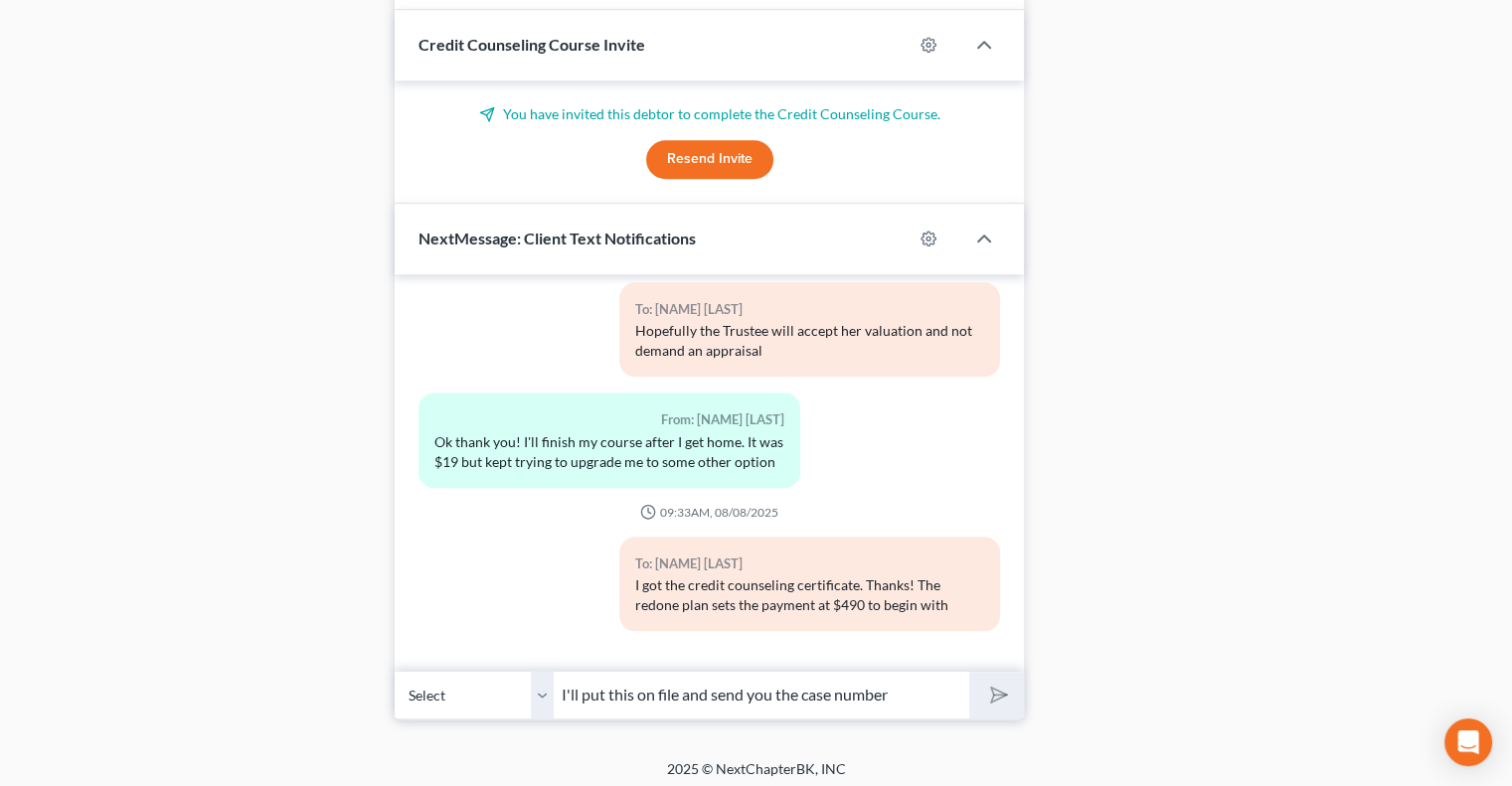 type 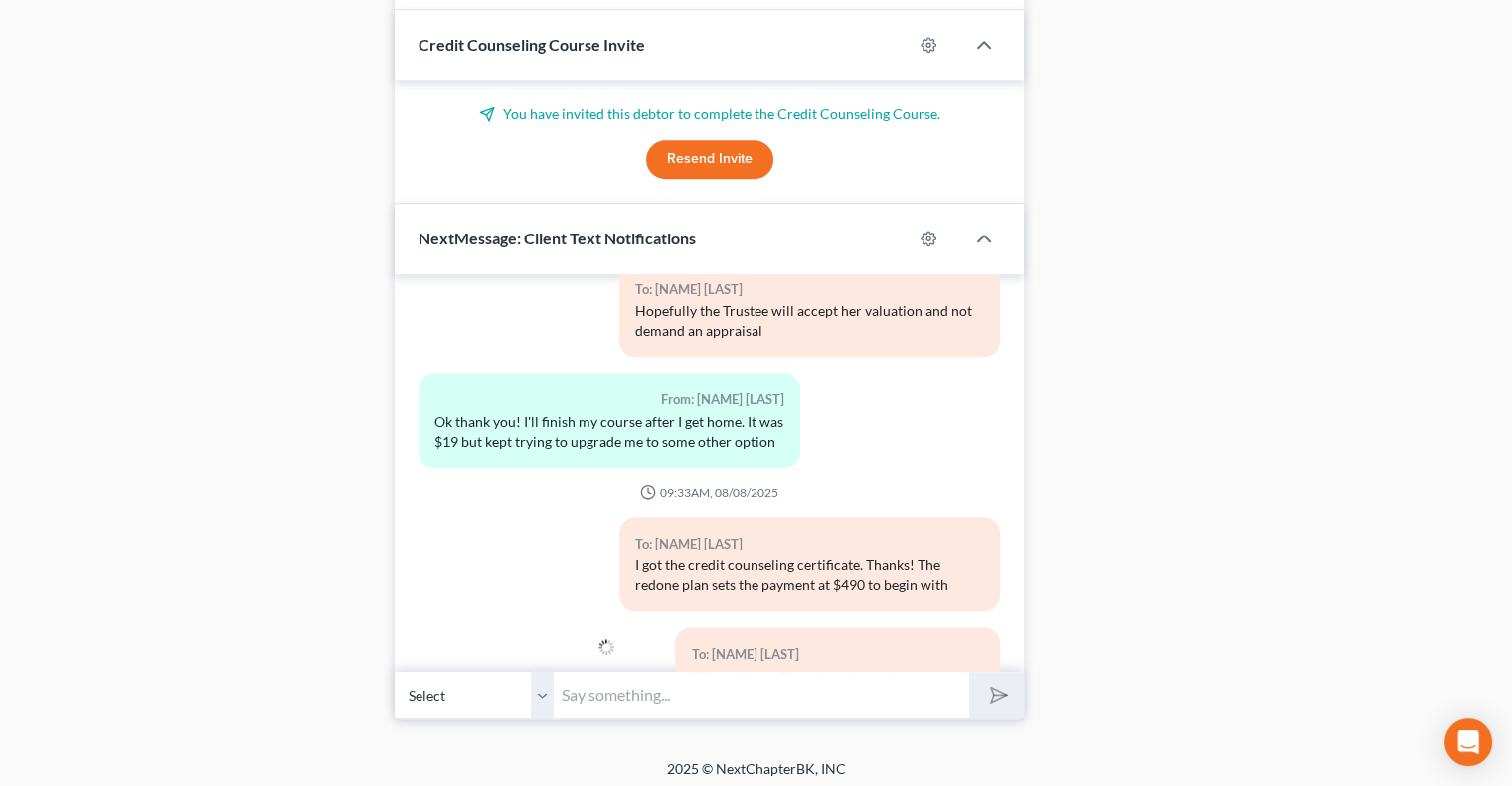 scroll, scrollTop: 2101, scrollLeft: 0, axis: vertical 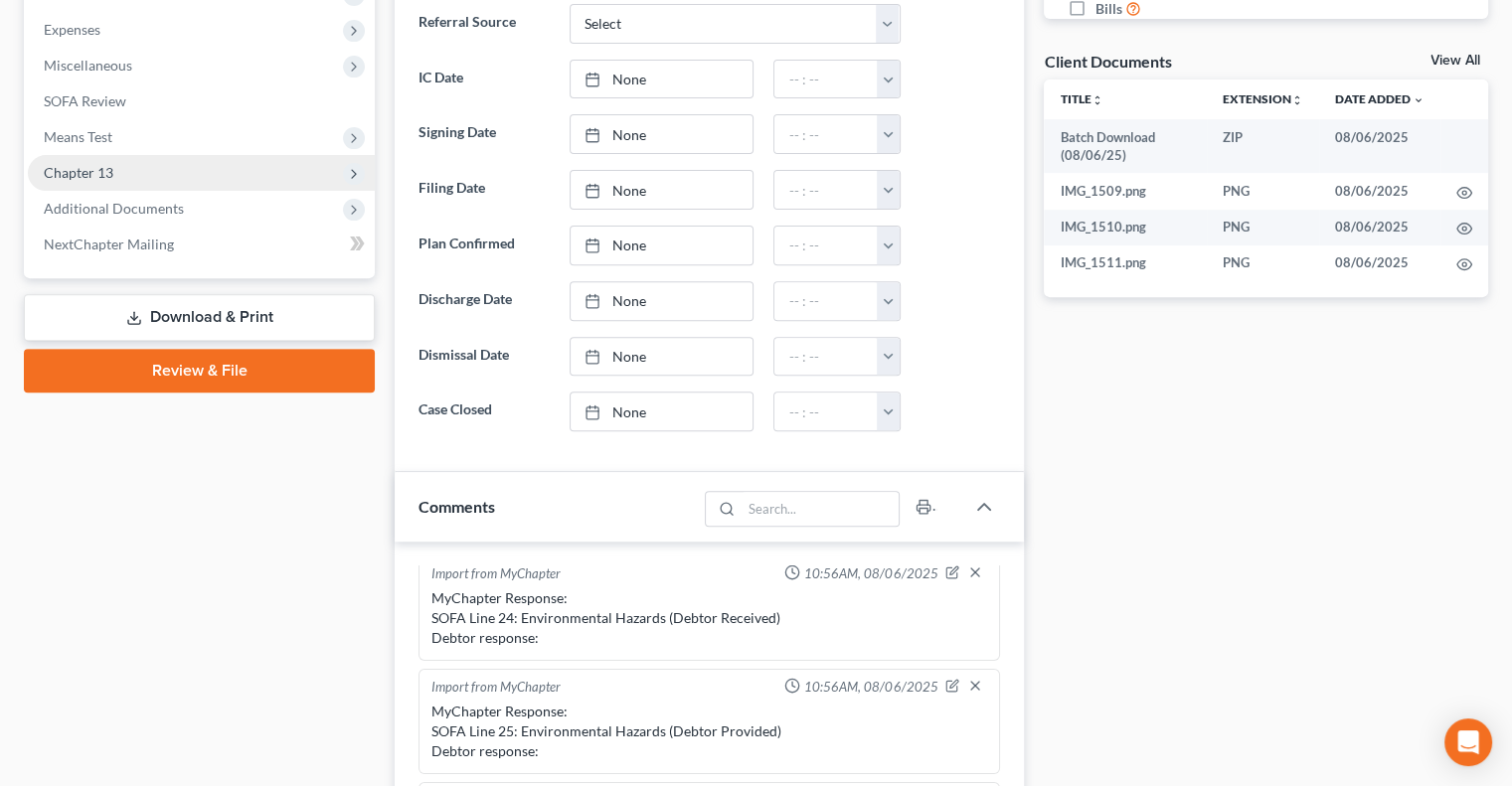 click on "Chapter 13" at bounding box center [79, 172] 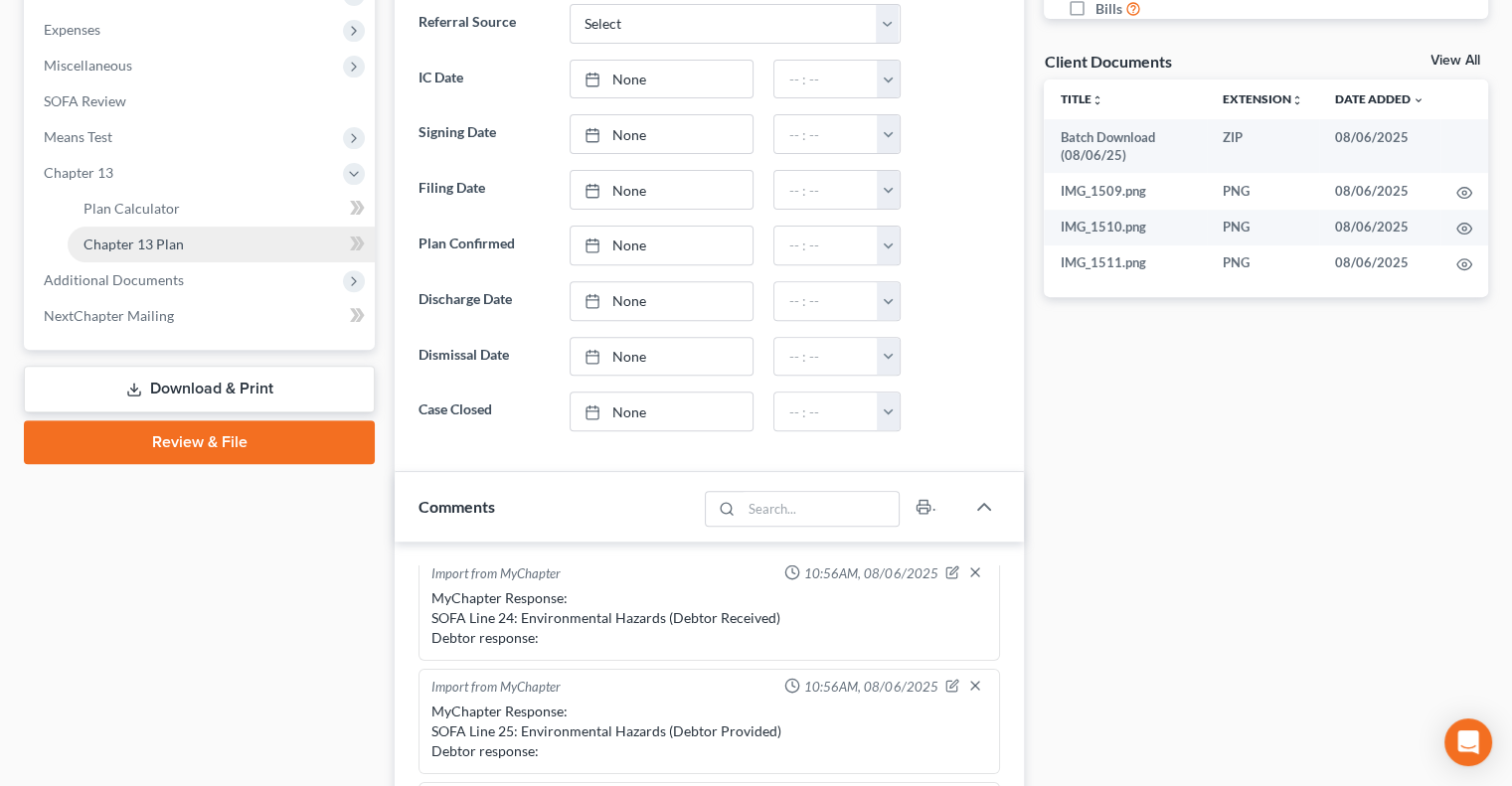 click on "Chapter 13 Plan" at bounding box center [133, 243] 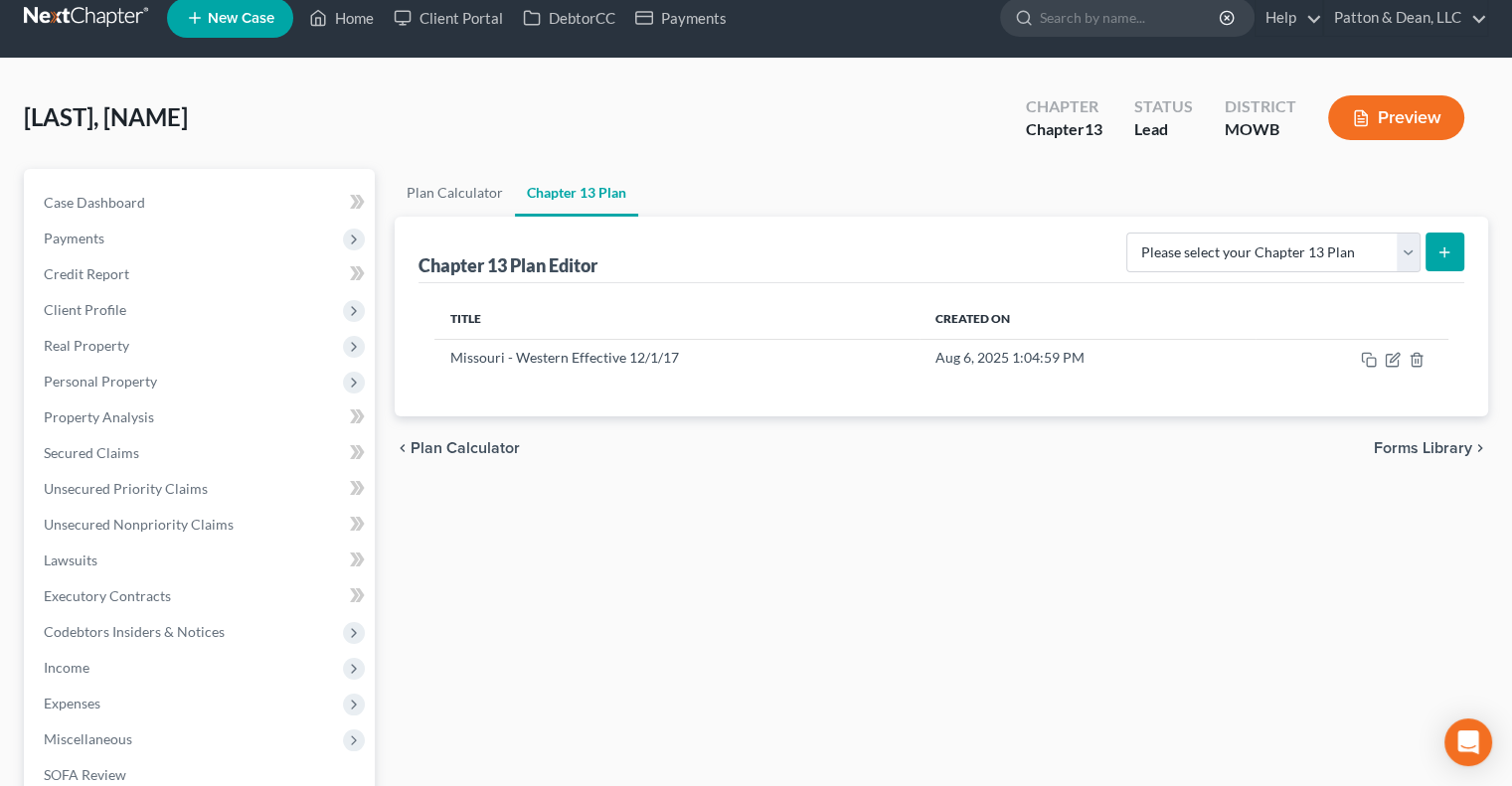 scroll, scrollTop: 0, scrollLeft: 0, axis: both 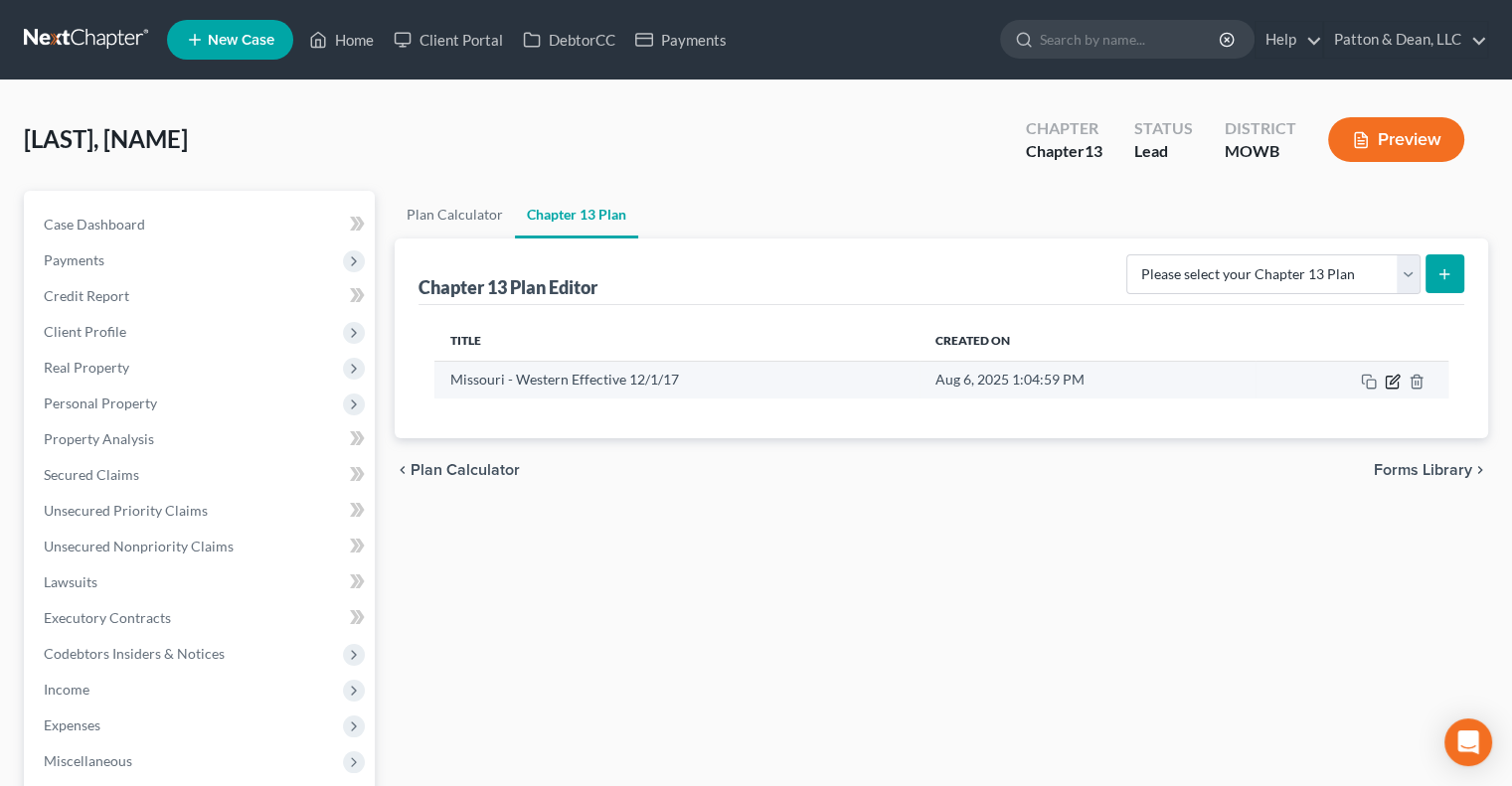 click 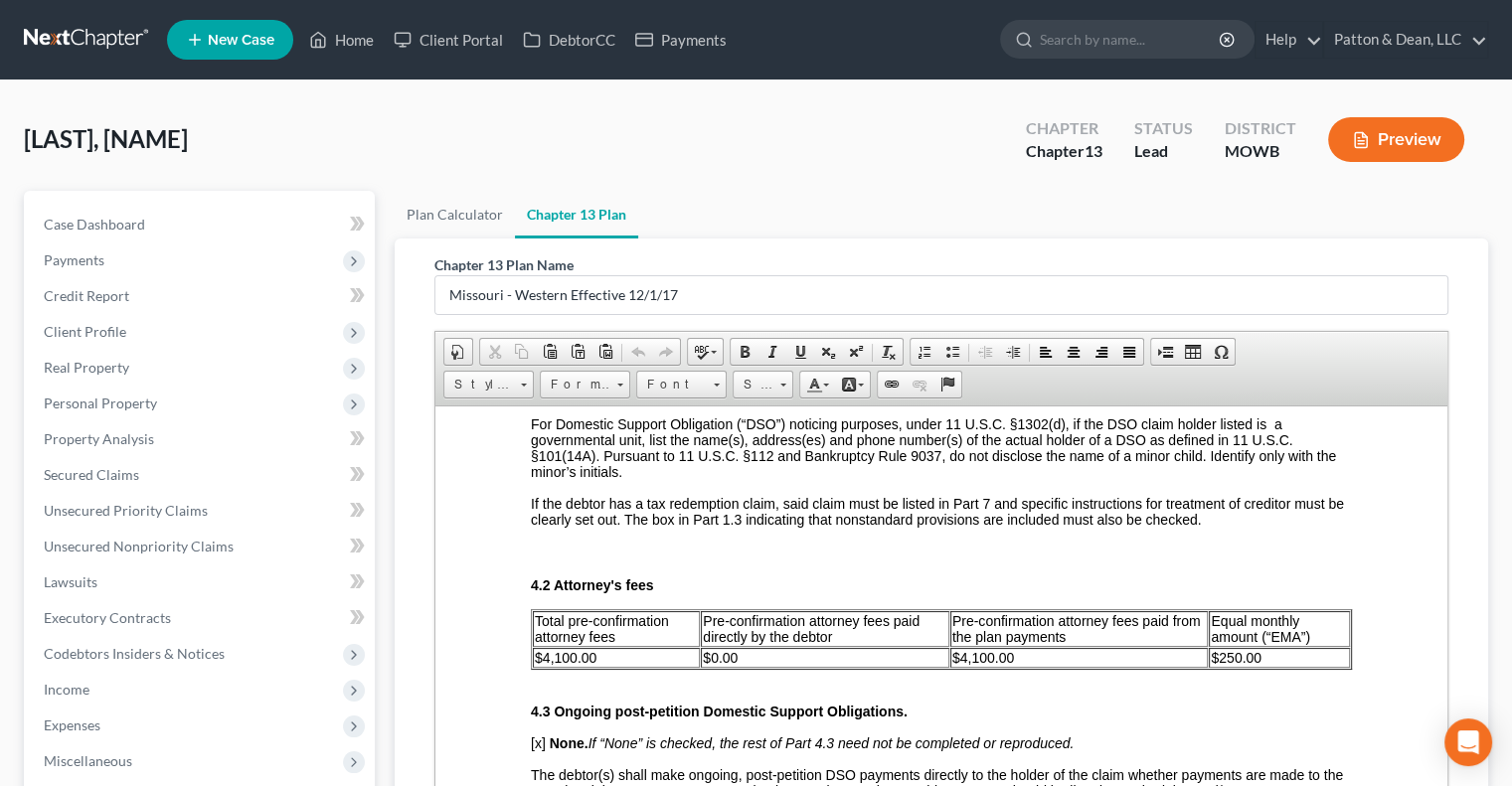 scroll, scrollTop: 2981, scrollLeft: 0, axis: vertical 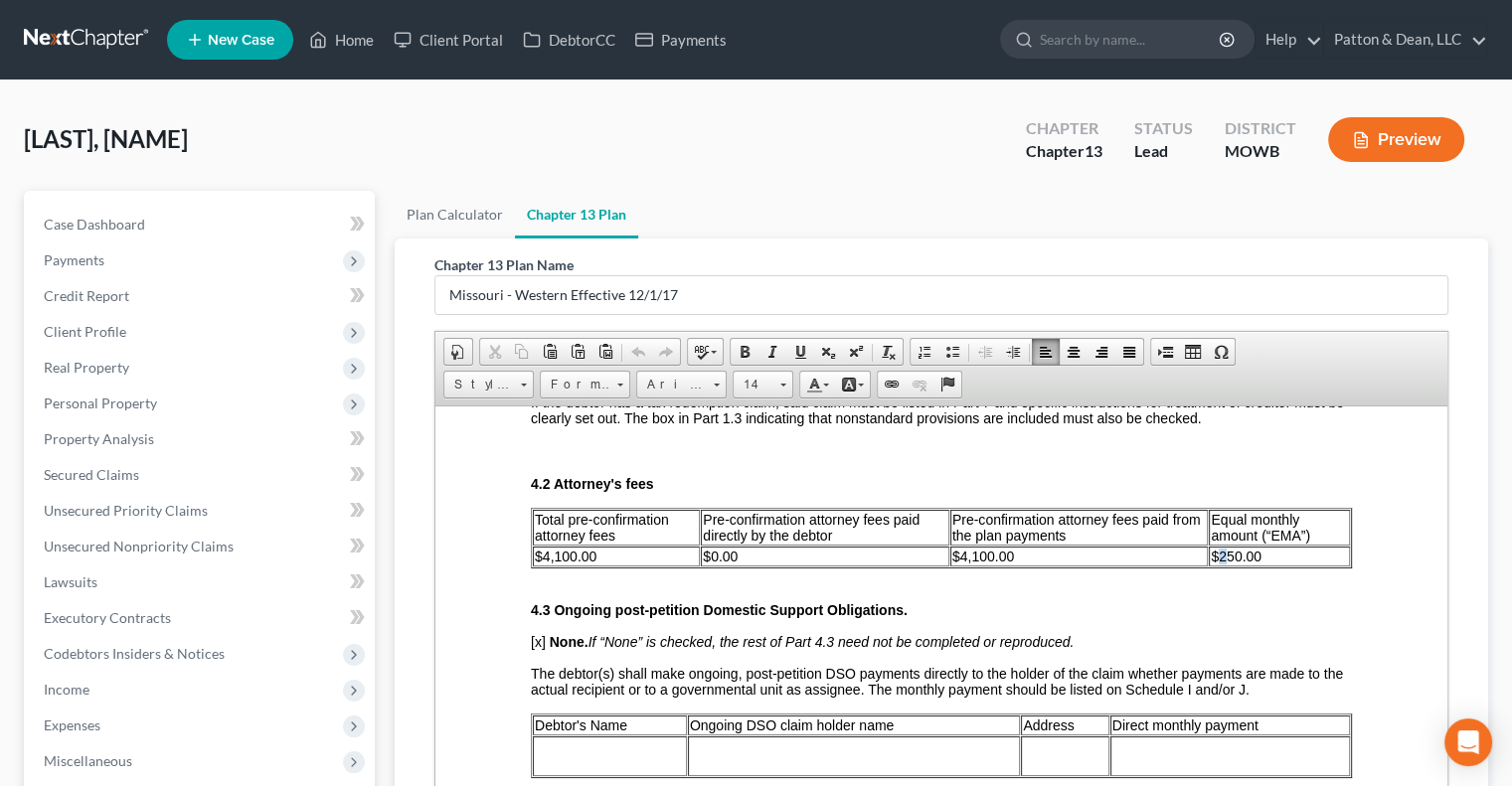 click on "$250.00" at bounding box center [1236, 555] 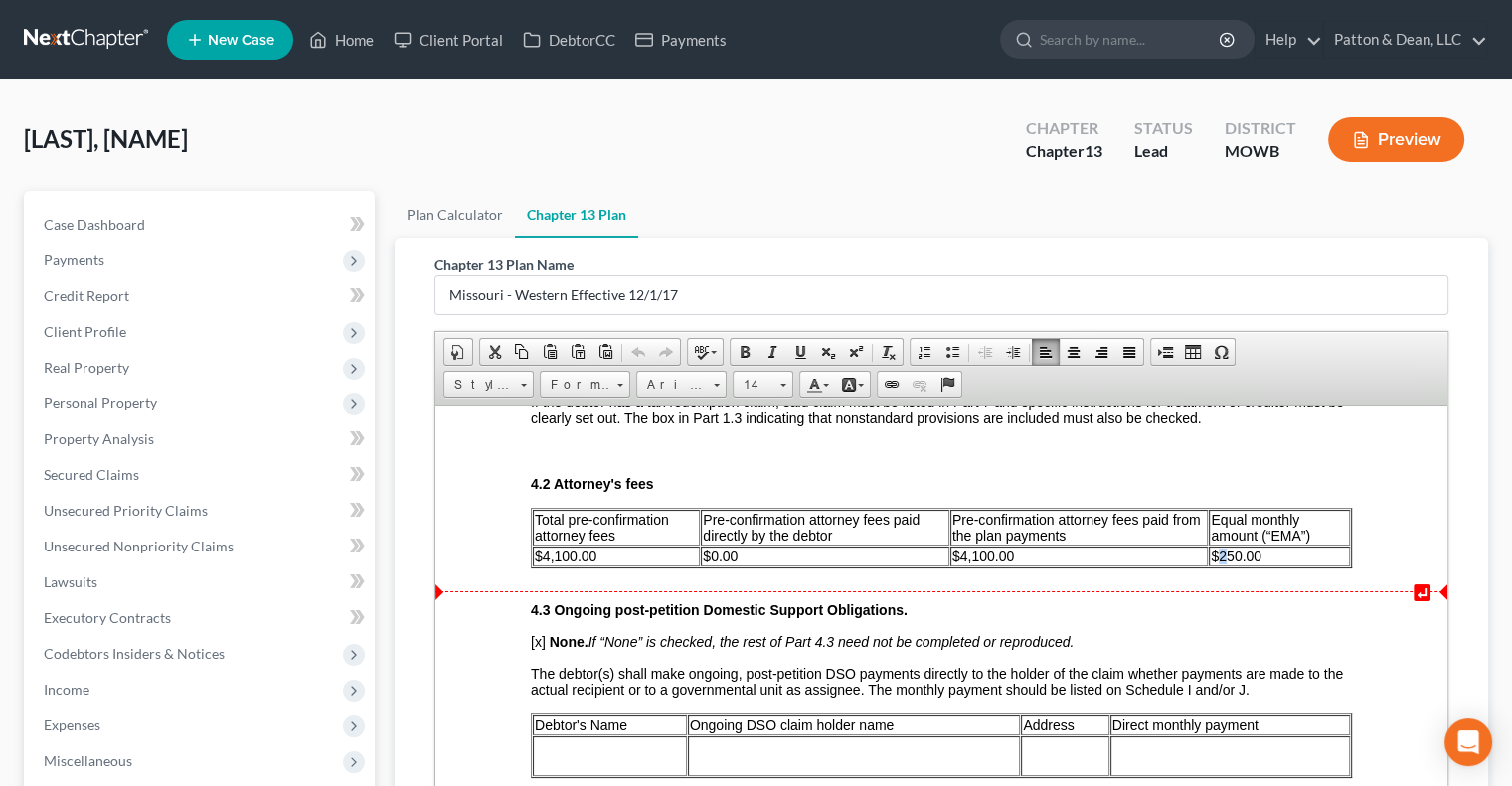 type 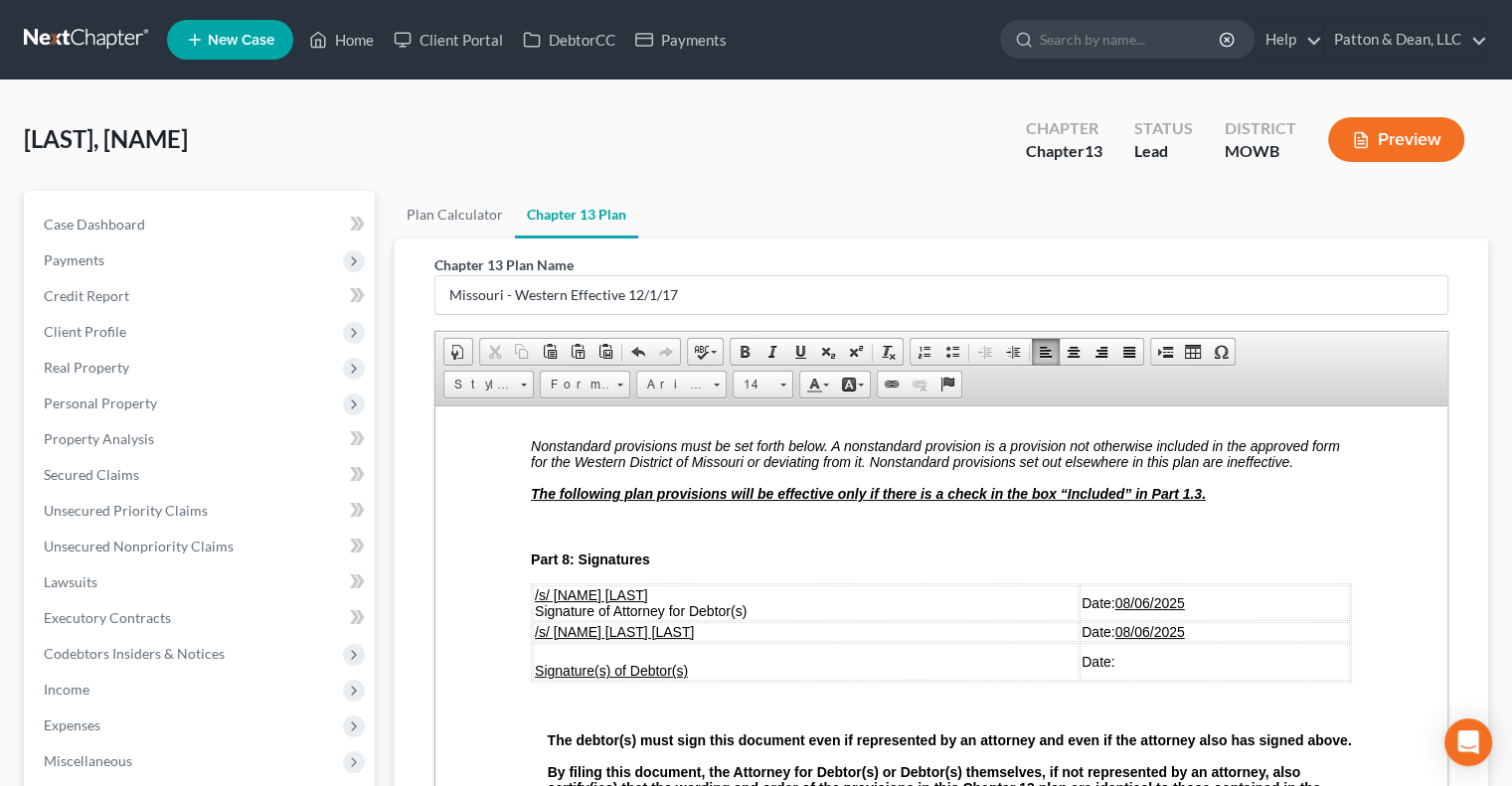 scroll, scrollTop: 4869, scrollLeft: 0, axis: vertical 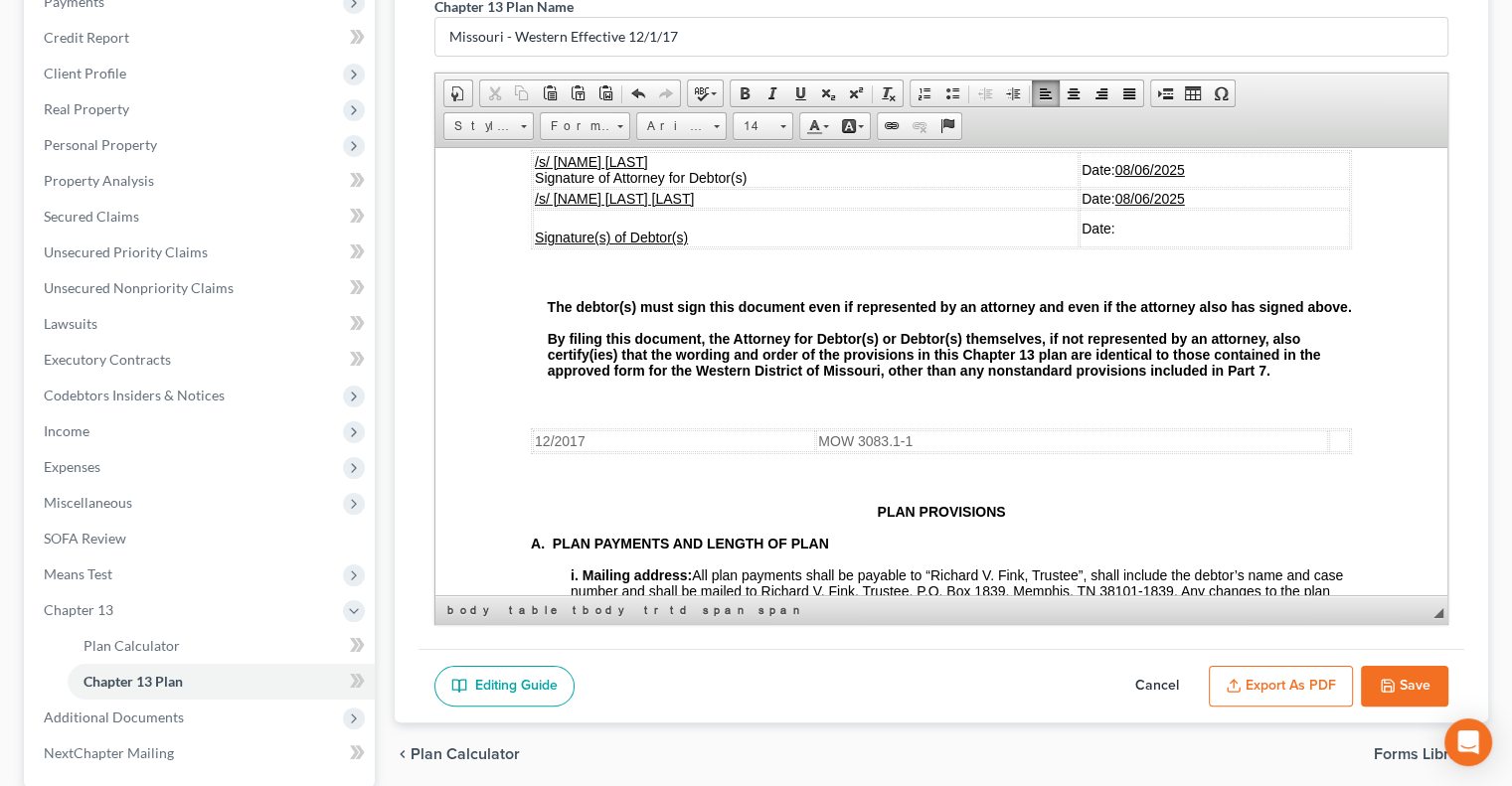 click on "Export as PDF" at bounding box center (1280, 687) 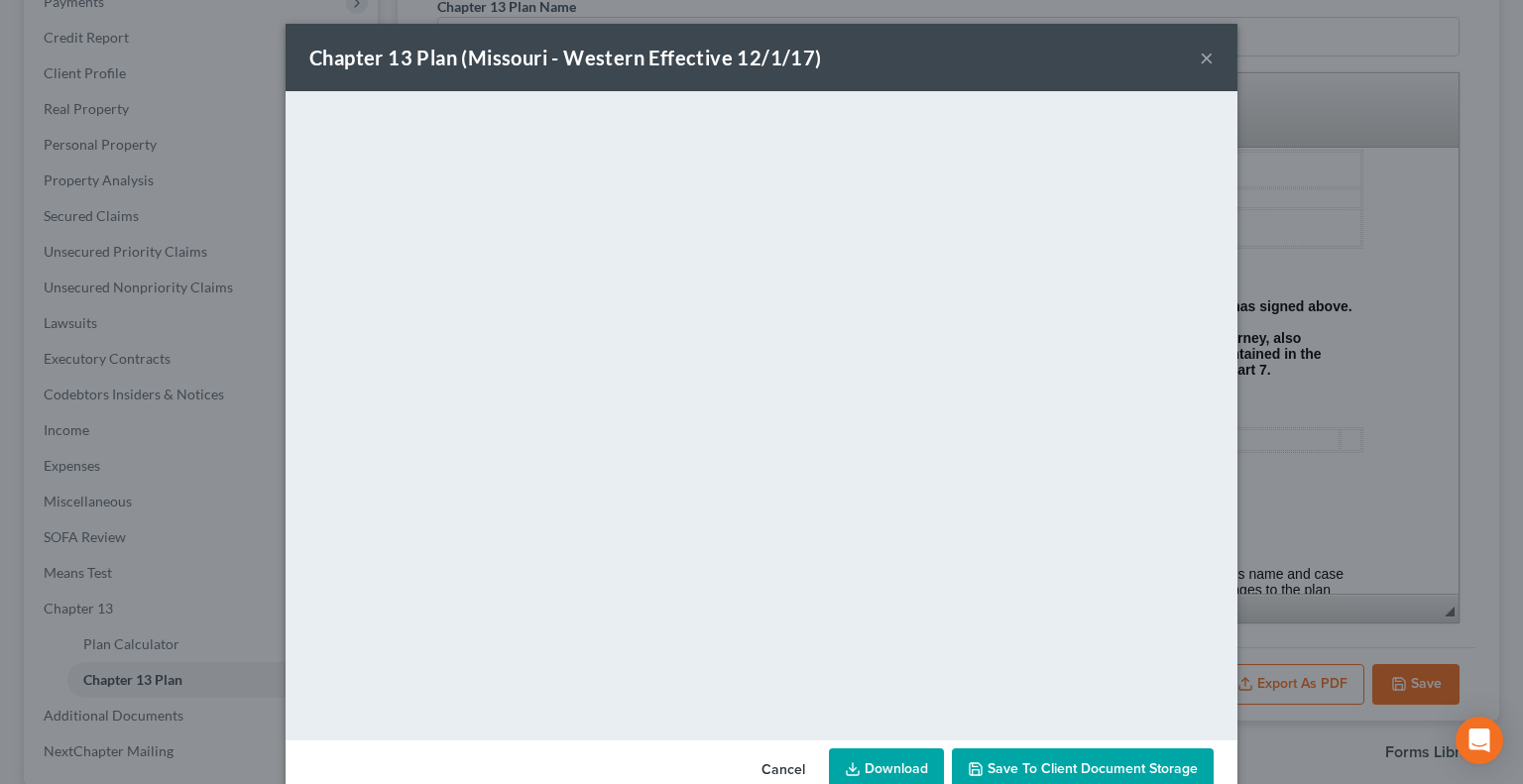 click on "Download" at bounding box center [886, 769] 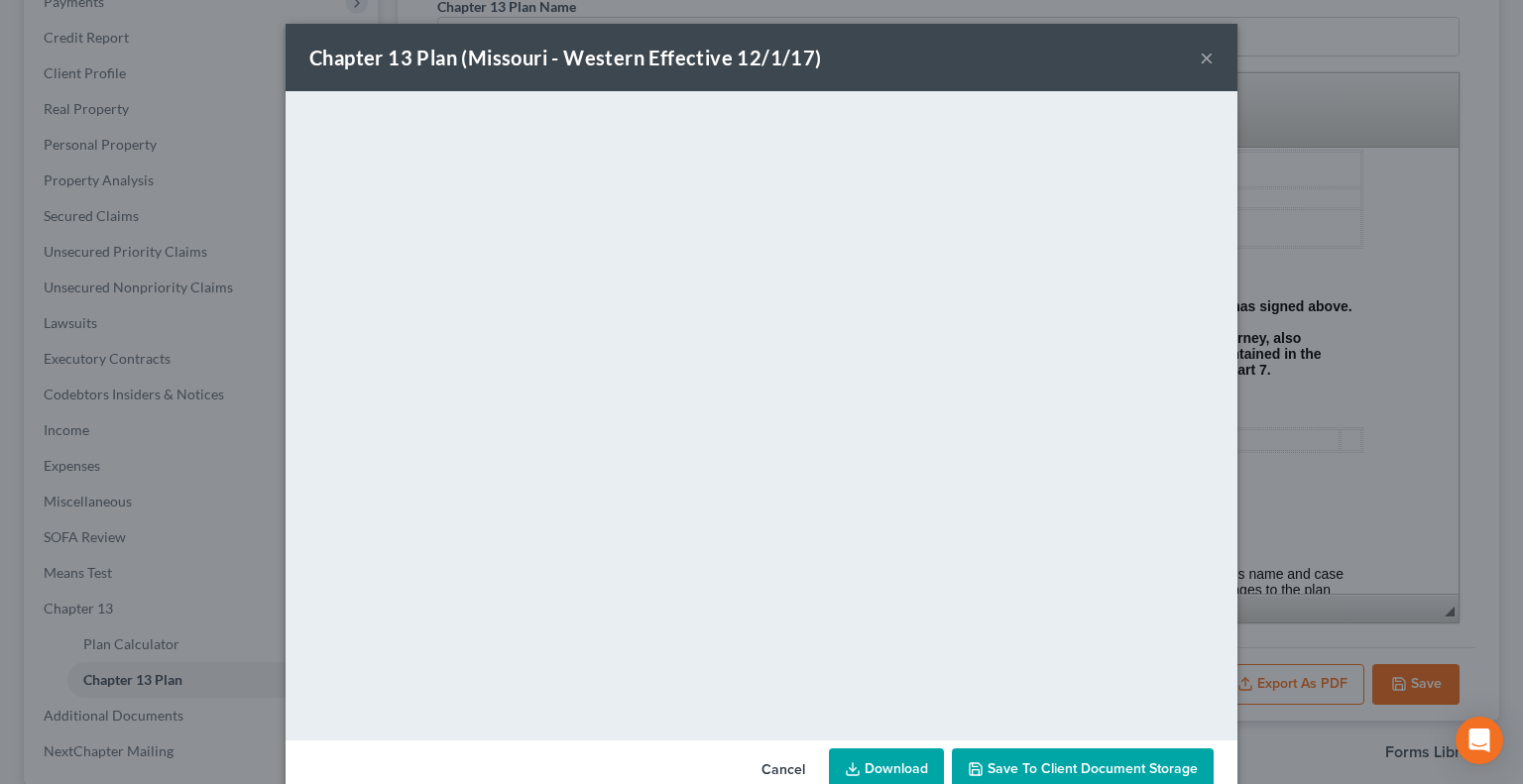 click on "Chapter 13 Plan (Missouri - Western Effective 12/1/17) ×" at bounding box center [762, 57] 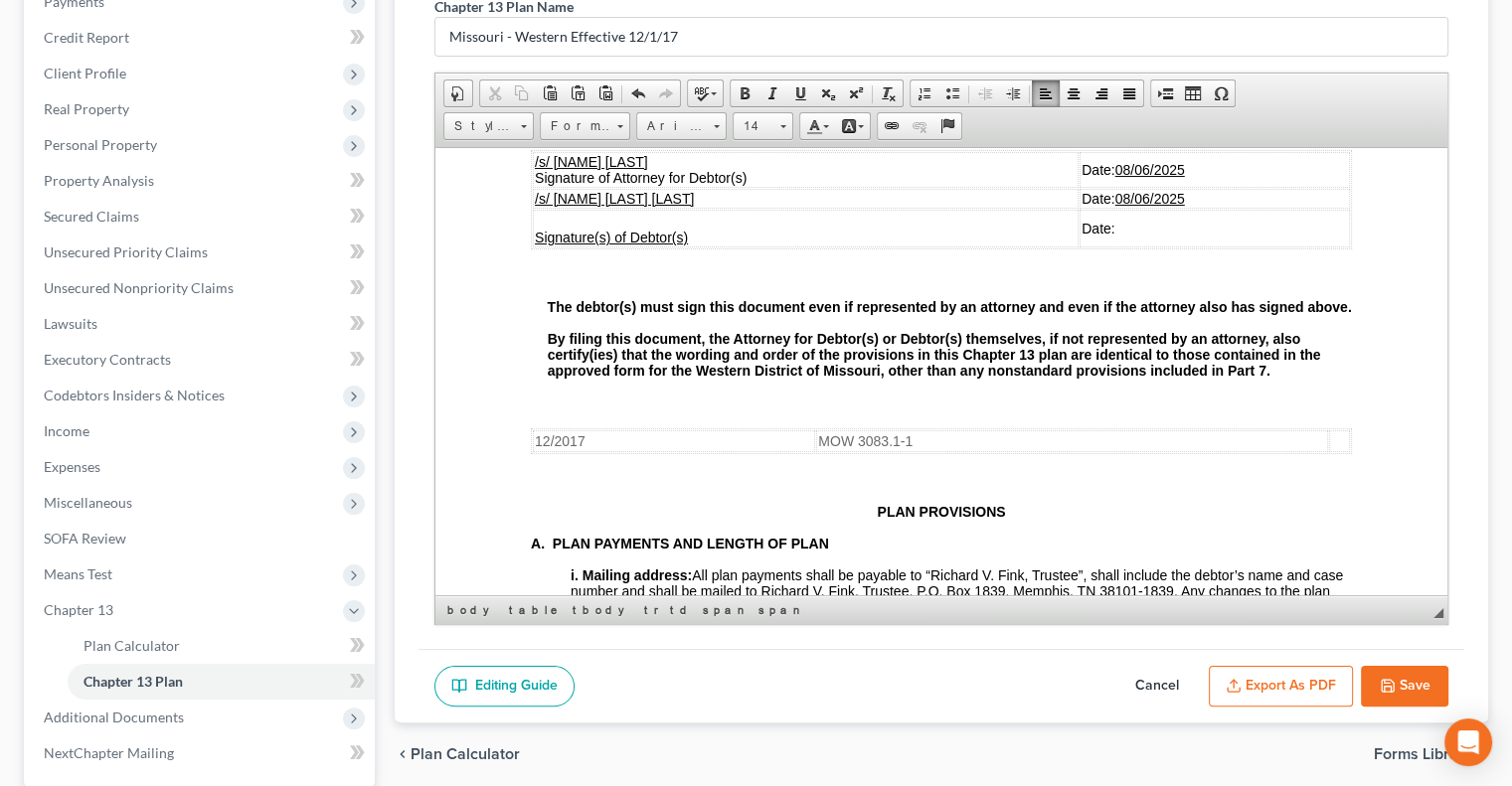 click on "Export as PDF" at bounding box center [1280, 687] 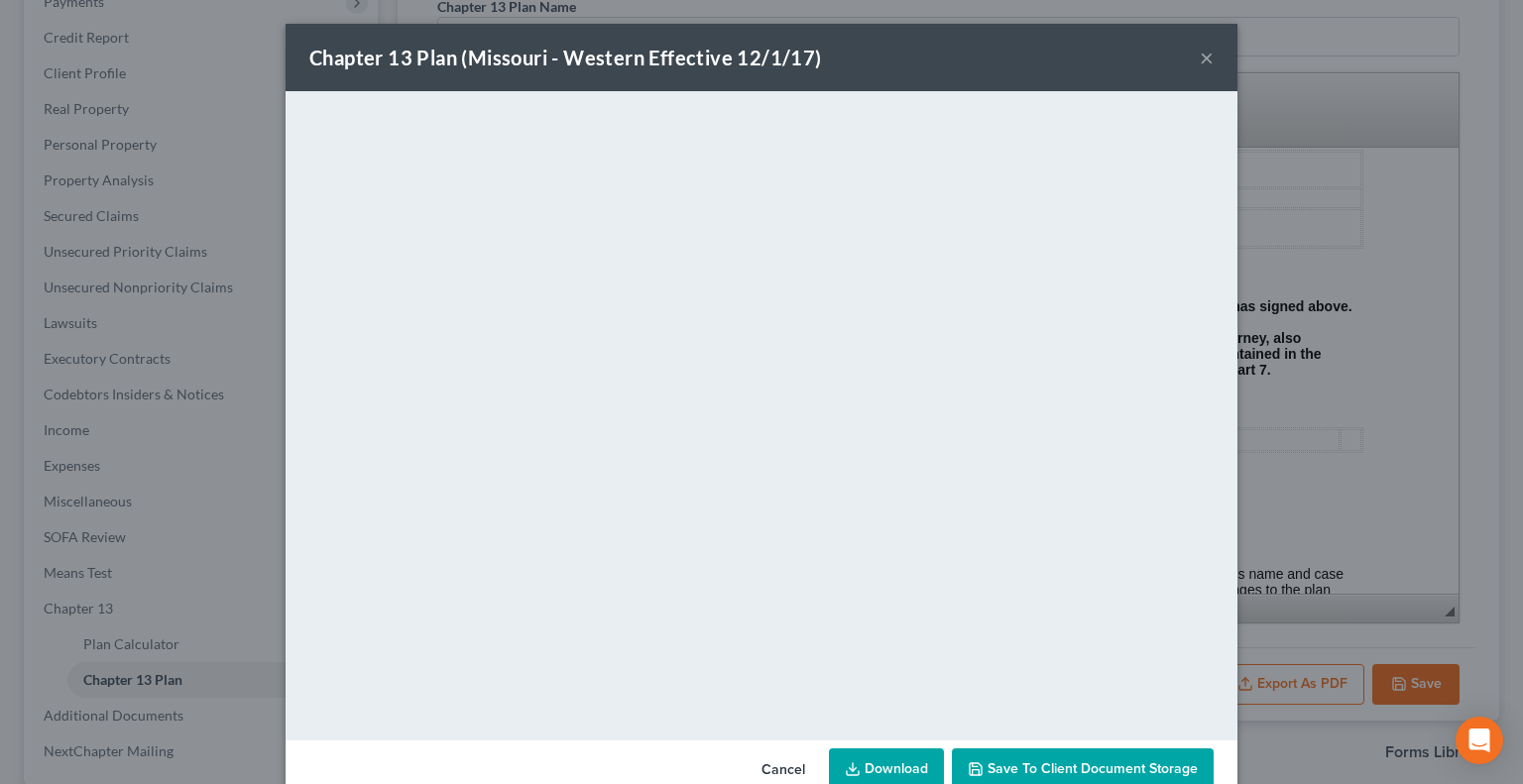 click on "Save to Client Document Storage" at bounding box center [1093, 768] 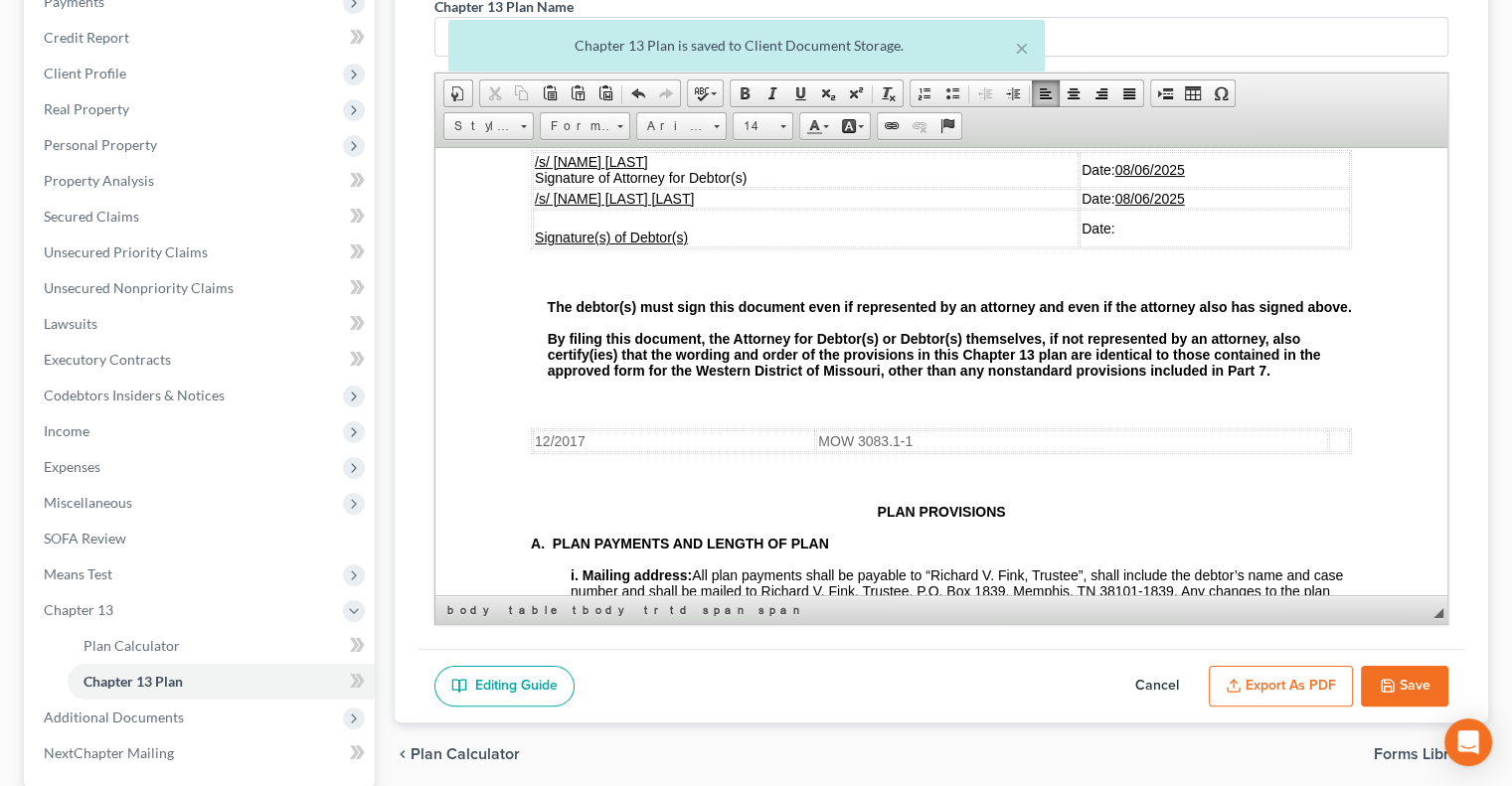 click on "Save" at bounding box center (1405, 687) 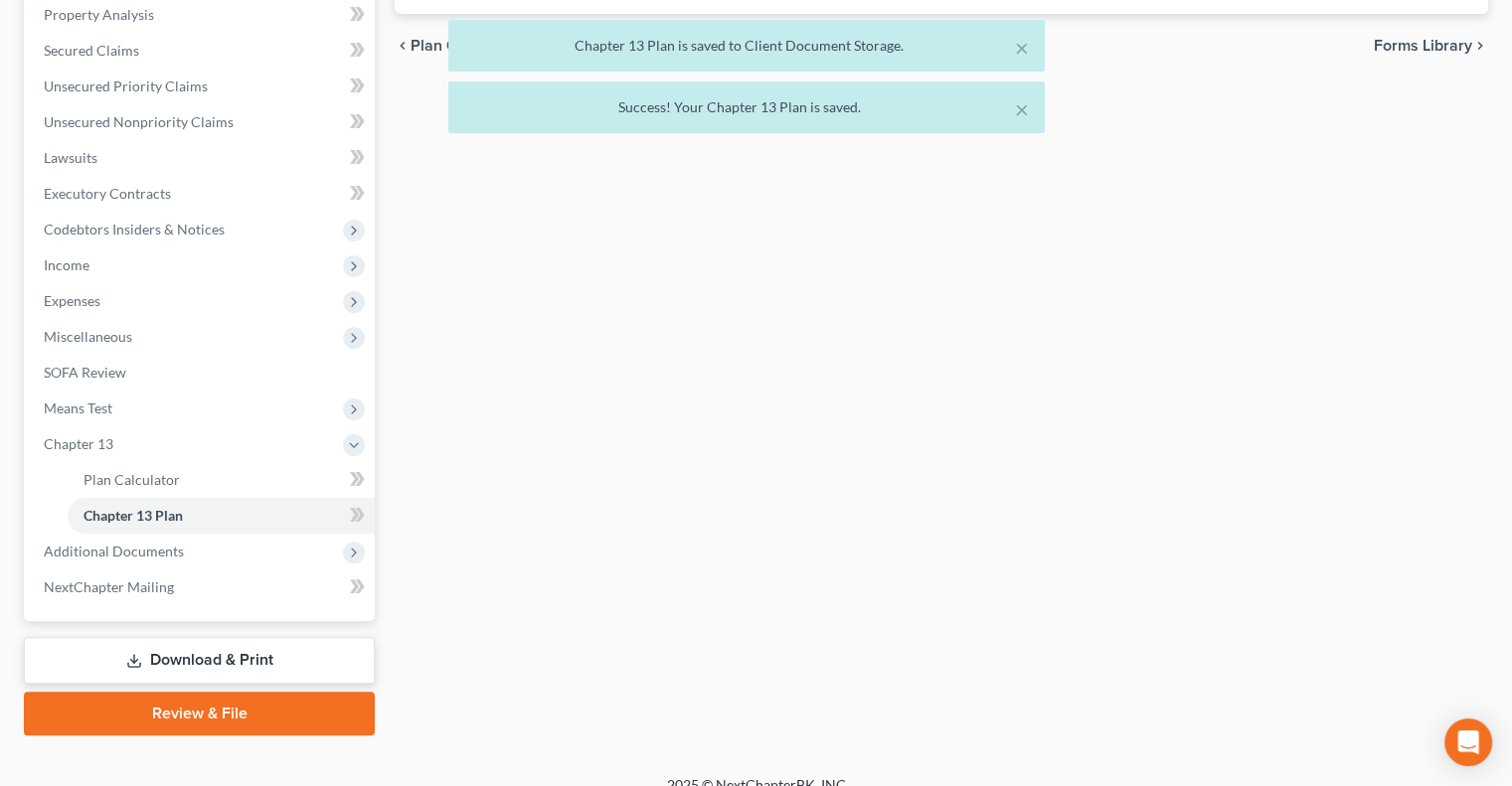 scroll, scrollTop: 447, scrollLeft: 0, axis: vertical 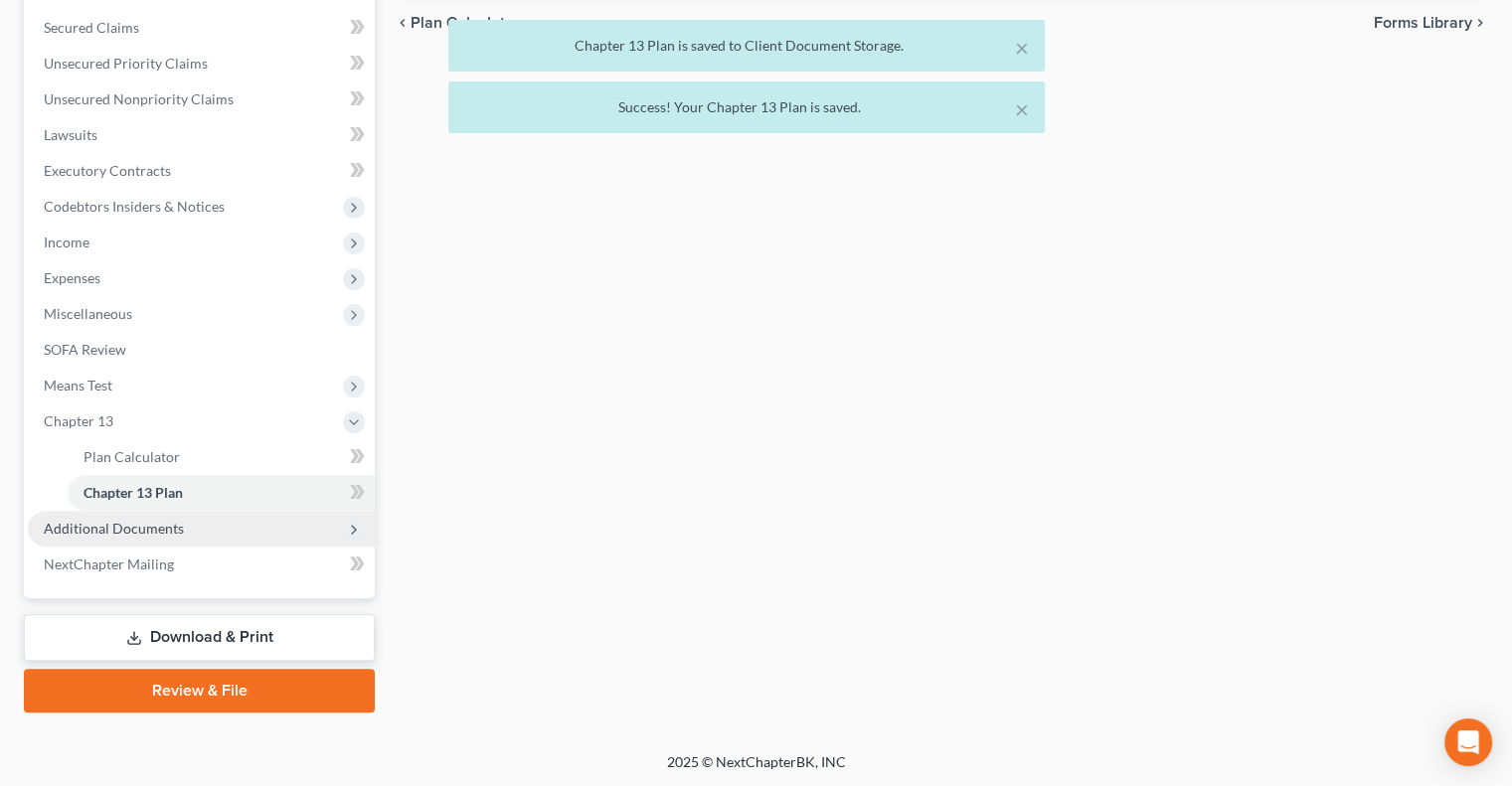 click on "Additional Documents" at bounding box center [201, 529] 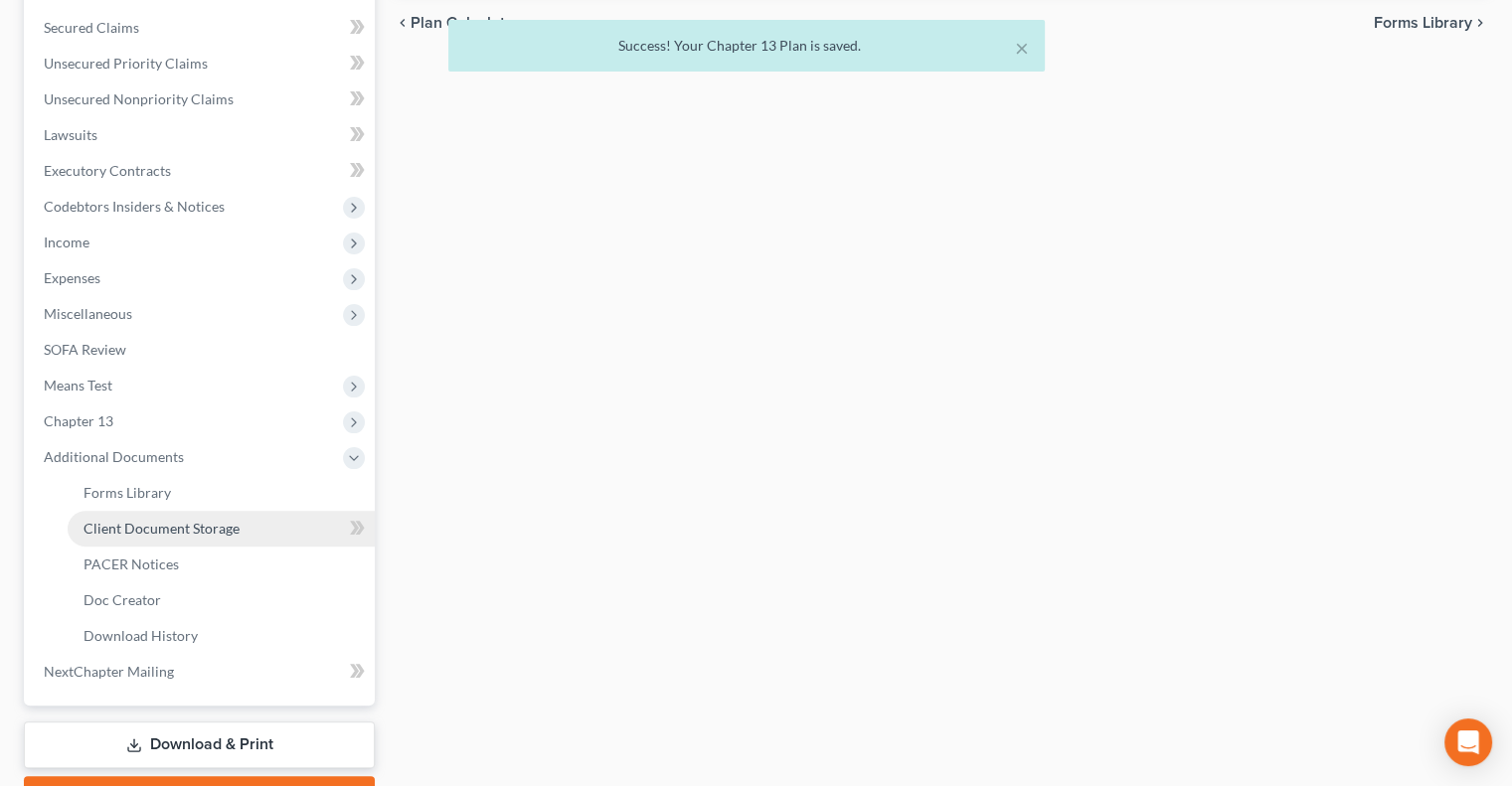 click on "Client Document Storage" at bounding box center (161, 528) 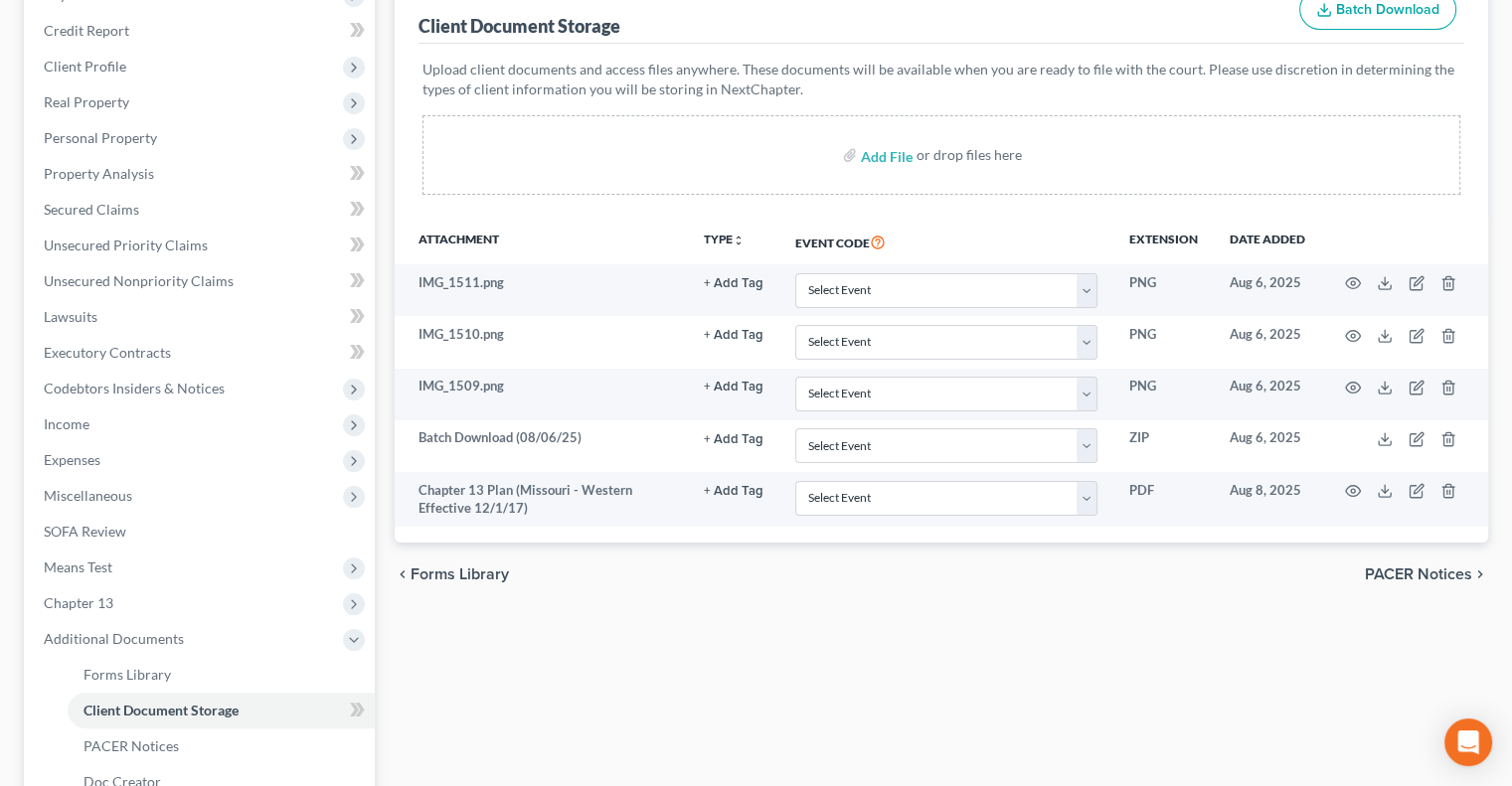 scroll, scrollTop: 298, scrollLeft: 0, axis: vertical 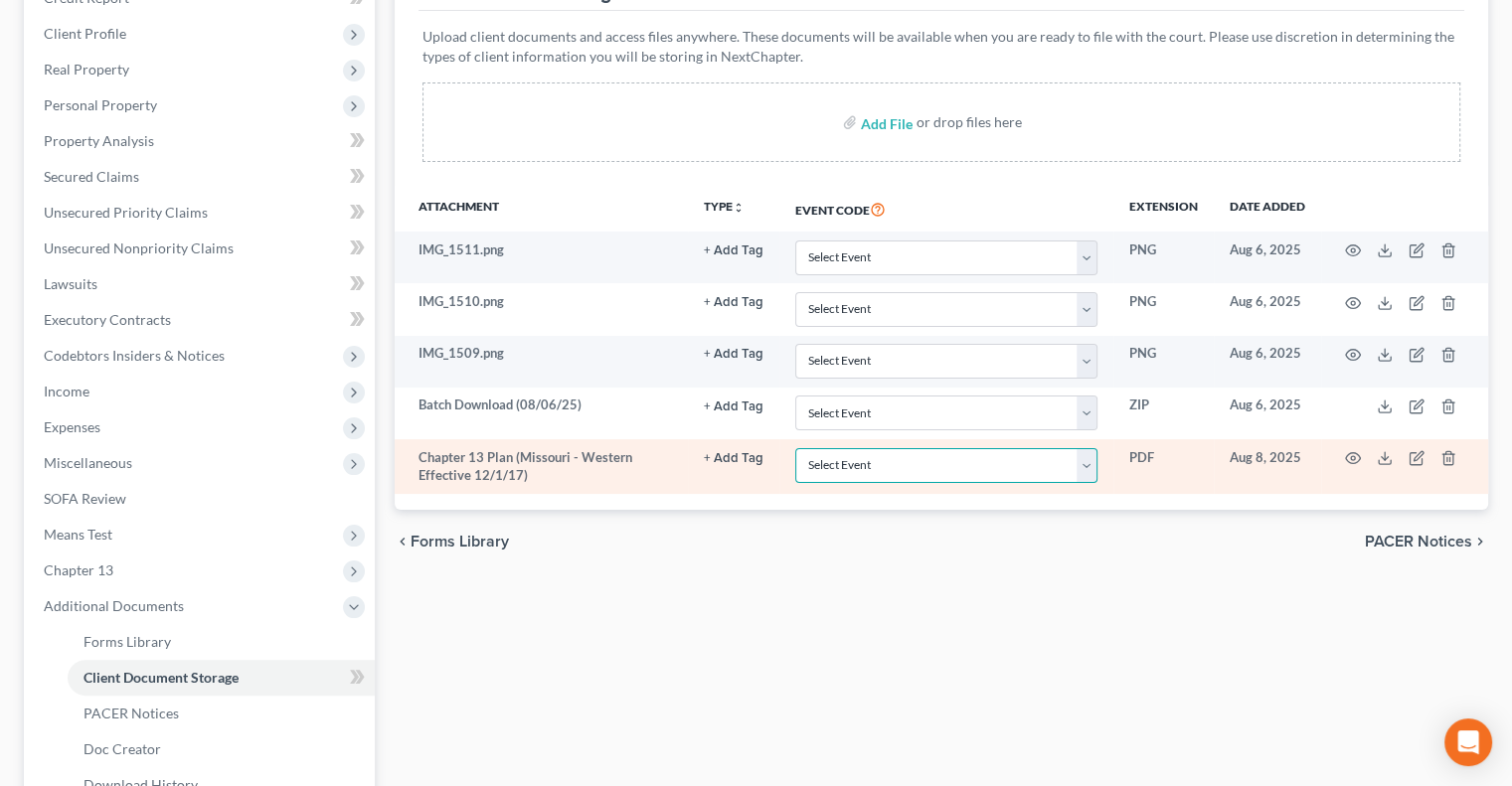 click on "Select Event 20 Largest Unsecured Creditors Affidavit re: NO Tax Returns Amended Matrix Adding Creditors (in PDF) Amended Petition Balance Sheet Certificate of Credit Counseling (NOT Financial Mgmt) Certificate of Service Certificate of Service of CHAPTER 13 PLAN Certification About a Financial Management Course (FMC) Certification re Rights & Responsibilities Agreement (text only) Ch 11 Periodic Report (B26) Ch 11 Statement of Monthly Income Form 122B Ch 13 Calculation of Disposable Income 122C-2 Ch 13 Statement of Monthly Income 122C-1 Ch 7 Means Test Calculation 122A-2 Ch 7 Statements - Monthly Income (122A-1) / Exemption Presumption of Abuse (122A-1Supp) Chapter 11 Final Report and Account Chapter 11 Subchapter V Pre-Status Conference Report Chapter 13 Plan Corporate Ownership Statement Debtor Election of Small Business Designation Debtor Evidence of Employer Payments Received Debtor Evidence of NO Employer Payments Declaration About Individual Debtor's Schedules Declaration Re: Electronic Filing" at bounding box center (946, 465) 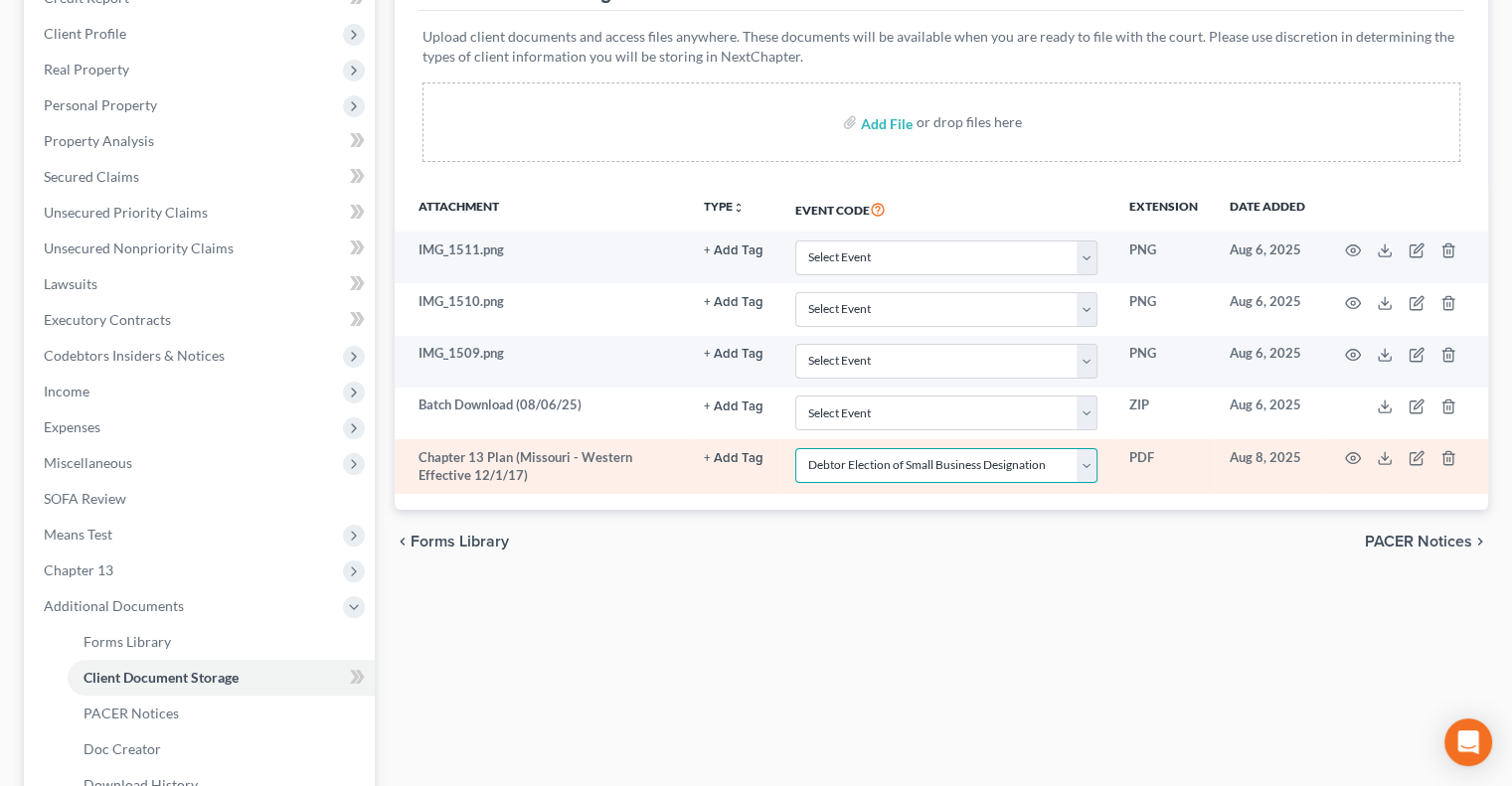 click on "Select Event 20 Largest Unsecured Creditors Affidavit re: NO Tax Returns Amended Matrix Adding Creditors (in PDF) Amended Petition Balance Sheet Certificate of Credit Counseling (NOT Financial Mgmt) Certificate of Service Certificate of Service of CHAPTER 13 PLAN Certification About a Financial Management Course (FMC) Certification re Rights & Responsibilities Agreement (text only) Ch 11 Periodic Report (B26) Ch 11 Statement of Monthly Income Form 122B Ch 13 Calculation of Disposable Income 122C-2 Ch 13 Statement of Monthly Income 122C-1 Ch 7 Means Test Calculation 122A-2 Ch 7 Statements - Monthly Income (122A-1) / Exemption Presumption of Abuse (122A-1Supp) Chapter 11 Final Report and Account Chapter 11 Subchapter V Pre-Status Conference Report Chapter 13 Plan Corporate Ownership Statement Debtor Election of Small Business Designation Debtor Evidence of Employer Payments Received Debtor Evidence of NO Employer Payments Declaration About Individual Debtor's Schedules Declaration Re: Electronic Filing" at bounding box center [946, 465] 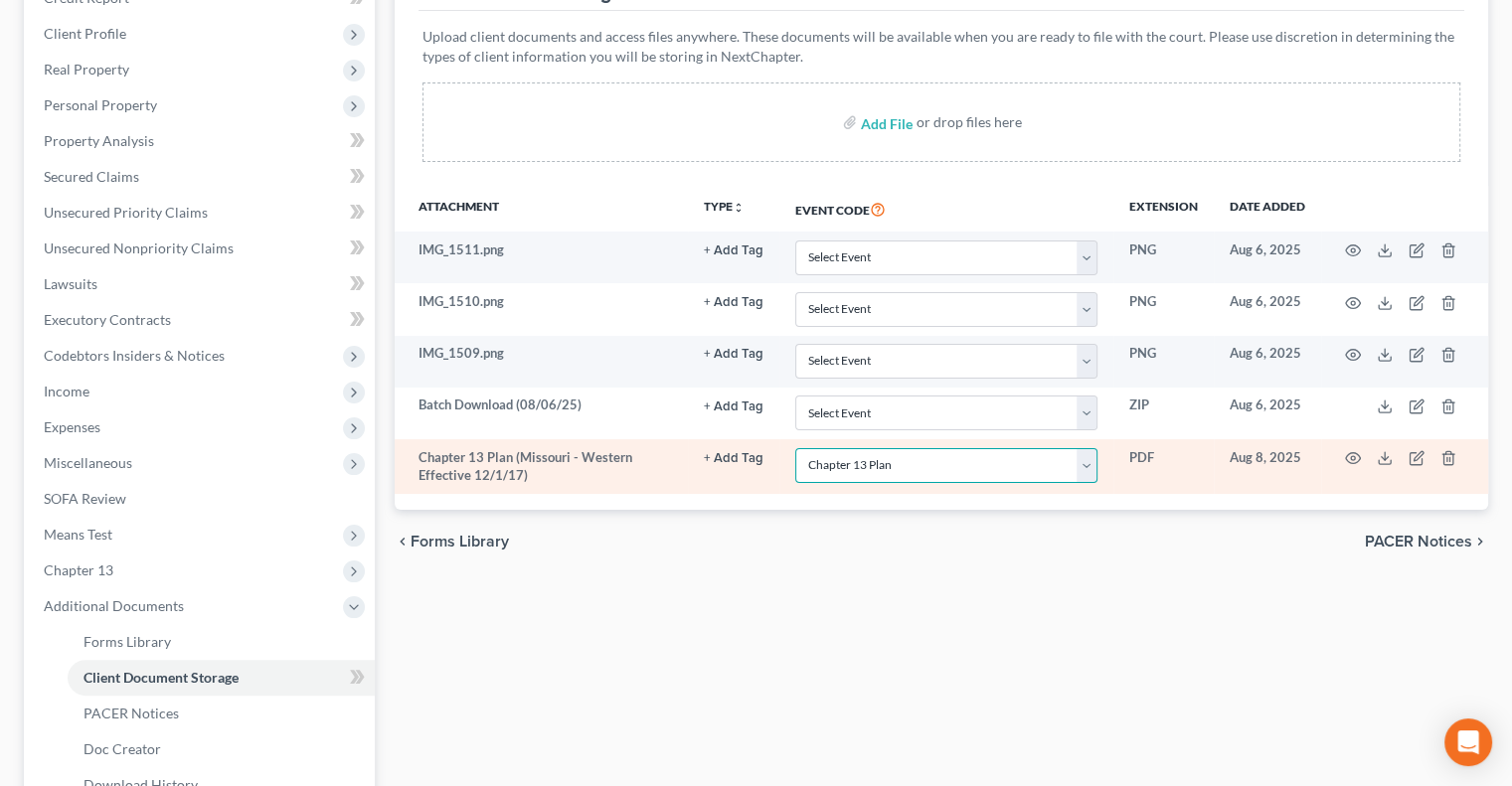 click on "Select Event 20 Largest Unsecured Creditors Affidavit re: NO Tax Returns Amended Matrix Adding Creditors (in PDF) Amended Petition Balance Sheet Certificate of Credit Counseling (NOT Financial Mgmt) Certificate of Service Certificate of Service of CHAPTER 13 PLAN Certification About a Financial Management Course (FMC) Certification re Rights & Responsibilities Agreement (text only) Ch 11 Periodic Report (B26) Ch 11 Statement of Monthly Income Form 122B Ch 13 Calculation of Disposable Income 122C-2 Ch 13 Statement of Monthly Income 122C-1 Ch 7 Means Test Calculation 122A-2 Ch 7 Statements - Monthly Income (122A-1) / Exemption Presumption of Abuse (122A-1Supp) Chapter 11 Final Report and Account Chapter 11 Subchapter V Pre-Status Conference Report Chapter 13 Plan Corporate Ownership Statement Debtor Election of Small Business Designation Debtor Evidence of Employer Payments Received Debtor Evidence of NO Employer Payments Declaration About Individual Debtor's Schedules Declaration Re: Electronic Filing" at bounding box center (946, 465) 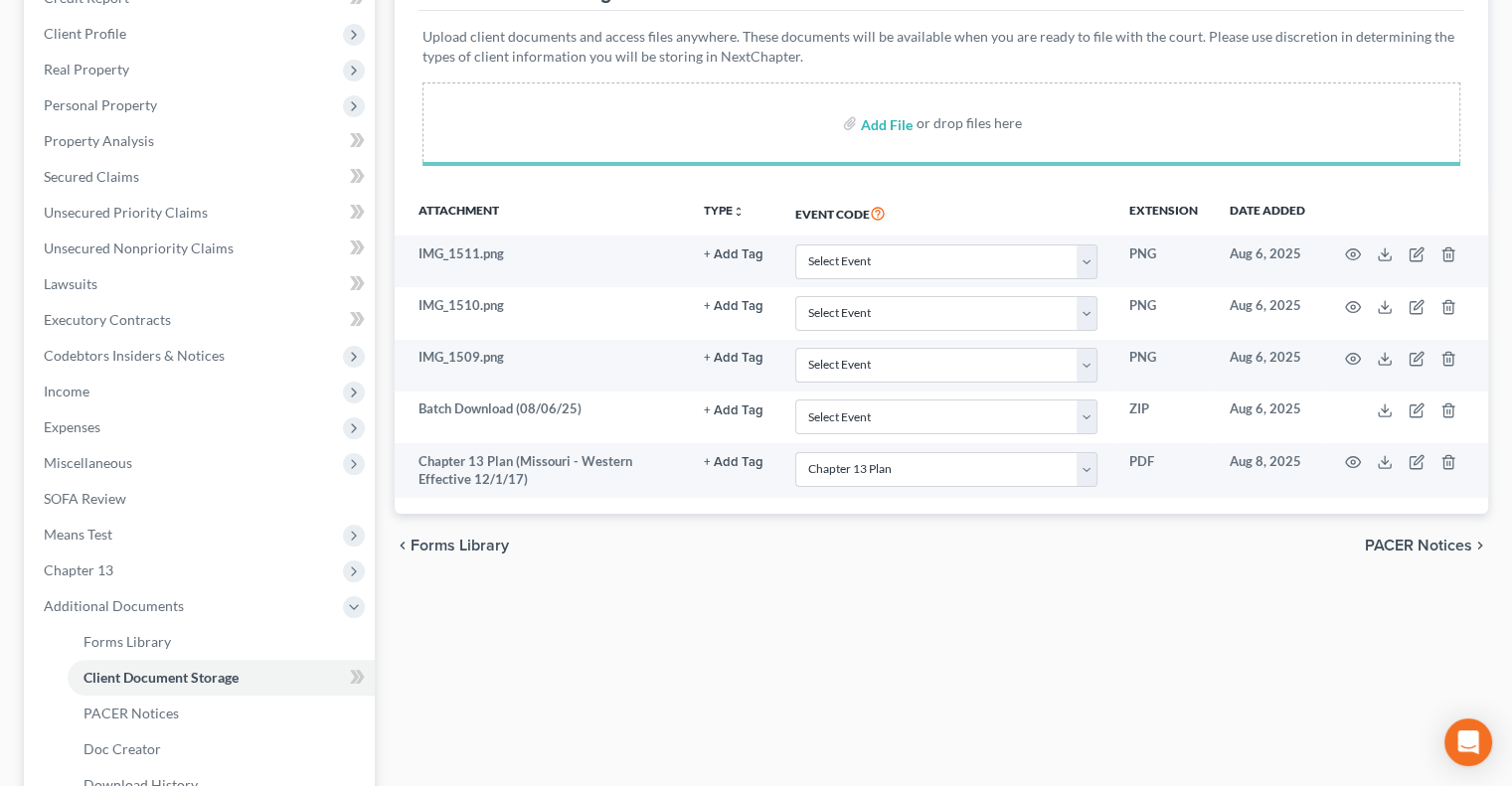 select on "18" 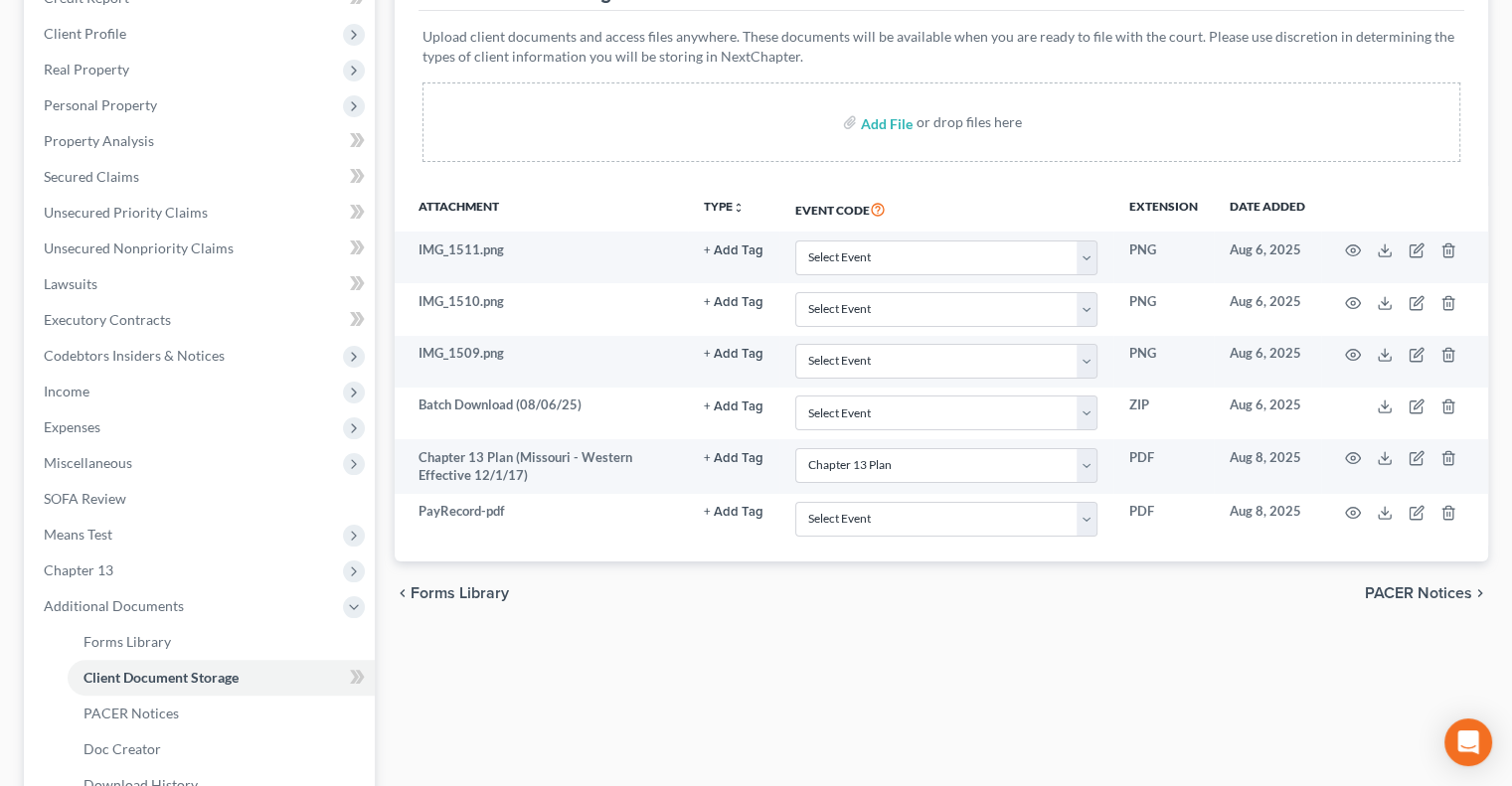 click on "Forms Library
Client Document Storage
PACER Notices
Doc Creator
Download History
Client Document Storage
Batch Download
Upload client documents and access files anywhere. These documents will be available when you are ready to file with the court. Please use discretion in determining the types of client information you will be storing in NextChapter.
Add File
or drop files here
Attachment TYPE unfold_more NONE Bank Statement Budget Bill Creditor Bill Filing Docs Hearing Insurance Statement Lawsuit PW Notice Prep Docs Proof of Claim Sec Creditor SS statement tax form Vehicle Registration Event Code  Extension Date added IMG_1511.png + Add Tag Select an option or create one Bank Statement Budget Bill Creditor Bill Filing Docs Hearing Insurance Statement Lawsuit PW Notice Prep Docs Proof of Claim Sec Creditor SS statement tax form Vehicle Registration Select Event Amended Petition PNG PNG" at bounding box center (941, 430) 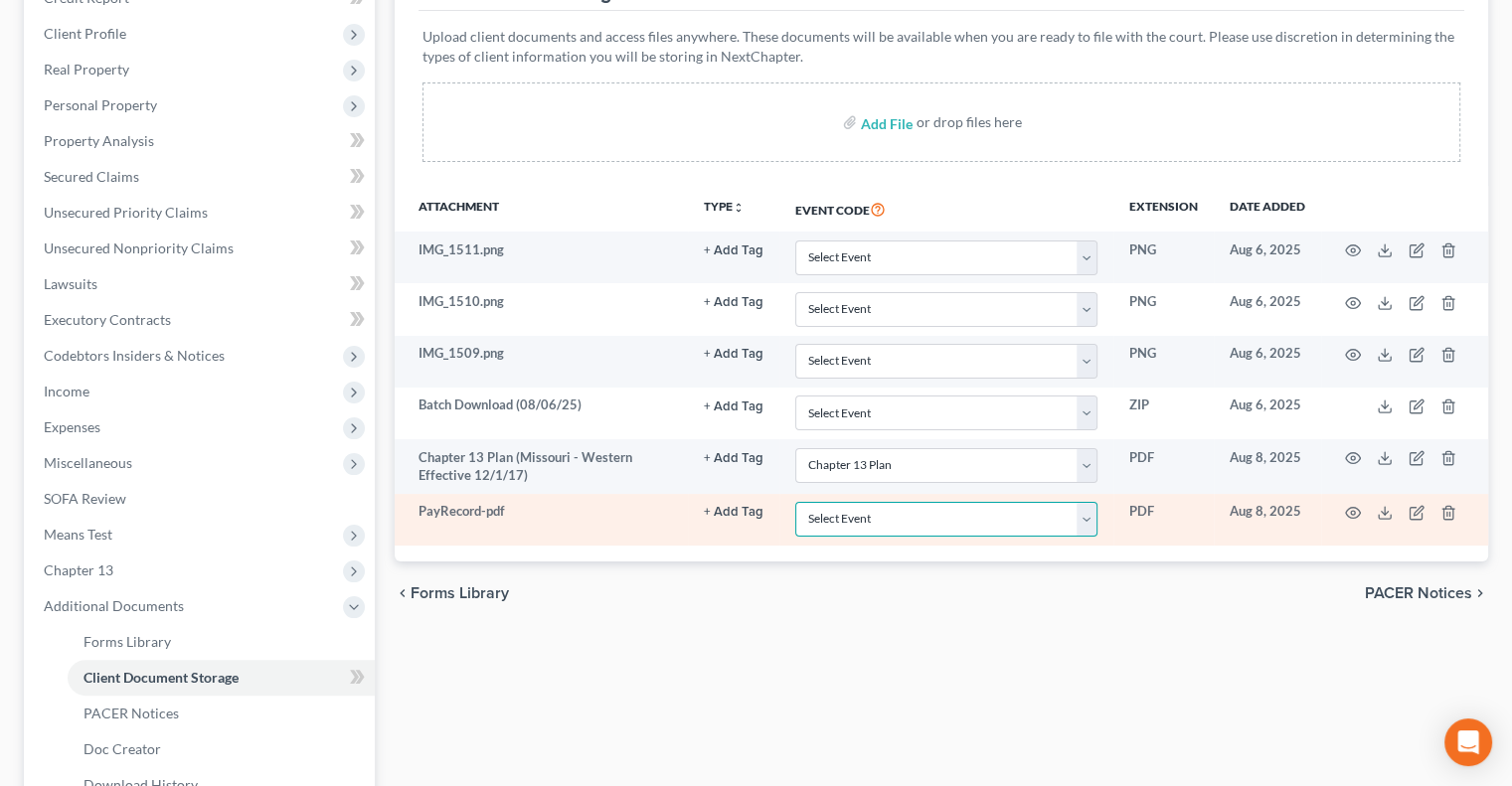 click on "Select Event 20 Largest Unsecured Creditors Affidavit re: NO Tax Returns Amended Matrix Adding Creditors (in PDF) Amended Petition Balance Sheet Certificate of Credit Counseling (NOT Financial Mgmt) Certificate of Service Certificate of Service of CHAPTER 13 PLAN Certification About a Financial Management Course (FMC) Certification re Rights & Responsibilities Agreement (text only) Ch 11 Periodic Report (B26) Ch 11 Statement of Monthly Income Form 122B Ch 13 Calculation of Disposable Income 122C-2 Ch 13 Statement of Monthly Income 122C-1 Ch 7 Means Test Calculation 122A-2 Ch 7 Statements - Monthly Income (122A-1) / Exemption Presumption of Abuse (122A-1Supp) Chapter 11 Final Report and Account Chapter 11 Subchapter V Pre-Status Conference Report Chapter 13 Plan Corporate Ownership Statement Debtor Election of Small Business Designation Debtor Evidence of Employer Payments Received Debtor Evidence of NO Employer Payments Declaration About Individual Debtor's Schedules Declaration Re: Electronic Filing" at bounding box center (946, 519) 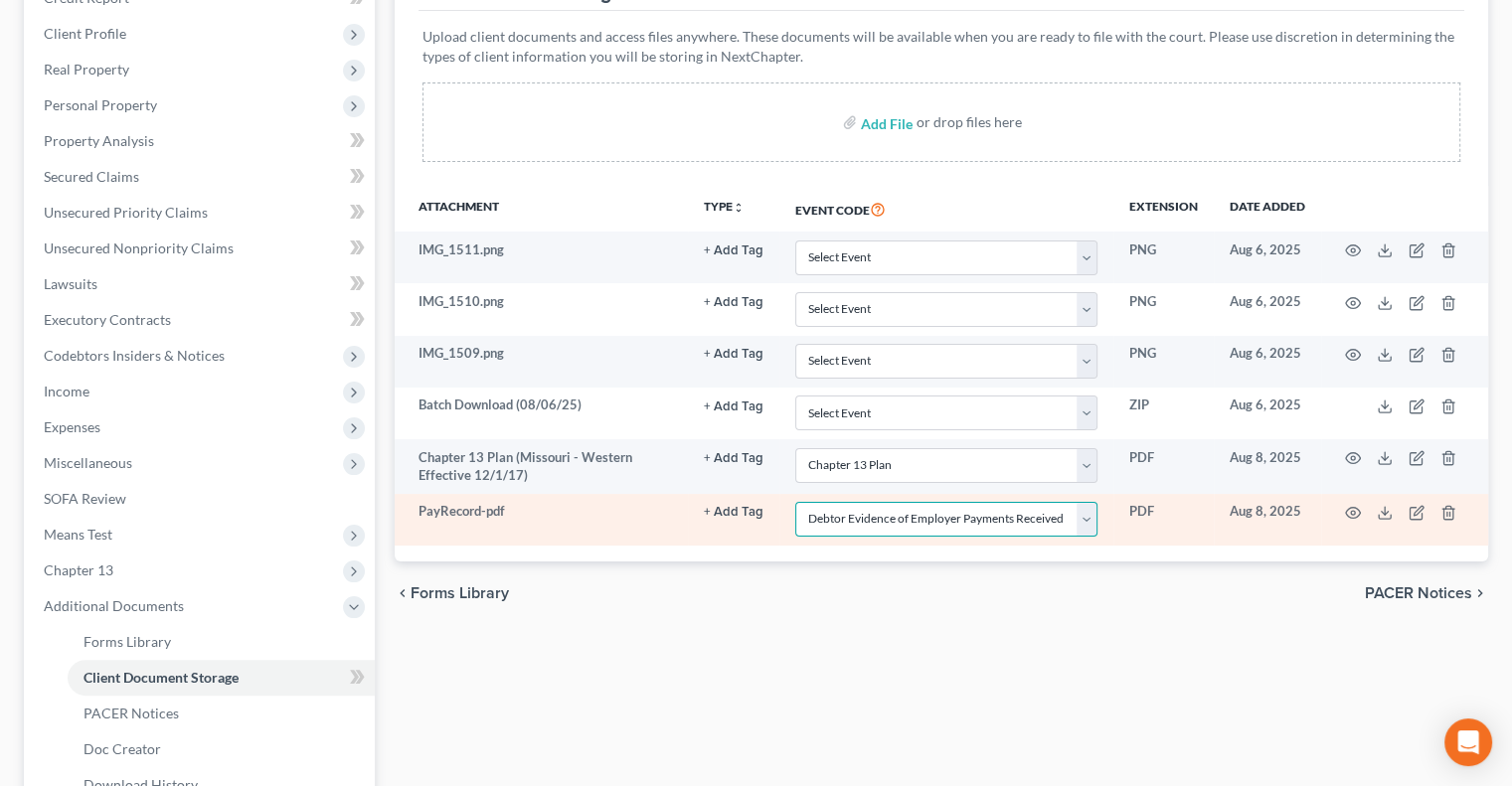 click on "Select Event 20 Largest Unsecured Creditors Affidavit re: NO Tax Returns Amended Matrix Adding Creditors (in PDF) Amended Petition Balance Sheet Certificate of Credit Counseling (NOT Financial Mgmt) Certificate of Service Certificate of Service of CHAPTER 13 PLAN Certification About a Financial Management Course (FMC) Certification re Rights & Responsibilities Agreement (text only) Ch 11 Periodic Report (B26) Ch 11 Statement of Monthly Income Form 122B Ch 13 Calculation of Disposable Income 122C-2 Ch 13 Statement of Monthly Income 122C-1 Ch 7 Means Test Calculation 122A-2 Ch 7 Statements - Monthly Income (122A-1) / Exemption Presumption of Abuse (122A-1Supp) Chapter 11 Final Report and Account Chapter 11 Subchapter V Pre-Status Conference Report Chapter 13 Plan Corporate Ownership Statement Debtor Election of Small Business Designation Debtor Evidence of Employer Payments Received Debtor Evidence of NO Employer Payments Declaration About Individual Debtor's Schedules Declaration Re: Electronic Filing" at bounding box center (946, 519) 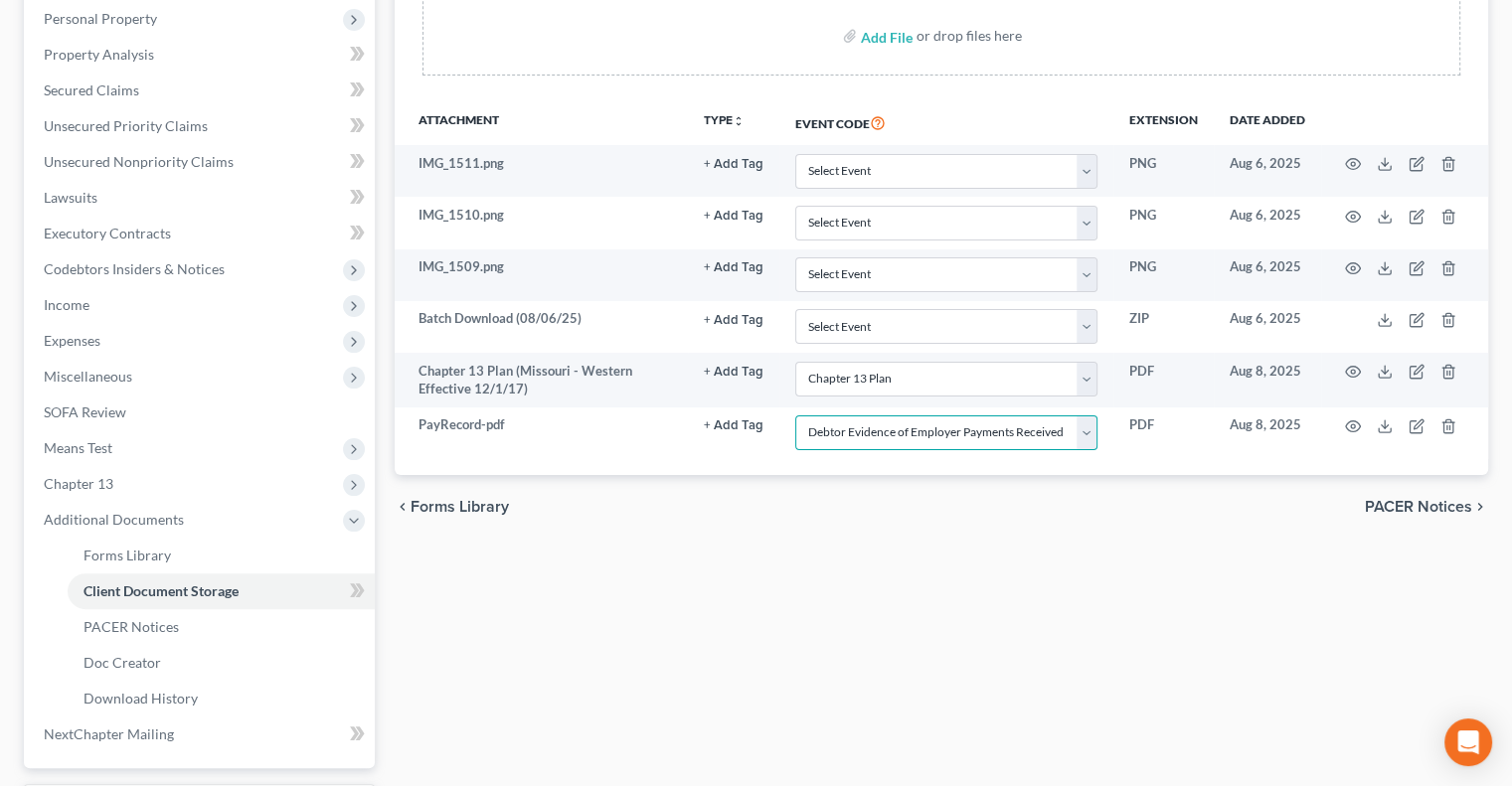 scroll, scrollTop: 397, scrollLeft: 0, axis: vertical 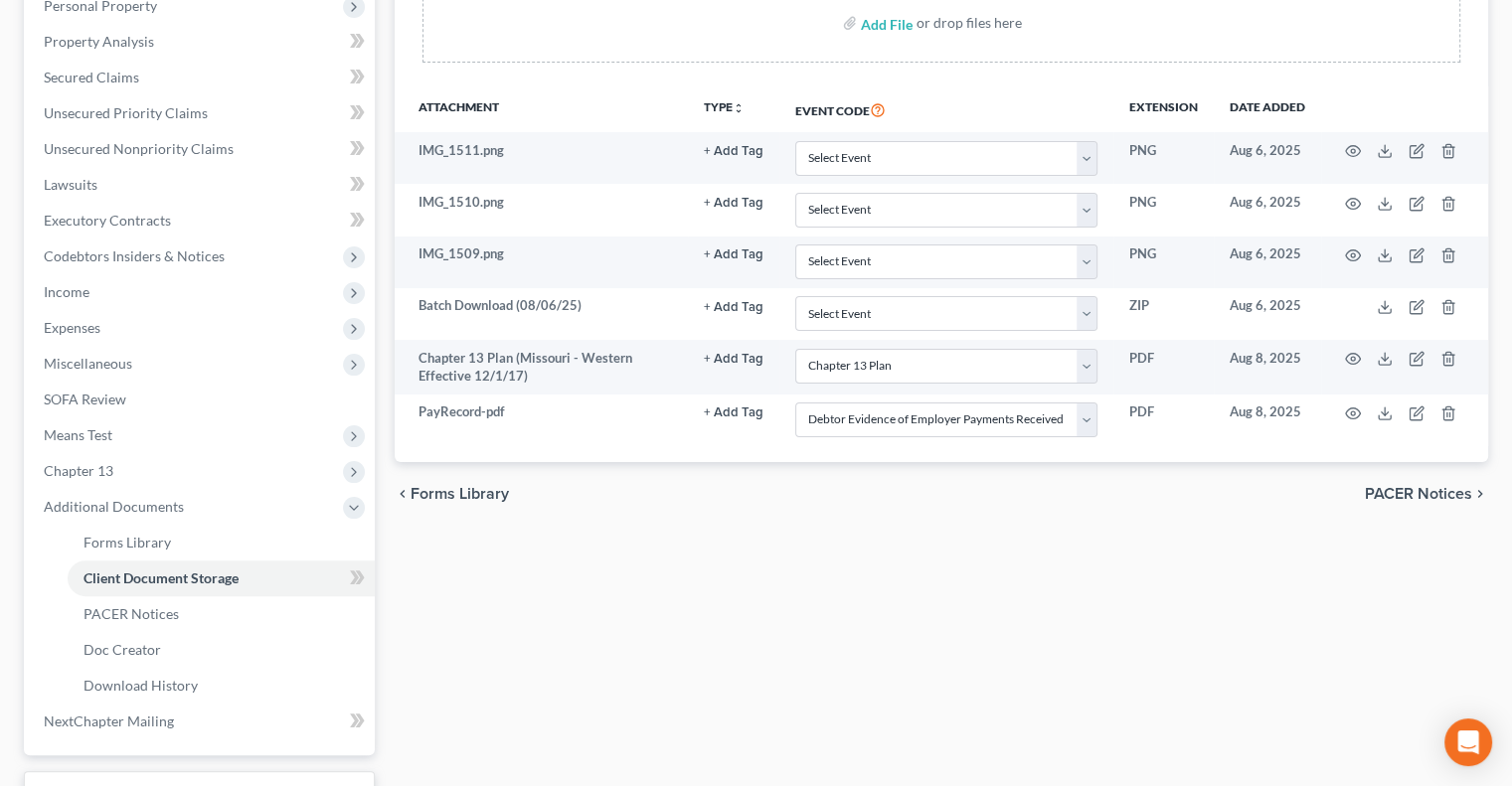 select on "18" 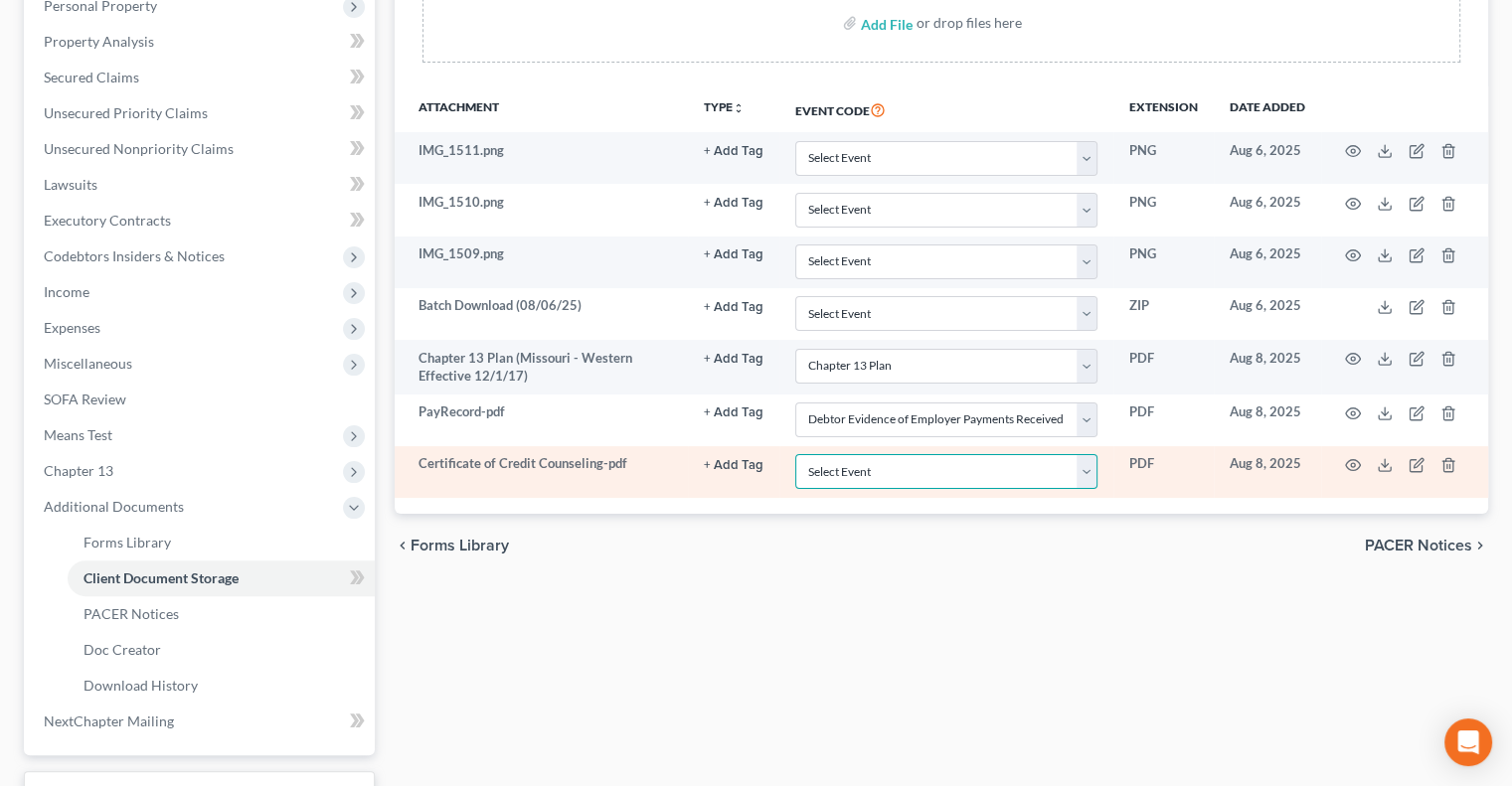 click on "Select Event 20 Largest Unsecured Creditors Affidavit re: NO Tax Returns Amended Matrix Adding Creditors (in PDF) Amended Petition Balance Sheet Certificate of Credit Counseling (NOT Financial Mgmt) Certificate of Service Certificate of Service of CHAPTER 13 PLAN Certification About a Financial Management Course (FMC) Certification re Rights & Responsibilities Agreement (text only) Ch 11 Periodic Report (B26) Ch 11 Statement of Monthly Income Form 122B Ch 13 Calculation of Disposable Income 122C-2 Ch 13 Statement of Monthly Income 122C-1 Ch 7 Means Test Calculation 122A-2 Ch 7 Statements - Monthly Income (122A-1) / Exemption Presumption of Abuse (122A-1Supp) Chapter 11 Final Report and Account Chapter 11 Subchapter V Pre-Status Conference Report Chapter 13 Plan Corporate Ownership Statement Debtor Election of Small Business Designation Debtor Evidence of Employer Payments Received Debtor Evidence of NO Employer Payments Declaration About Individual Debtor's Schedules Declaration Re: Electronic Filing" at bounding box center (946, 471) 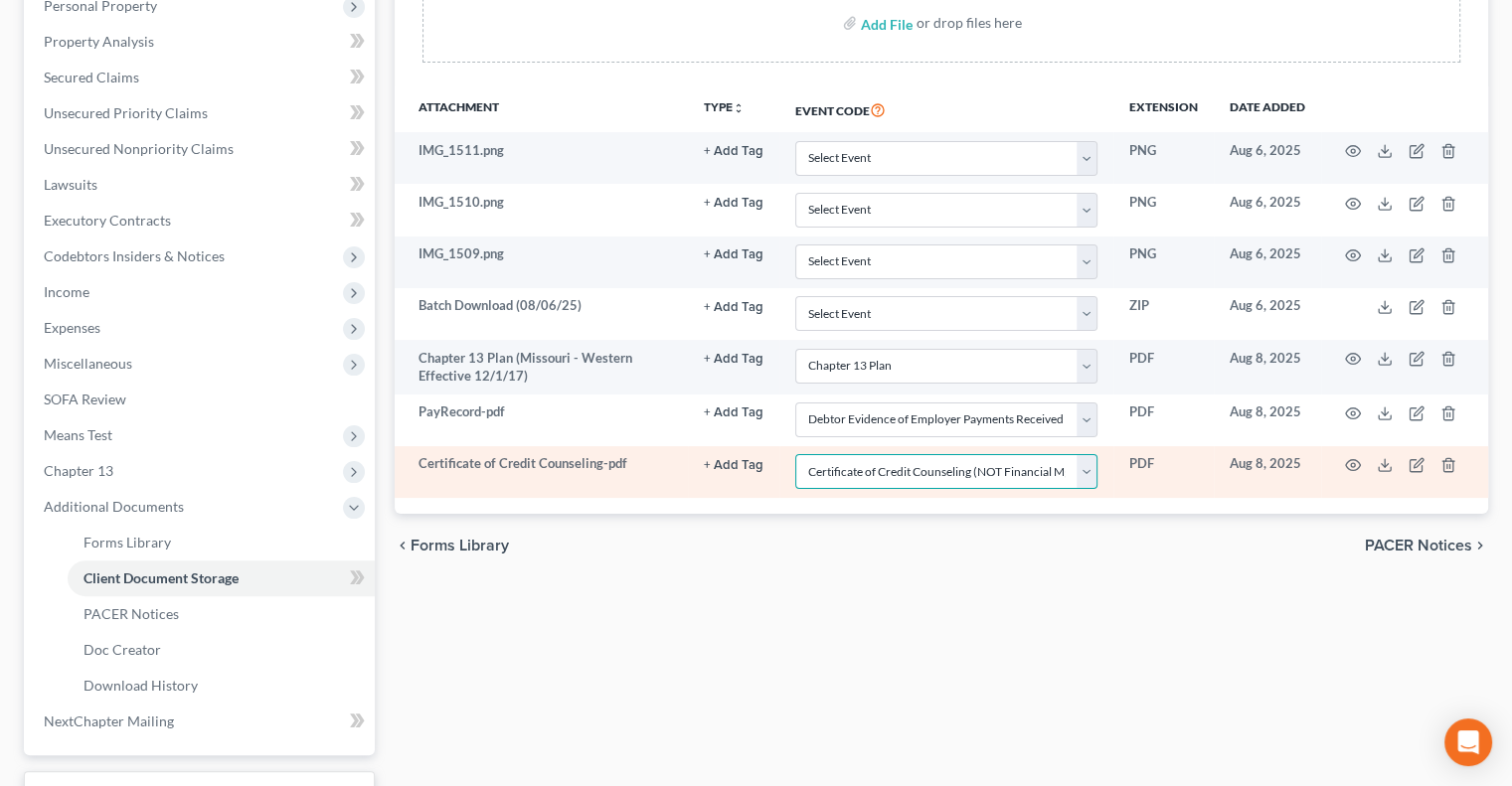 click on "Select Event 20 Largest Unsecured Creditors Affidavit re: NO Tax Returns Amended Matrix Adding Creditors (in PDF) Amended Petition Balance Sheet Certificate of Credit Counseling (NOT Financial Mgmt) Certificate of Service Certificate of Service of CHAPTER 13 PLAN Certification About a Financial Management Course (FMC) Certification re Rights & Responsibilities Agreement (text only) Ch 11 Periodic Report (B26) Ch 11 Statement of Monthly Income Form 122B Ch 13 Calculation of Disposable Income 122C-2 Ch 13 Statement of Monthly Income 122C-1 Ch 7 Means Test Calculation 122A-2 Ch 7 Statements - Monthly Income (122A-1) / Exemption Presumption of Abuse (122A-1Supp) Chapter 11 Final Report and Account Chapter 11 Subchapter V Pre-Status Conference Report Chapter 13 Plan Corporate Ownership Statement Debtor Election of Small Business Designation Debtor Evidence of Employer Payments Received Debtor Evidence of NO Employer Payments Declaration About Individual Debtor's Schedules Declaration Re: Electronic Filing" at bounding box center (946, 471) 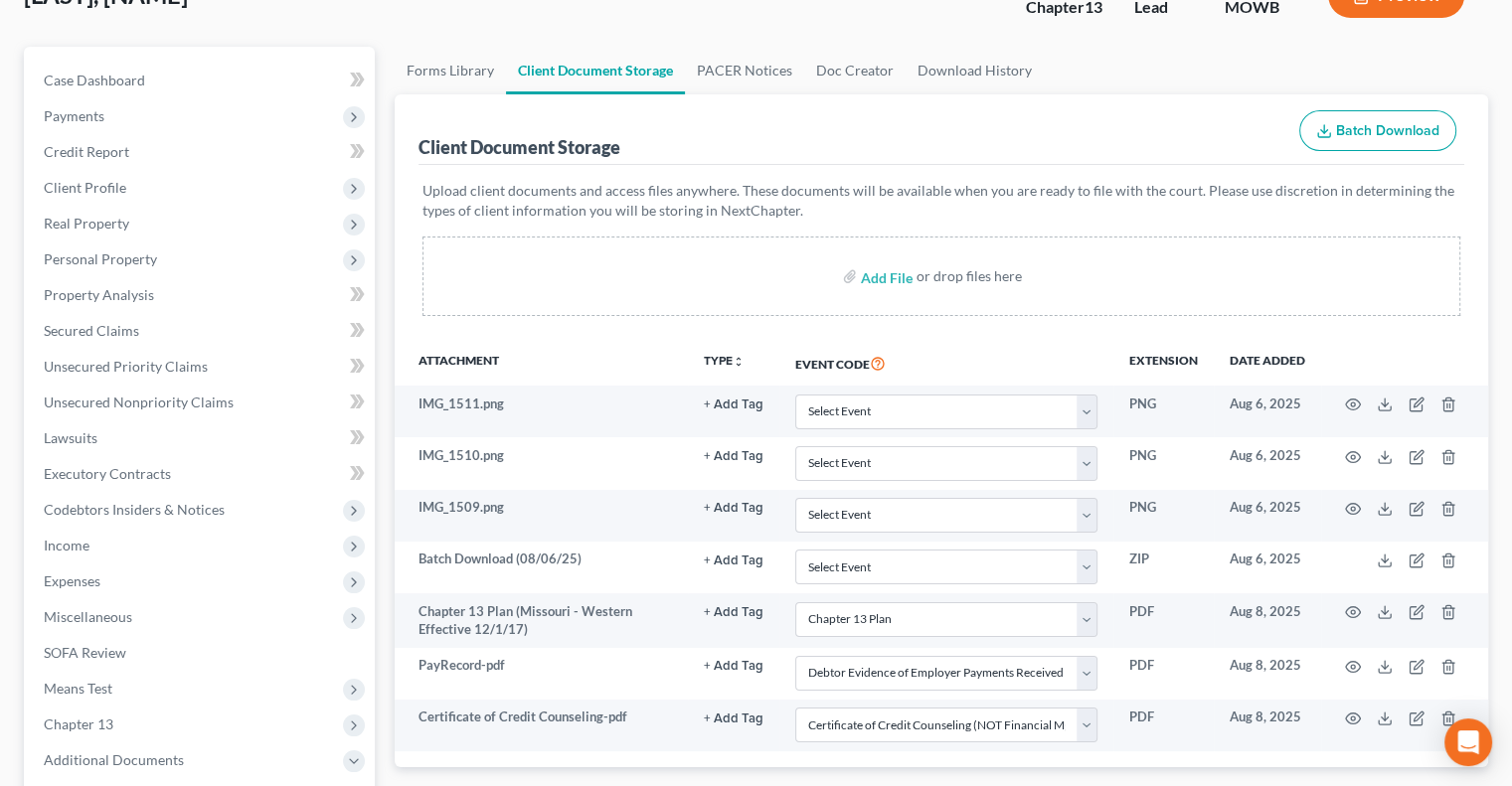 scroll, scrollTop: 99, scrollLeft: 0, axis: vertical 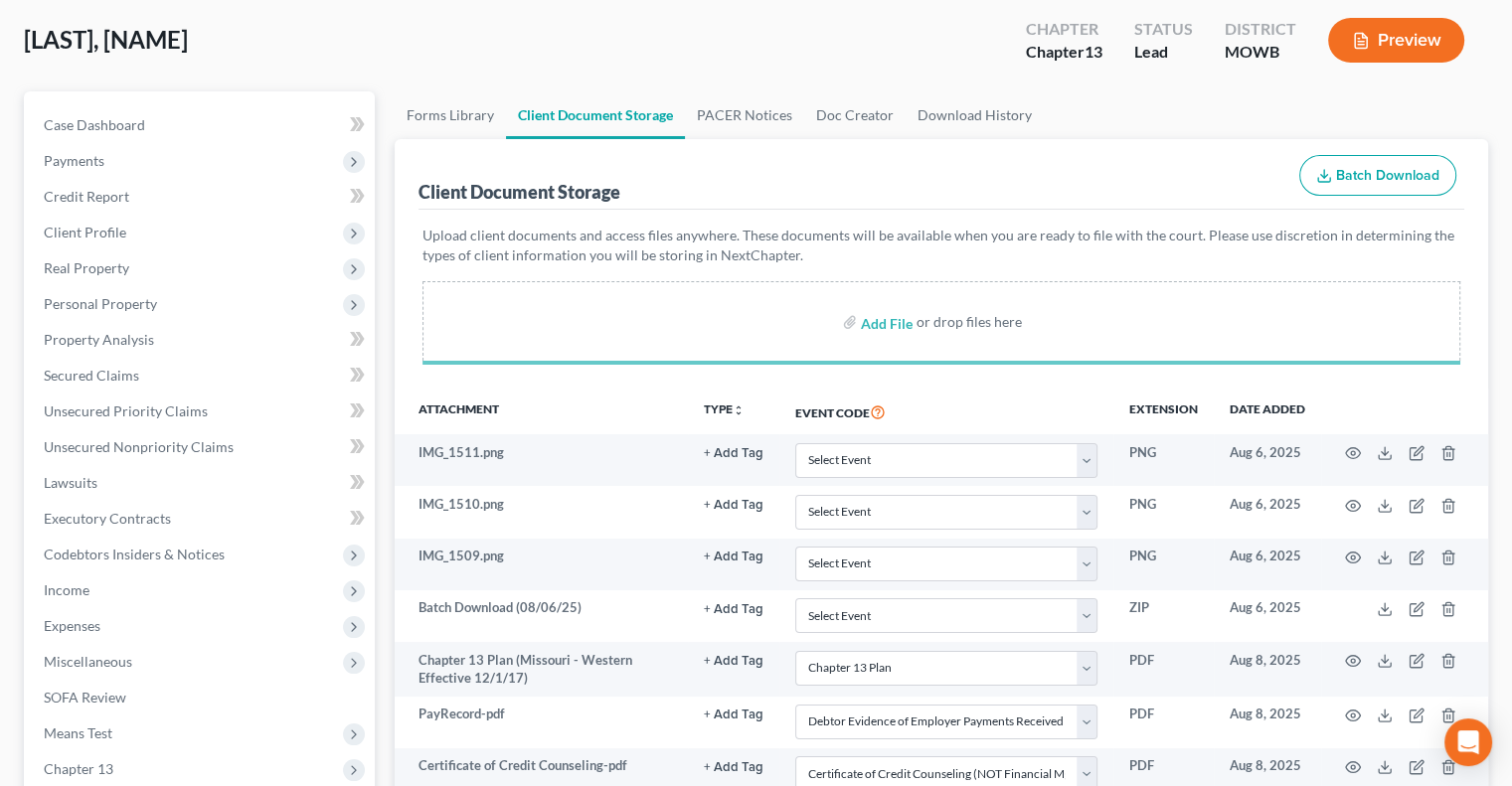 select on "18" 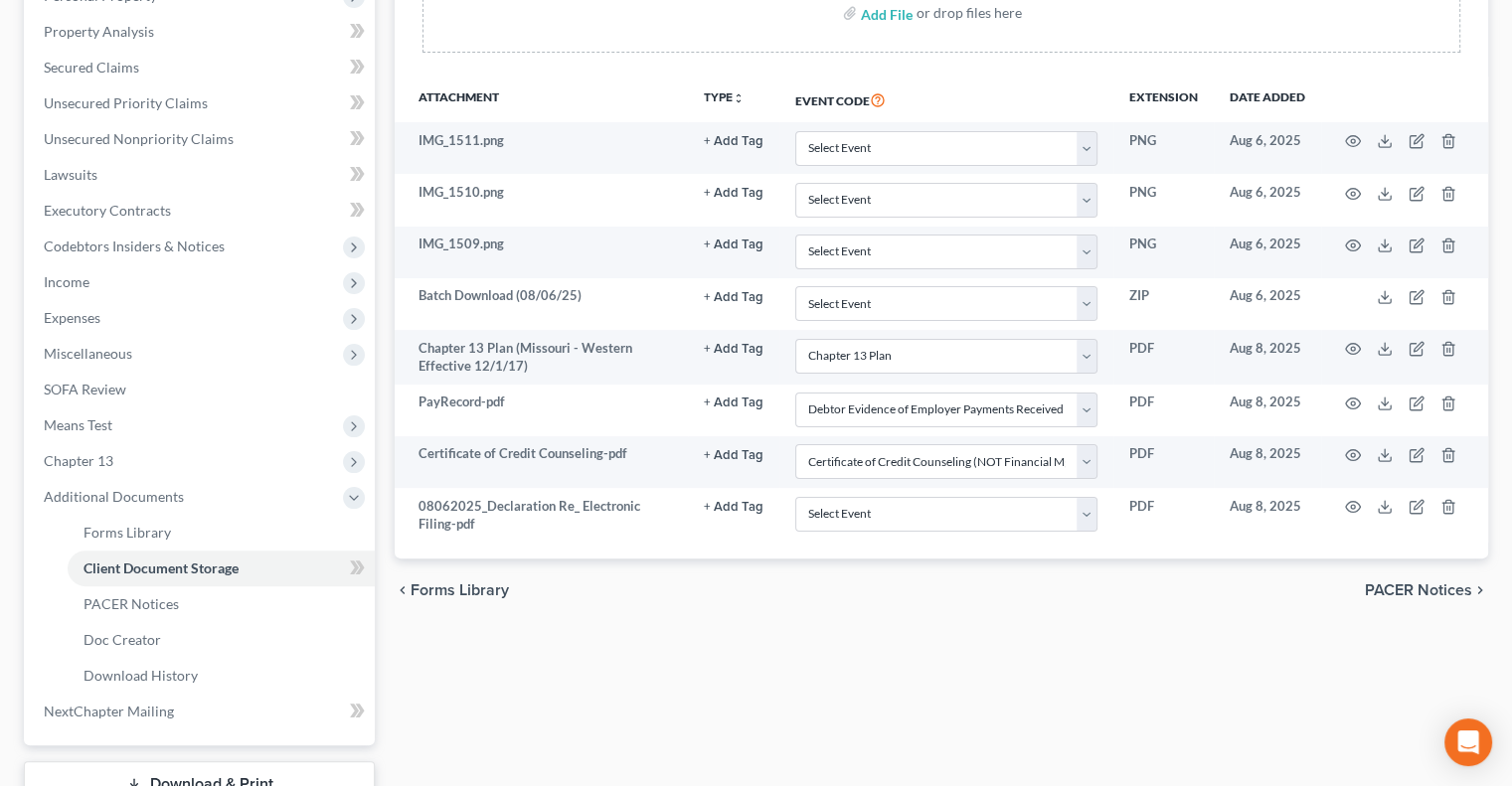 scroll, scrollTop: 497, scrollLeft: 0, axis: vertical 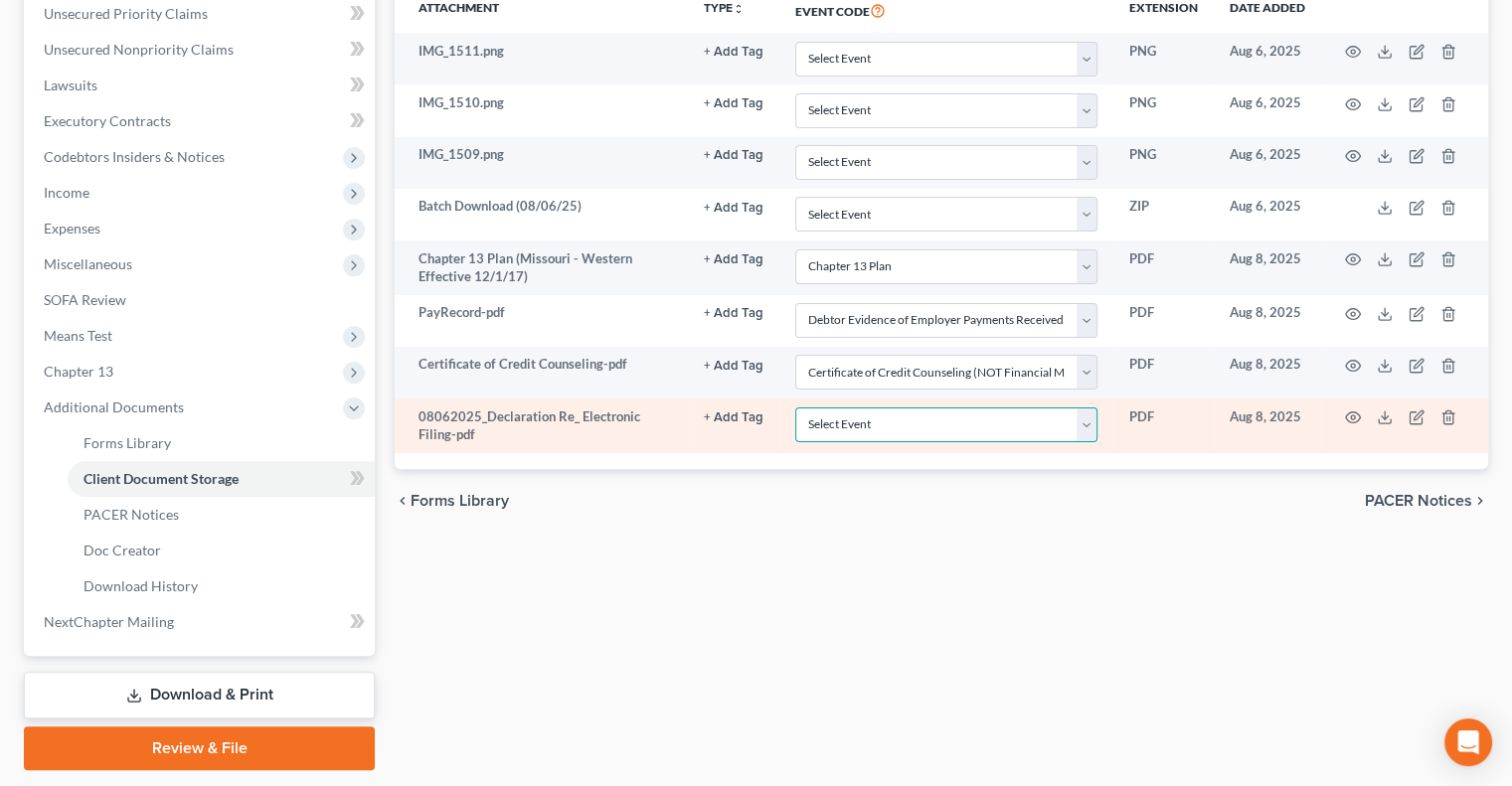 click on "Select Event 20 Largest Unsecured Creditors Affidavit re: NO Tax Returns Amended Matrix Adding Creditors (in PDF) Amended Petition Balance Sheet Certificate of Credit Counseling (NOT Financial Mgmt) Certificate of Service Certificate of Service of CHAPTER 13 PLAN Certification About a Financial Management Course (FMC) Certification re Rights & Responsibilities Agreement (text only) Ch 11 Periodic Report (B26) Ch 11 Statement of Monthly Income Form 122B Ch 13 Calculation of Disposable Income 122C-2 Ch 13 Statement of Monthly Income 122C-1 Ch 7 Means Test Calculation 122A-2 Ch 7 Statements - Monthly Income (122A-1) / Exemption Presumption of Abuse (122A-1Supp) Chapter 11 Final Report and Account Chapter 11 Subchapter V Pre-Status Conference Report Chapter 13 Plan Corporate Ownership Statement Debtor Election of Small Business Designation Debtor Evidence of Employer Payments Received Debtor Evidence of NO Employer Payments Declaration About Individual Debtor's Schedules Declaration Re: Electronic Filing" at bounding box center (946, 424) 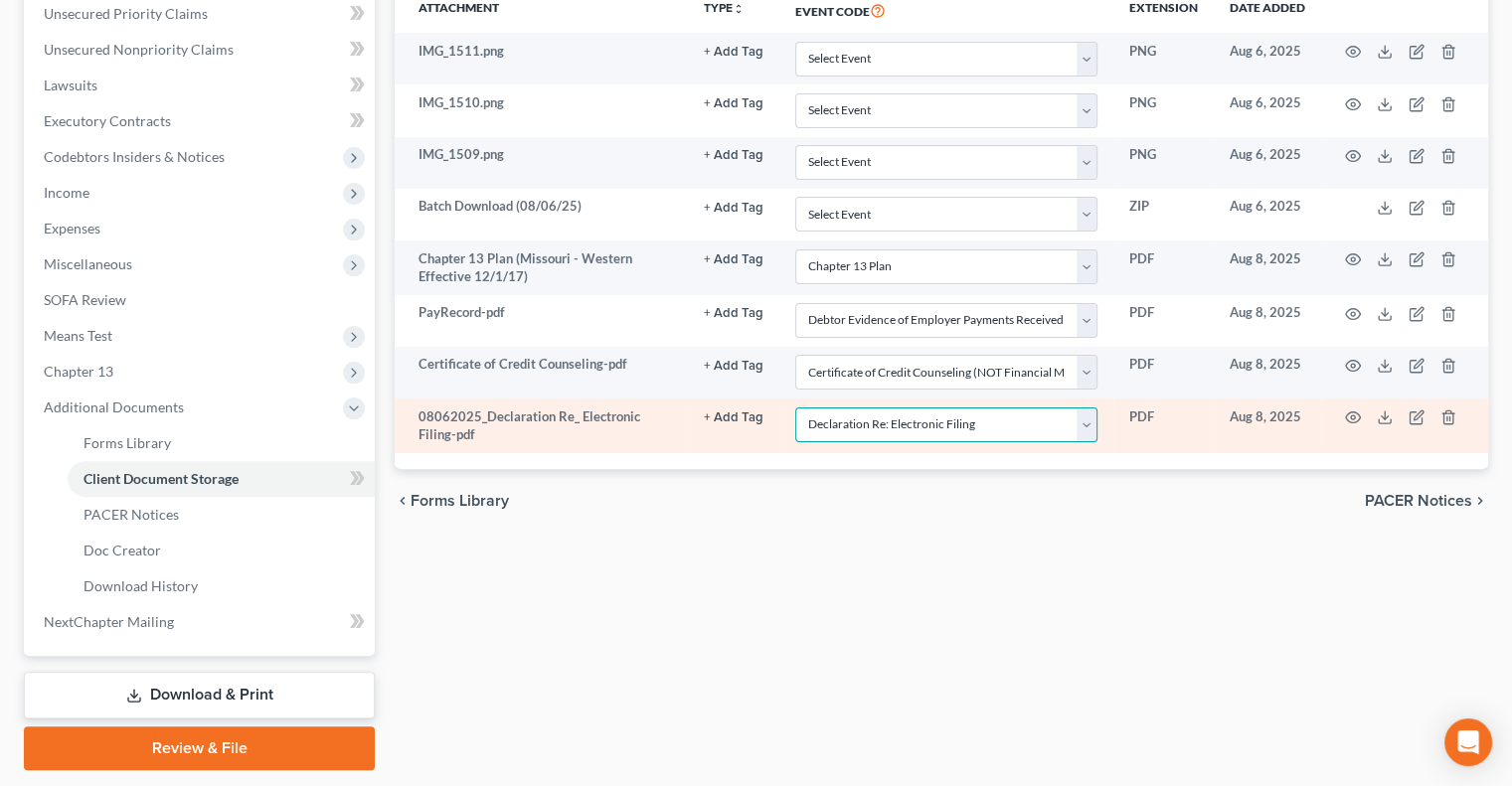 click on "Select Event 20 Largest Unsecured Creditors Affidavit re: NO Tax Returns Amended Matrix Adding Creditors (in PDF) Amended Petition Balance Sheet Certificate of Credit Counseling (NOT Financial Mgmt) Certificate of Service Certificate of Service of CHAPTER 13 PLAN Certification About a Financial Management Course (FMC) Certification re Rights & Responsibilities Agreement (text only) Ch 11 Periodic Report (B26) Ch 11 Statement of Monthly Income Form 122B Ch 13 Calculation of Disposable Income 122C-2 Ch 13 Statement of Monthly Income 122C-1 Ch 7 Means Test Calculation 122A-2 Ch 7 Statements - Monthly Income (122A-1) / Exemption Presumption of Abuse (122A-1Supp) Chapter 11 Final Report and Account Chapter 11 Subchapter V Pre-Status Conference Report Chapter 13 Plan Corporate Ownership Statement Debtor Election of Small Business Designation Debtor Evidence of Employer Payments Received Debtor Evidence of NO Employer Payments Declaration About Individual Debtor's Schedules Declaration Re: Electronic Filing" at bounding box center [946, 424] 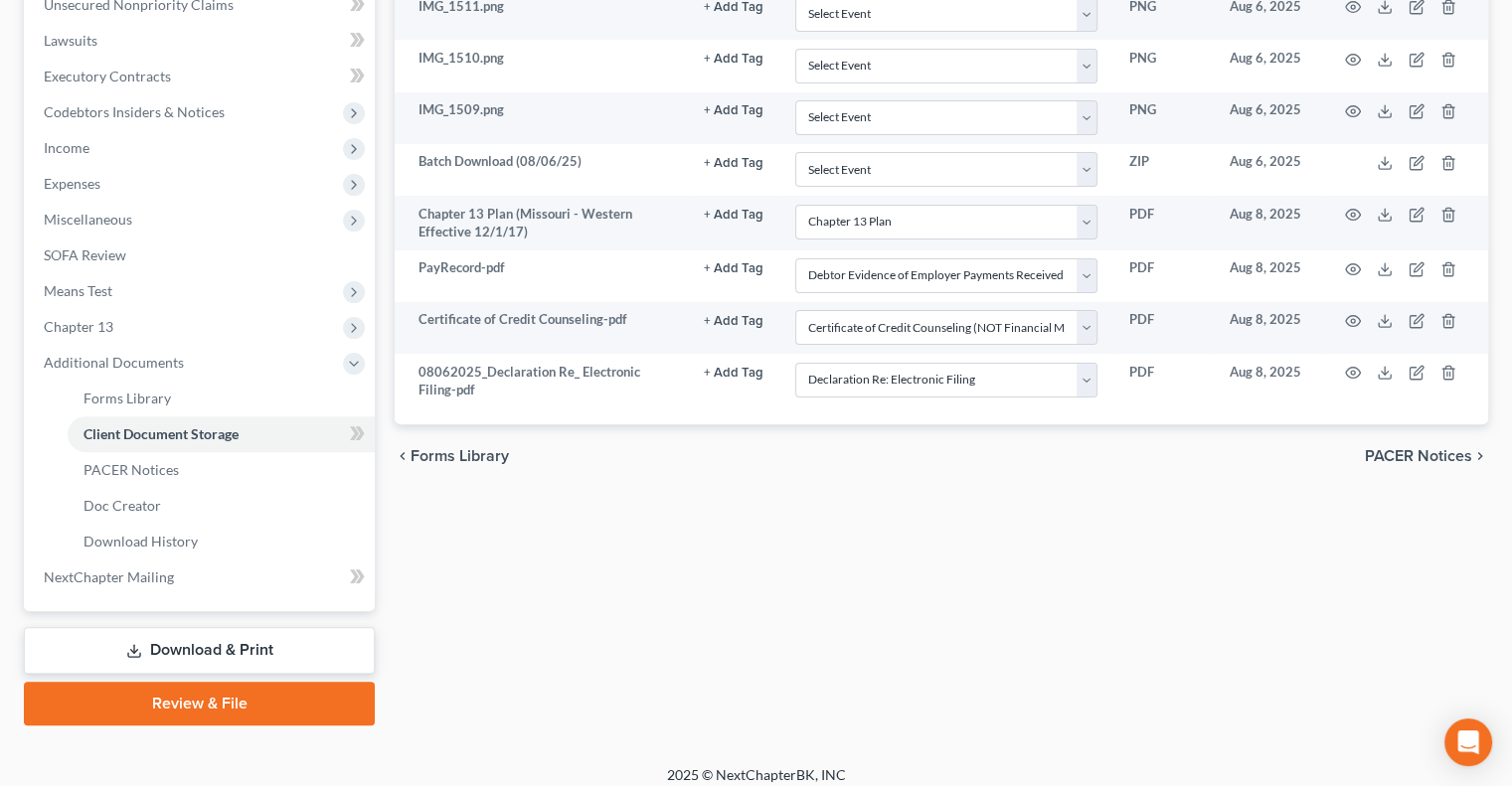 scroll, scrollTop: 554, scrollLeft: 0, axis: vertical 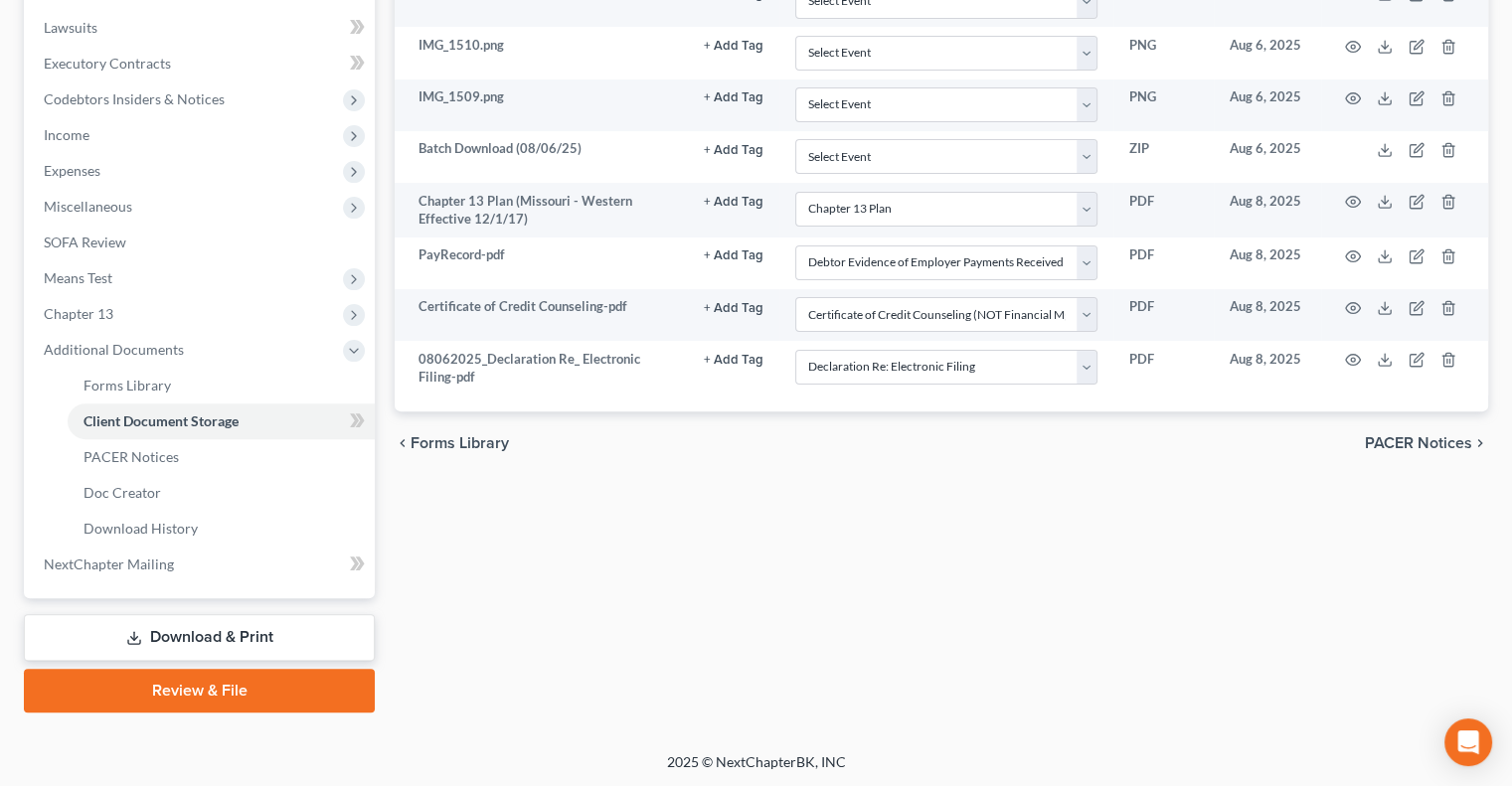 click on "Download & Print" at bounding box center (199, 637) 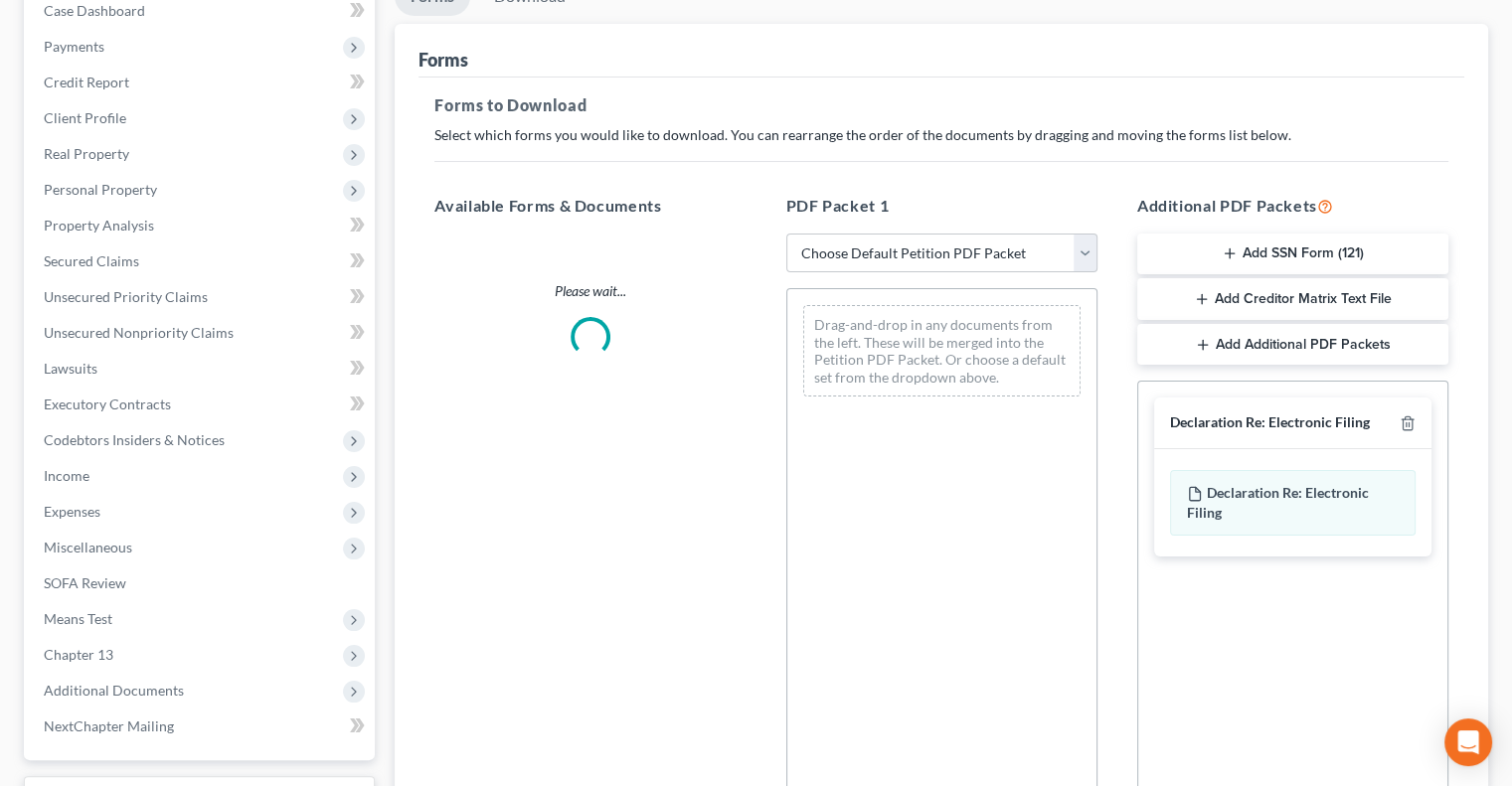 scroll, scrollTop: 0, scrollLeft: 0, axis: both 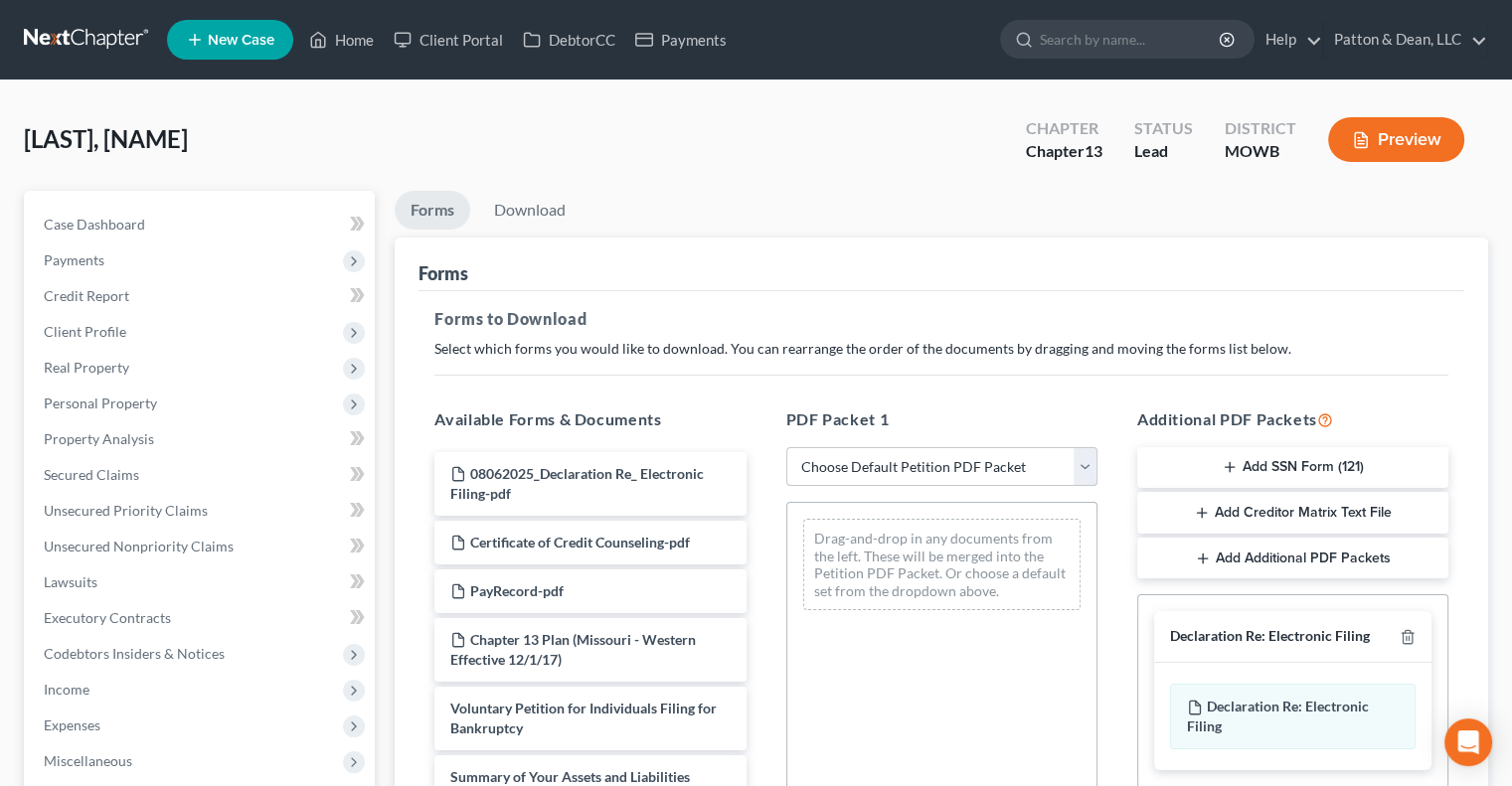 click on "Choose Default Petition PDF Packet Complete Bankruptcy Petition (all forms and schedules) Emergency Filing Forms (Petition and Creditor List Only) Amended Forms Signature Pages Only Supplemental Post Petition (Sch. I & J) Supplemental Post Petition (Sch. I) Supplemental Post Petition (Sch. J) Schedules" at bounding box center (941, 467) 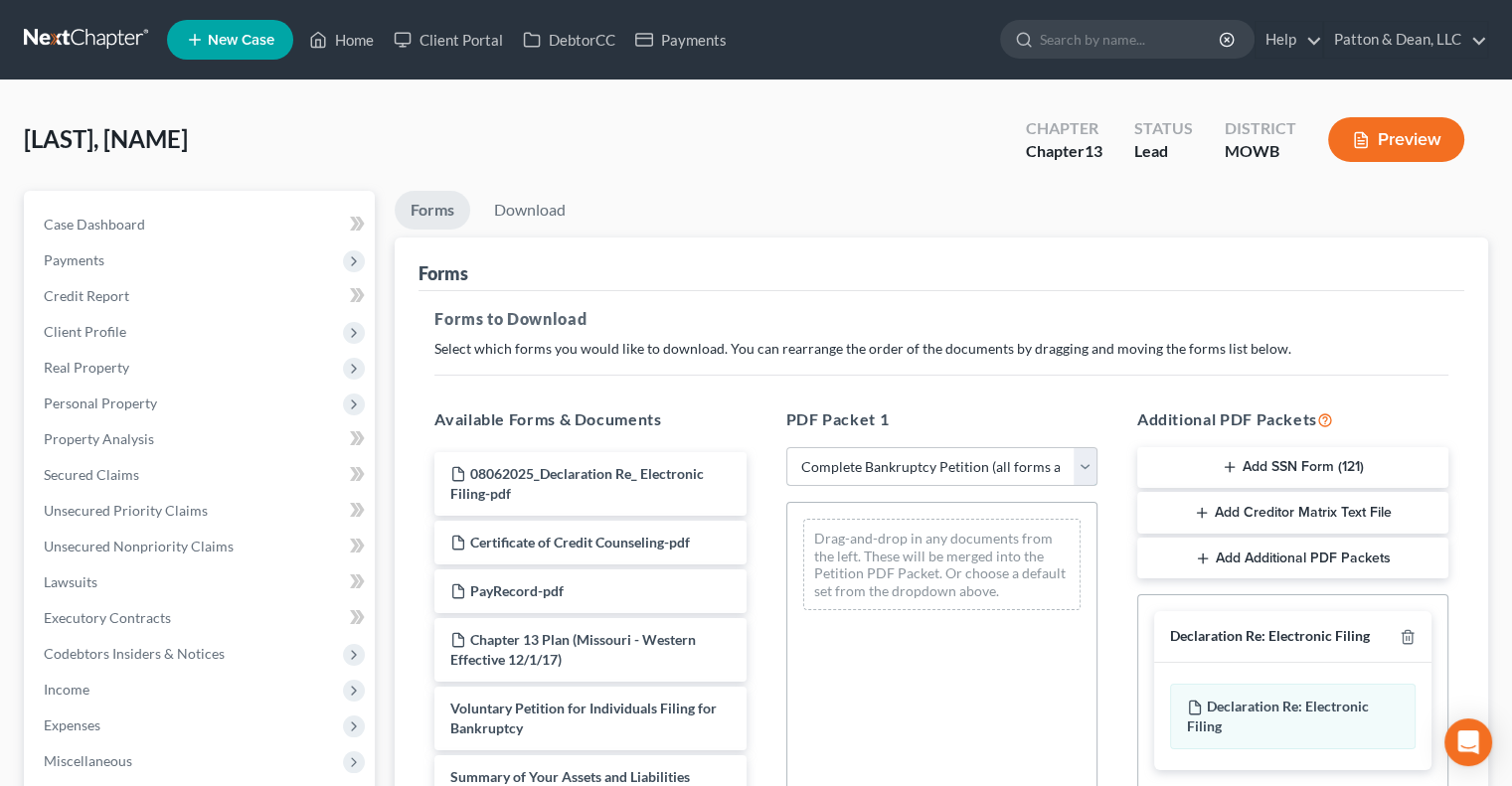 click on "Choose Default Petition PDF Packet Complete Bankruptcy Petition (all forms and schedules) Emergency Filing Forms (Petition and Creditor List Only) Amended Forms Signature Pages Only Supplemental Post Petition (Sch. I & J) Supplemental Post Petition (Sch. I) Supplemental Post Petition (Sch. J) Schedules" at bounding box center (941, 467) 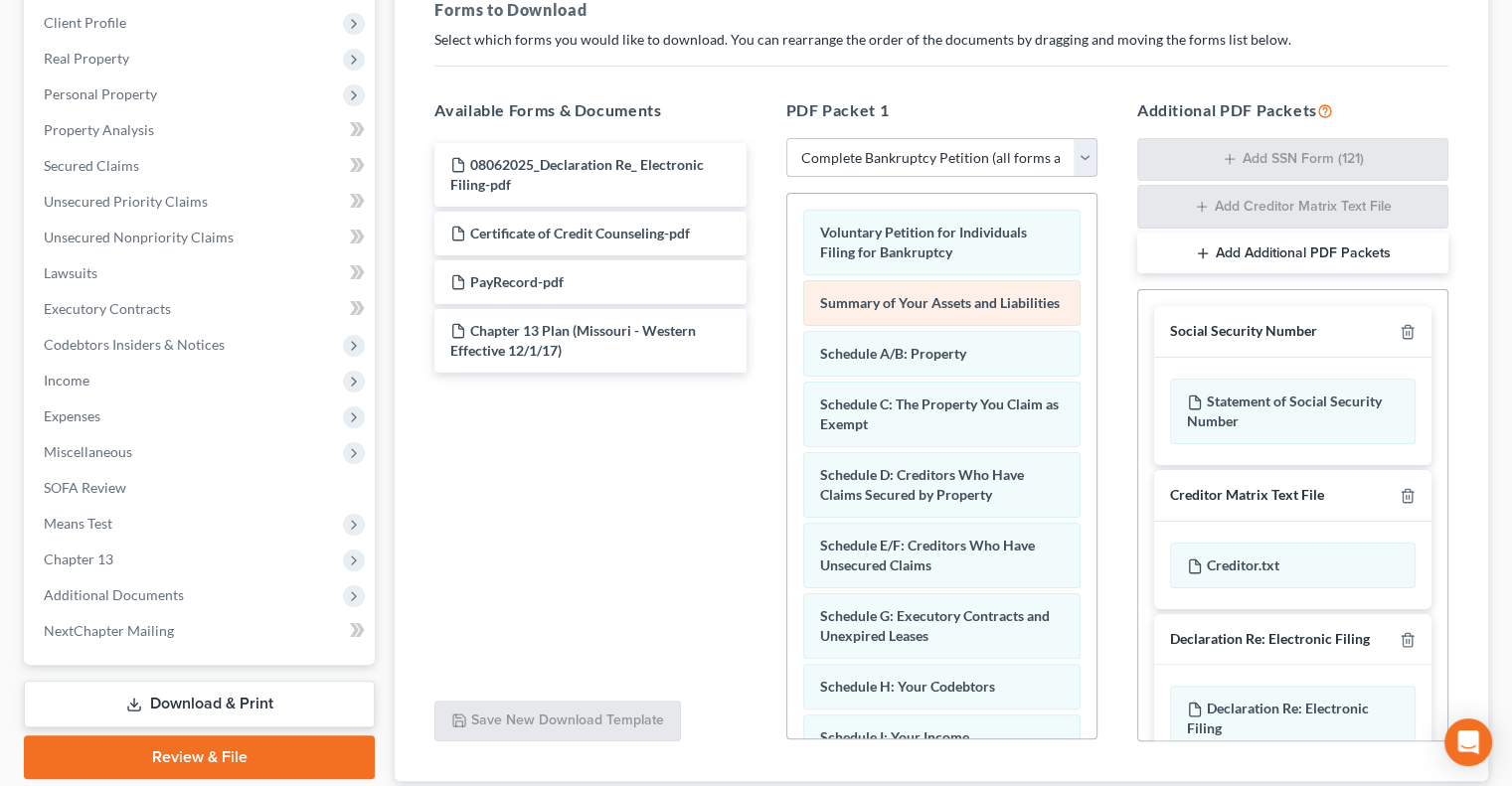 scroll, scrollTop: 441, scrollLeft: 0, axis: vertical 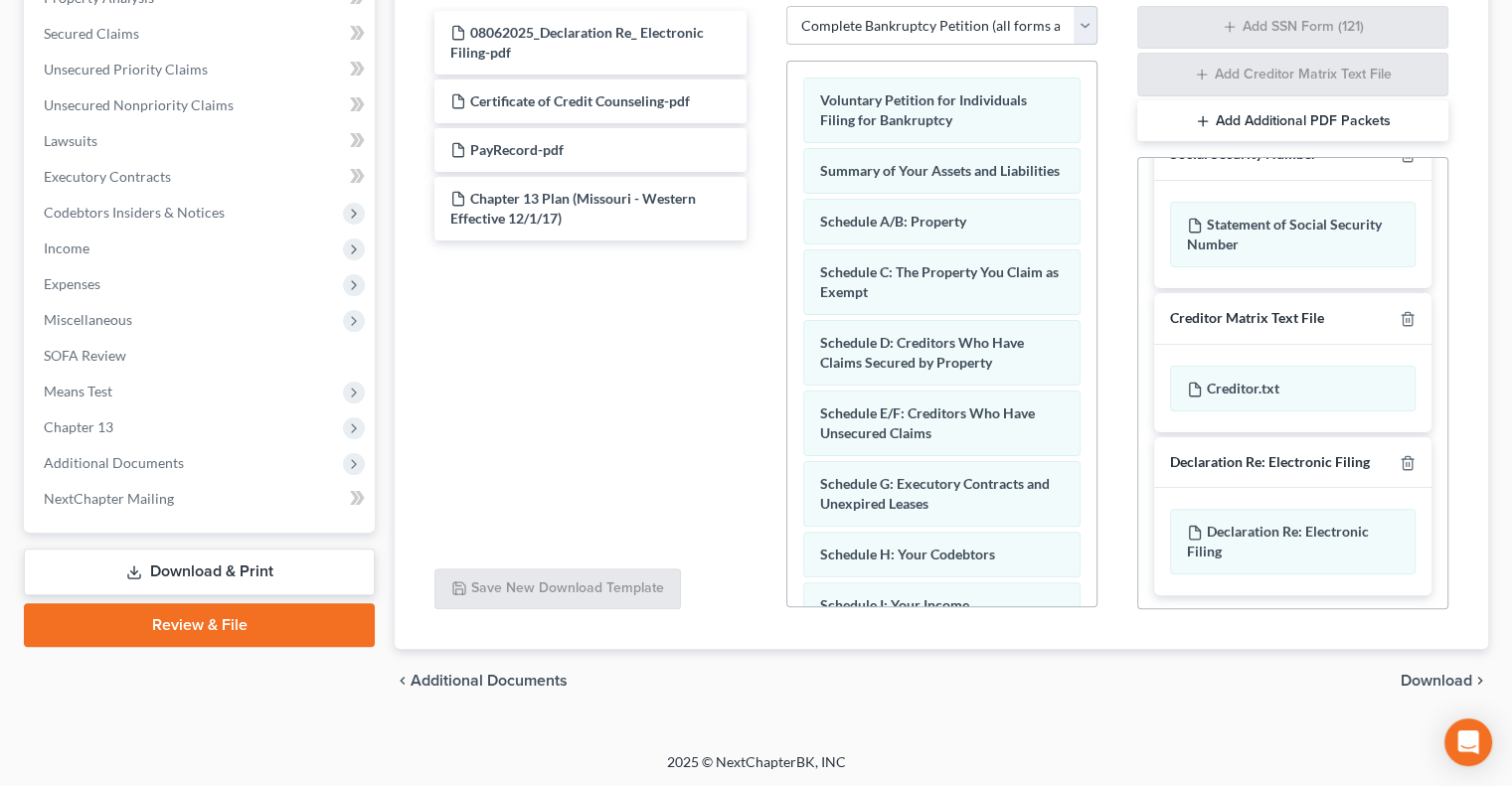 click on "Download" at bounding box center (1436, 681) 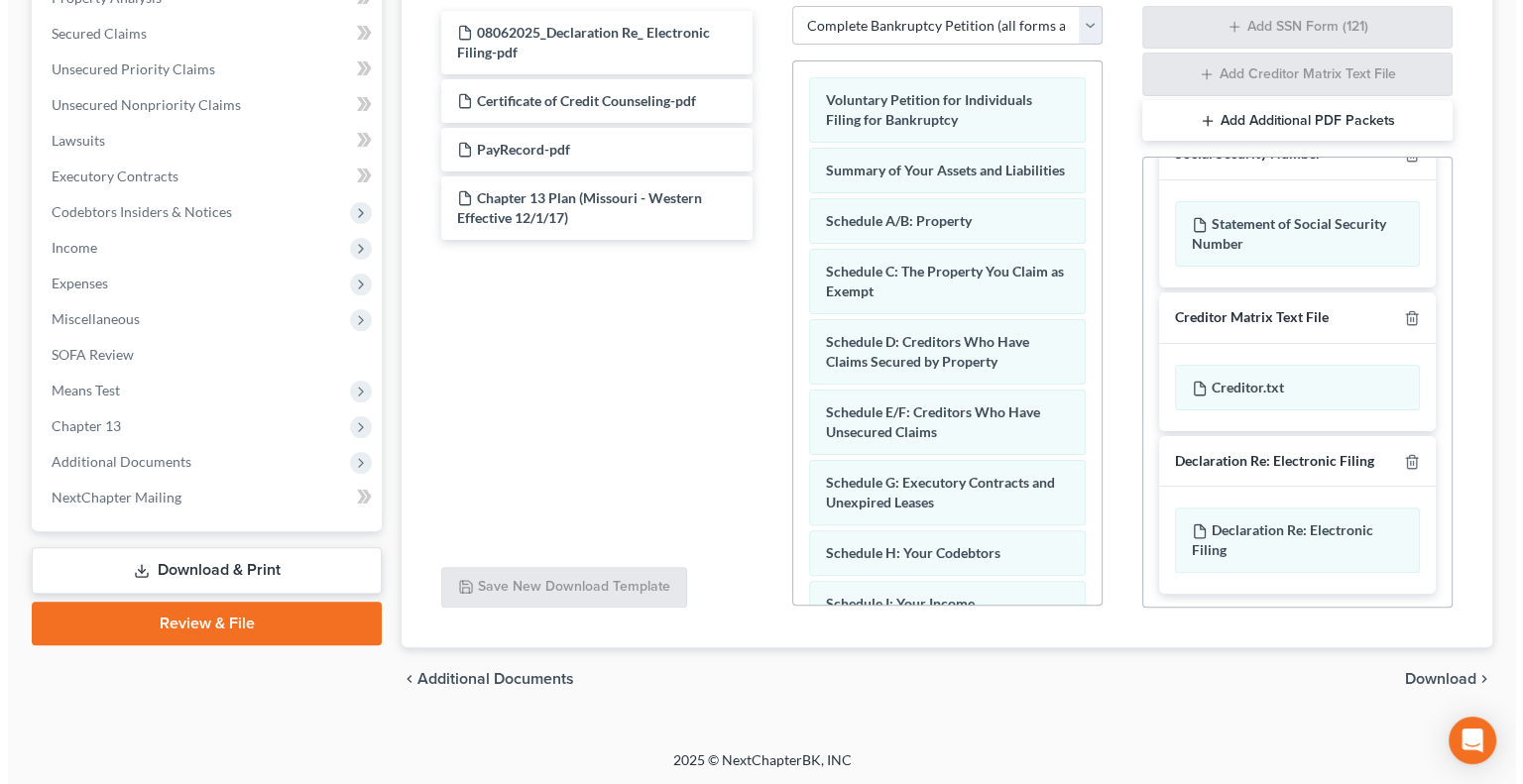 scroll, scrollTop: 375, scrollLeft: 0, axis: vertical 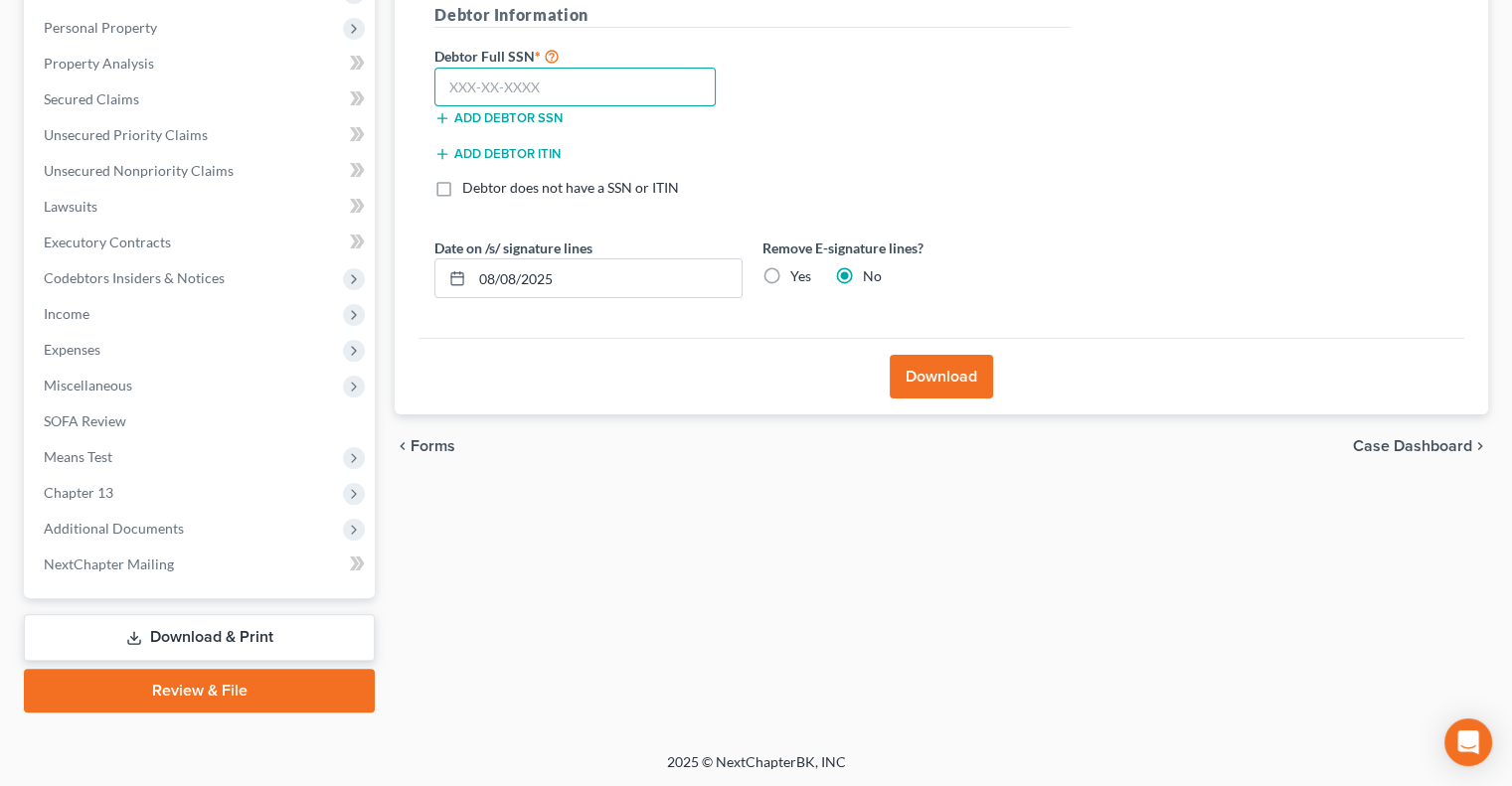 drag, startPoint x: 513, startPoint y: 86, endPoint x: 523, endPoint y: 84, distance: 10.198039 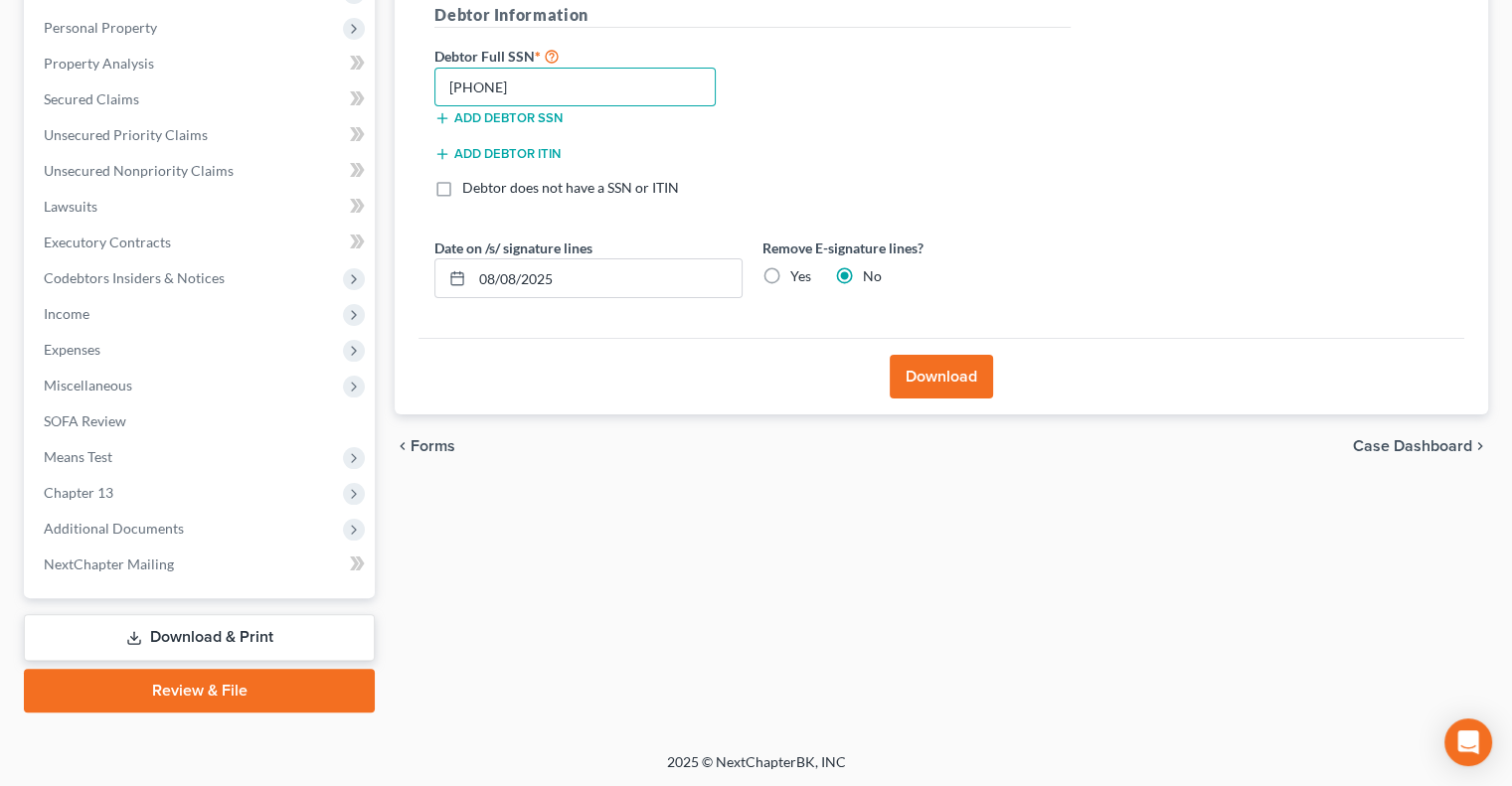 type on "498-80-9397" 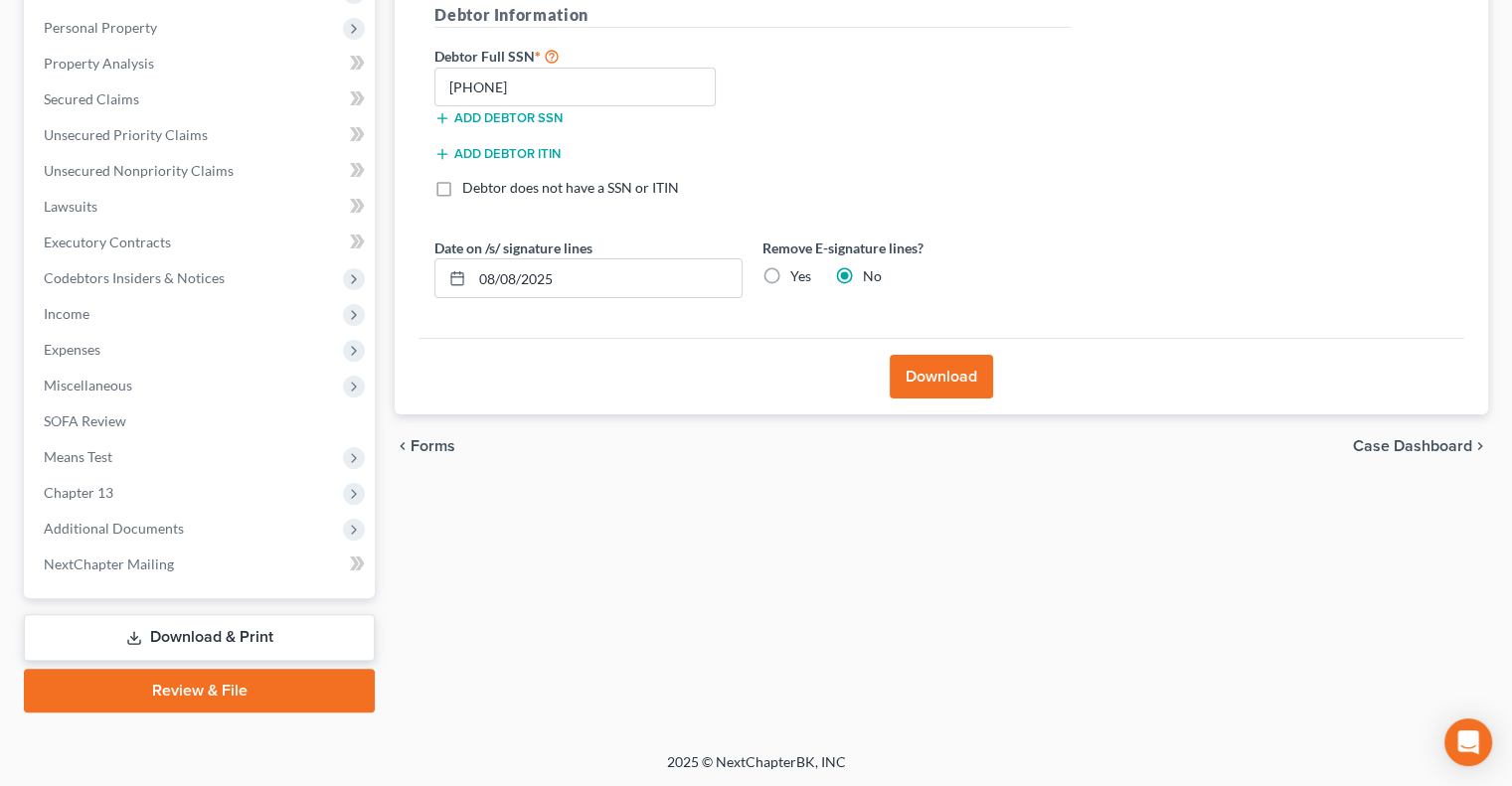 click on "Download" at bounding box center (941, 377) 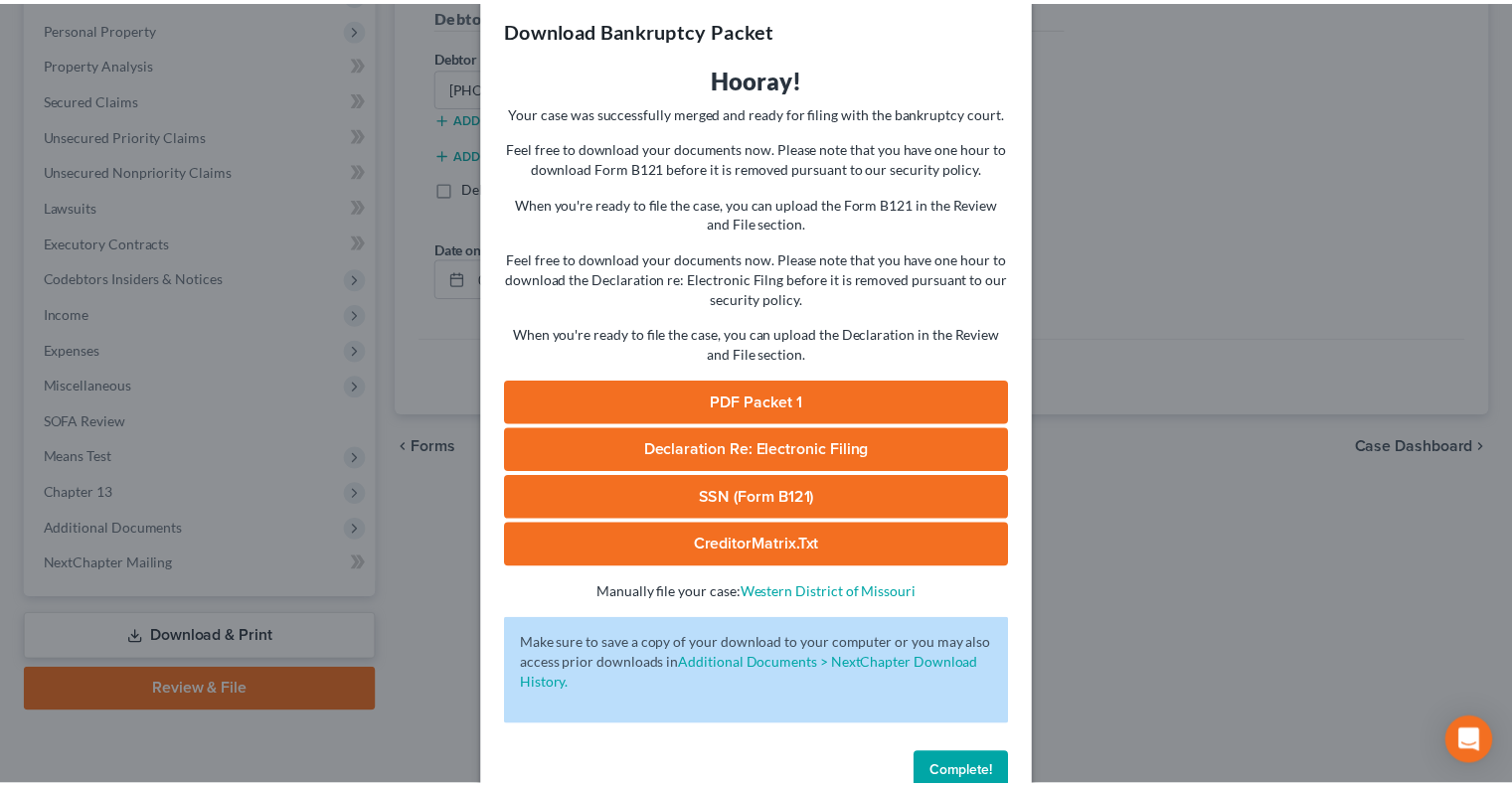 scroll, scrollTop: 76, scrollLeft: 0, axis: vertical 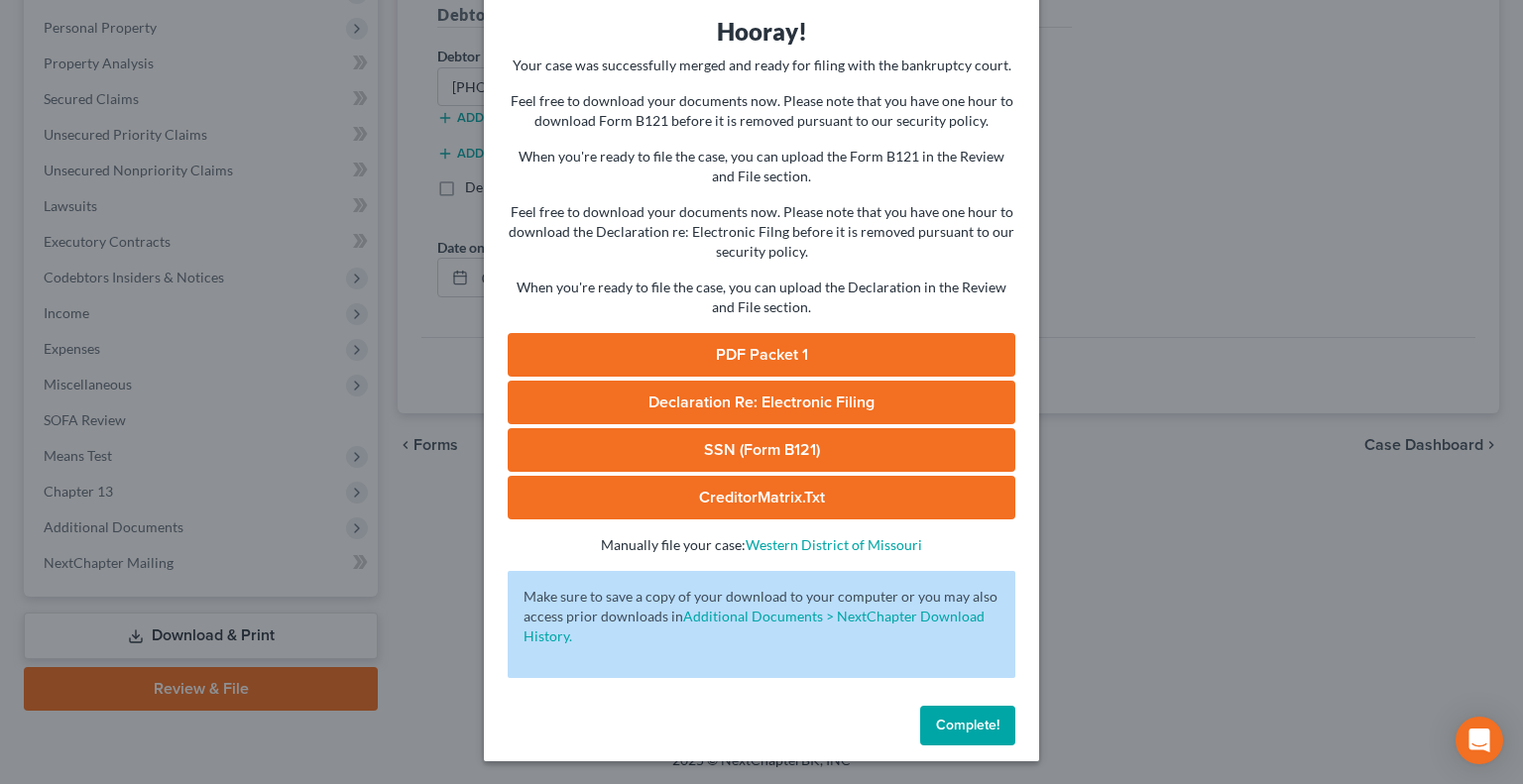 click on "Complete!" at bounding box center [968, 725] 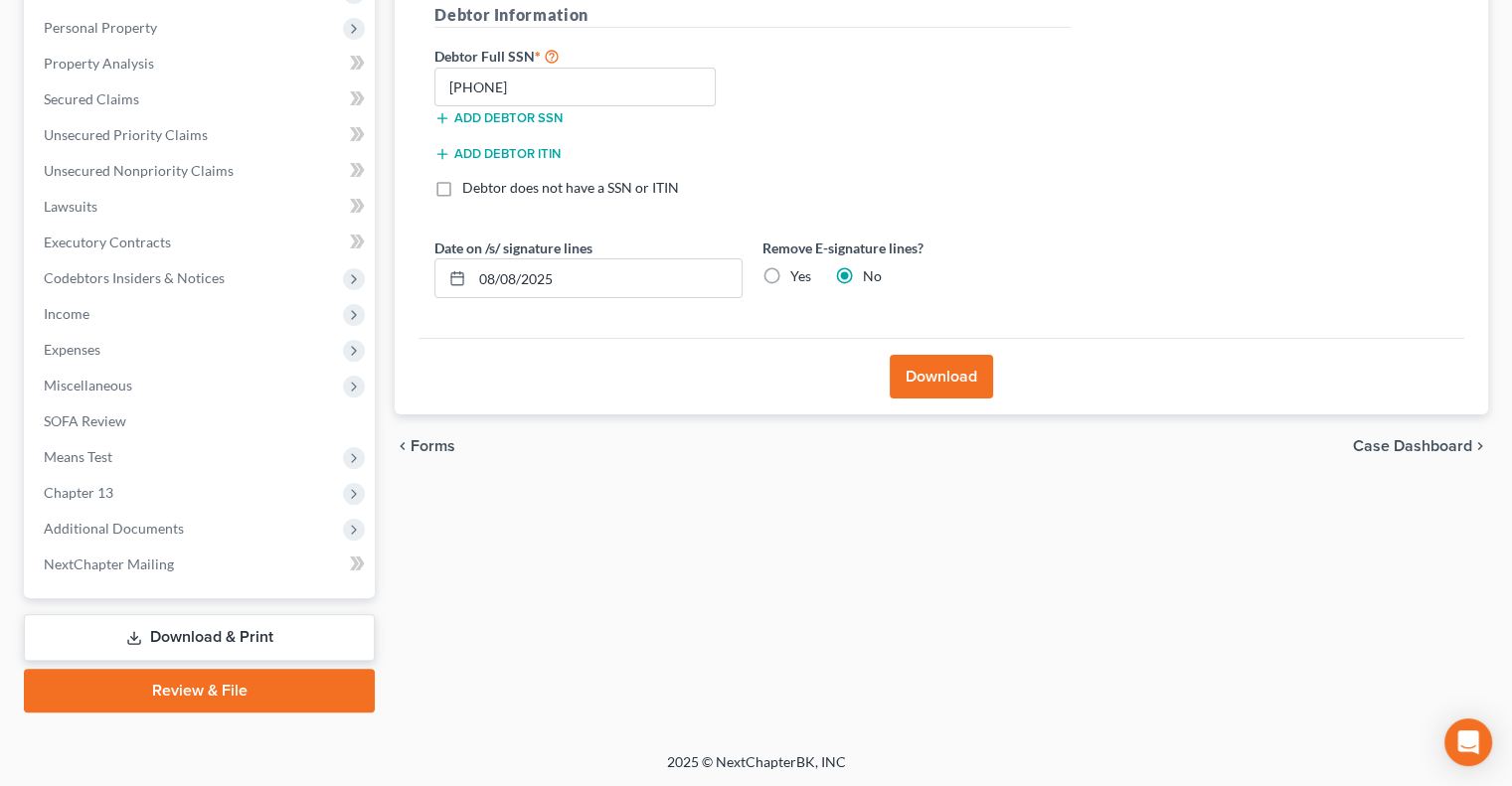 click on "Review & File" at bounding box center [199, 691] 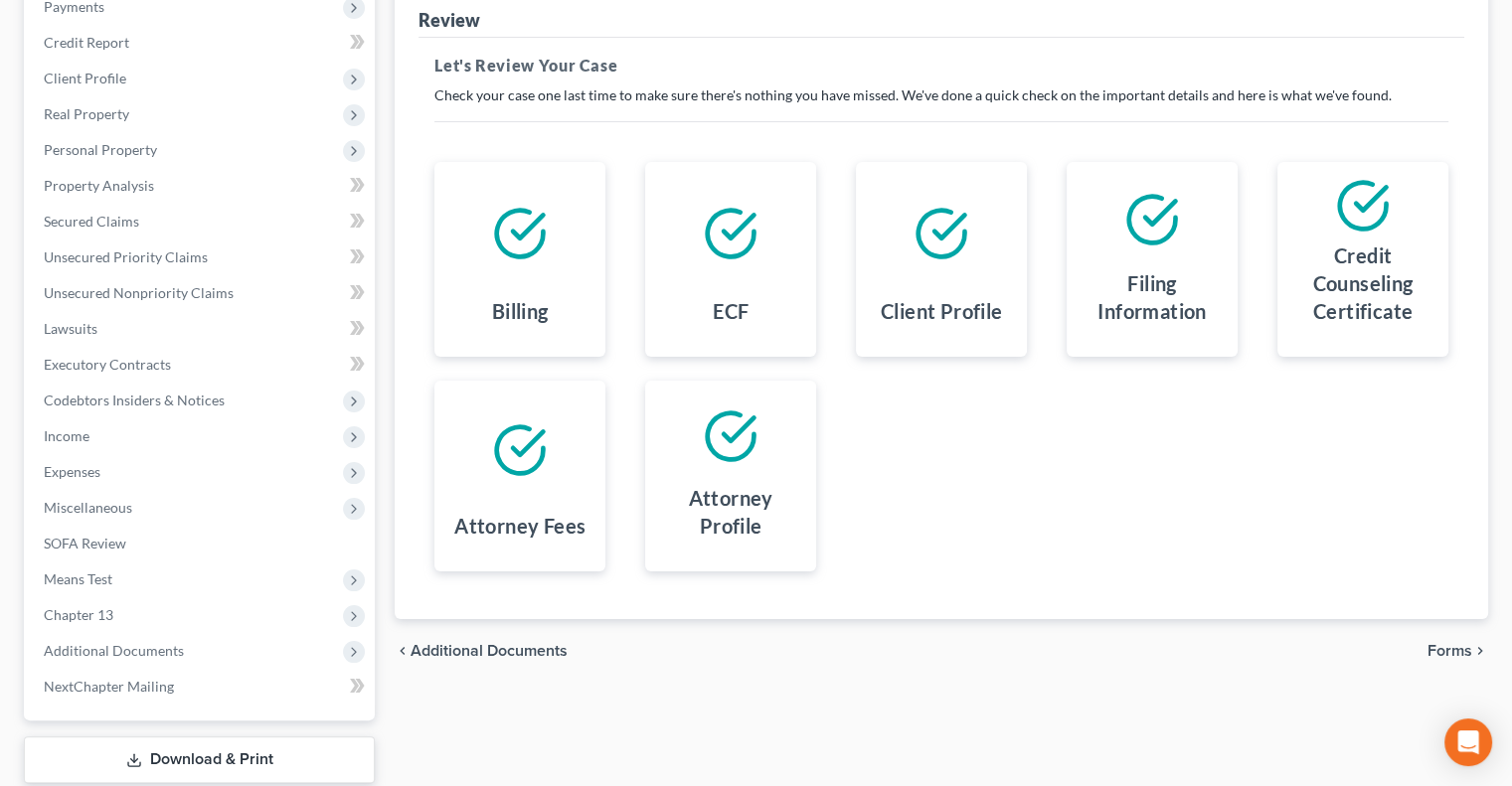 scroll, scrollTop: 376, scrollLeft: 0, axis: vertical 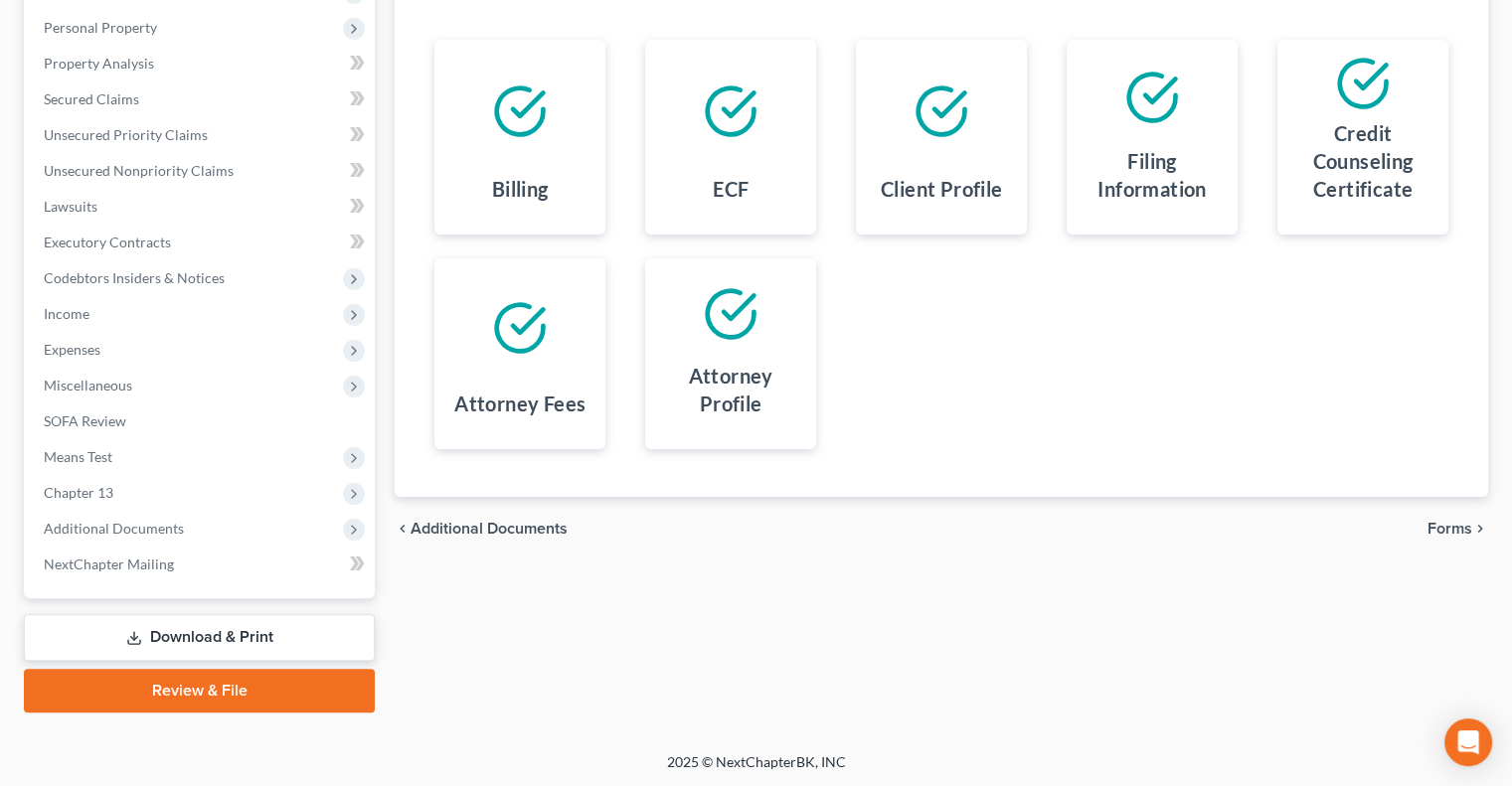 click on "Forms" at bounding box center [1449, 529] 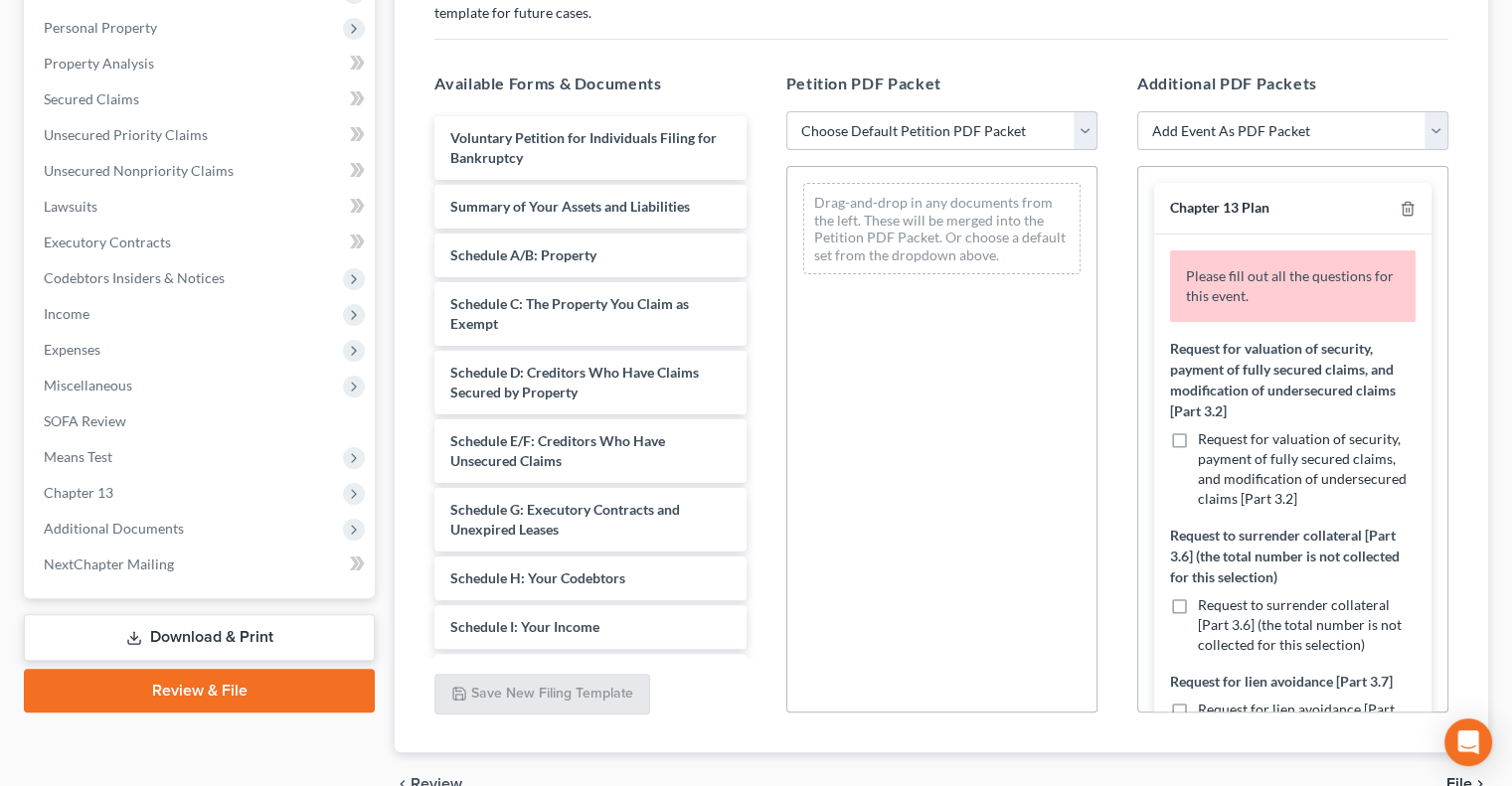 click on "Choose Default Petition PDF Packet Complete Bankruptcy Petition (all forms and schedules) Emergency Filing (Voluntary Petition and Creditor List Only)" at bounding box center (941, 131) 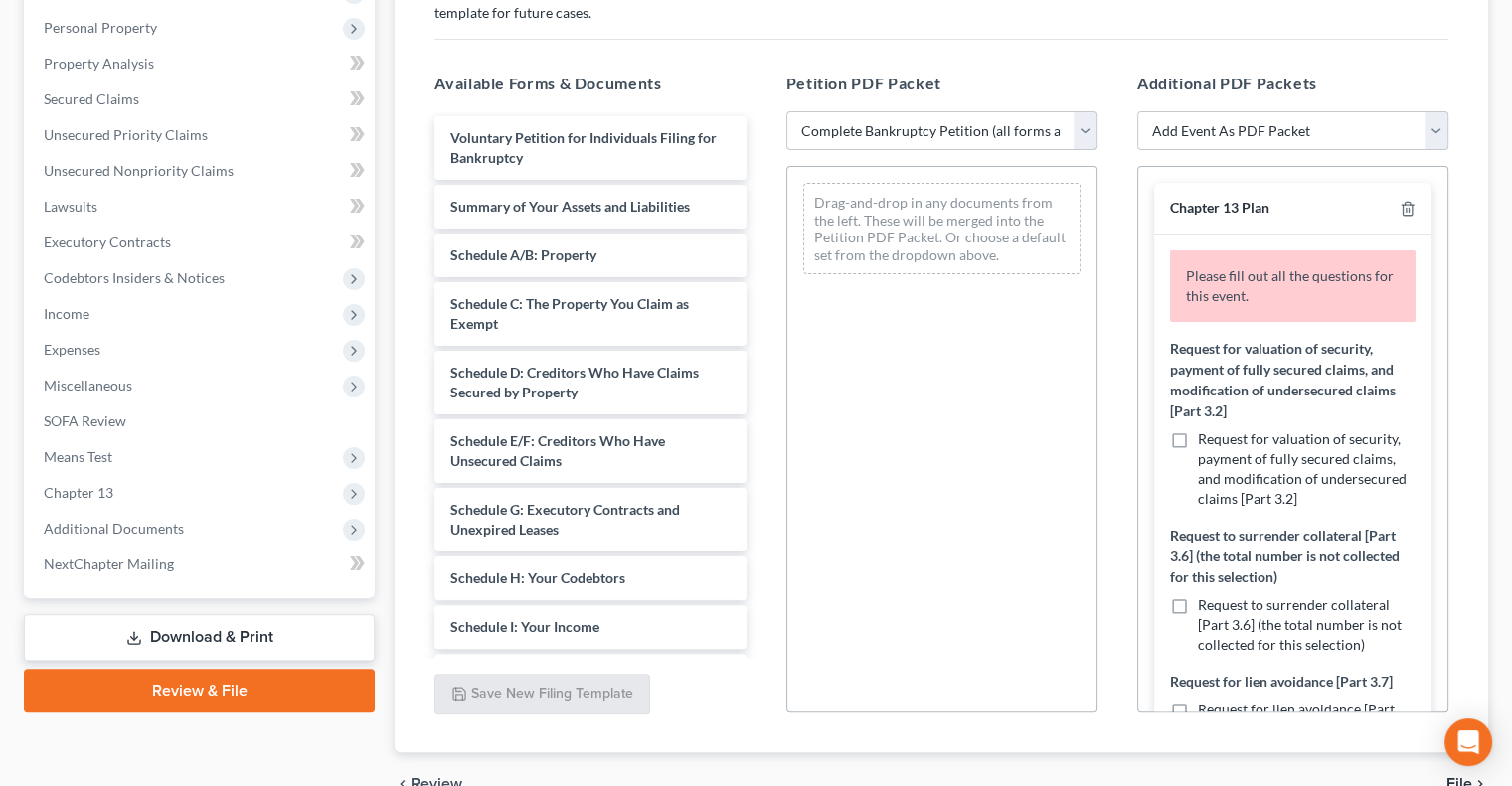 click on "Choose Default Petition PDF Packet Complete Bankruptcy Petition (all forms and schedules) Emergency Filing (Voluntary Petition and Creditor List Only)" at bounding box center (941, 131) 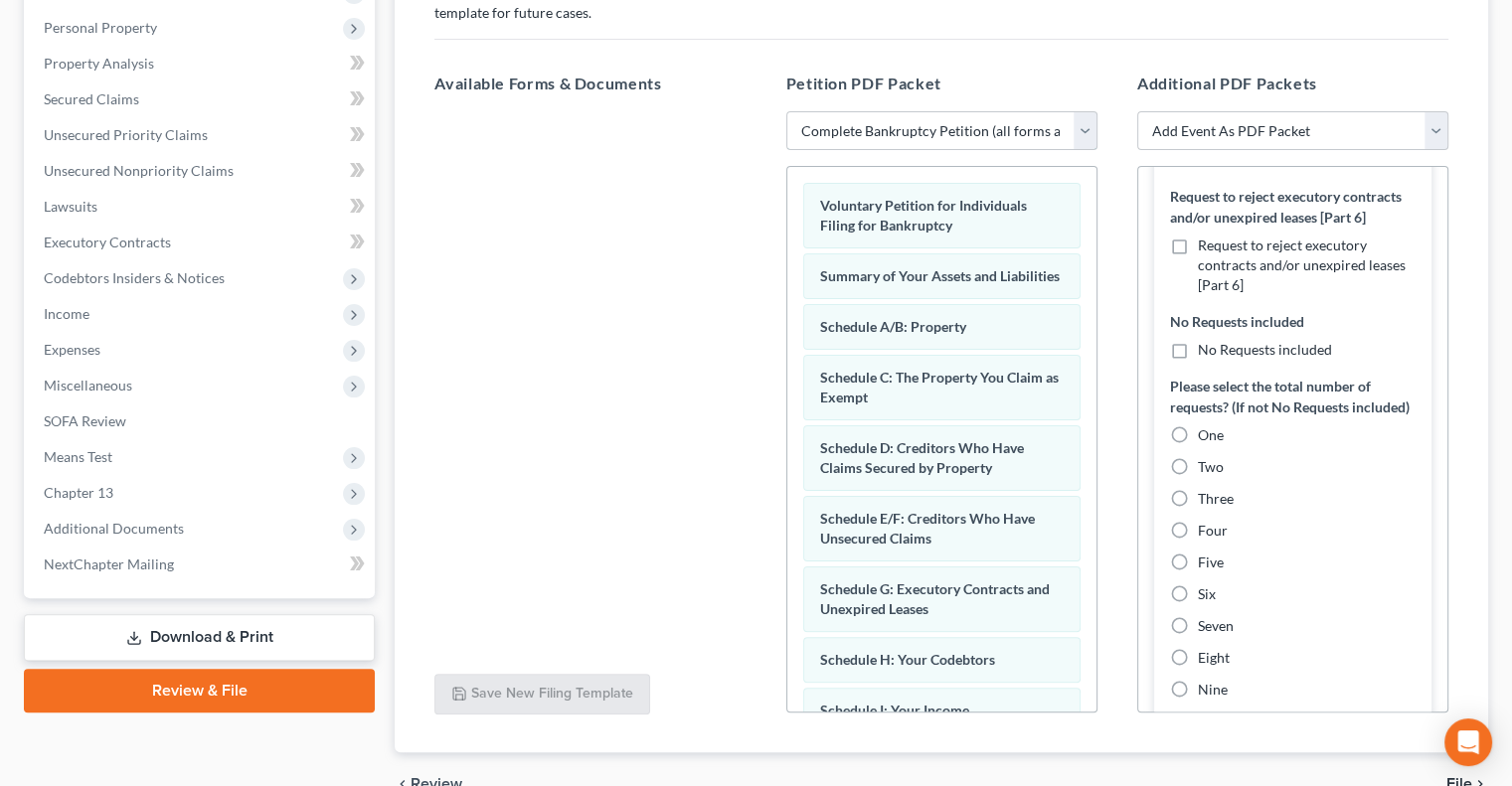 scroll, scrollTop: 696, scrollLeft: 0, axis: vertical 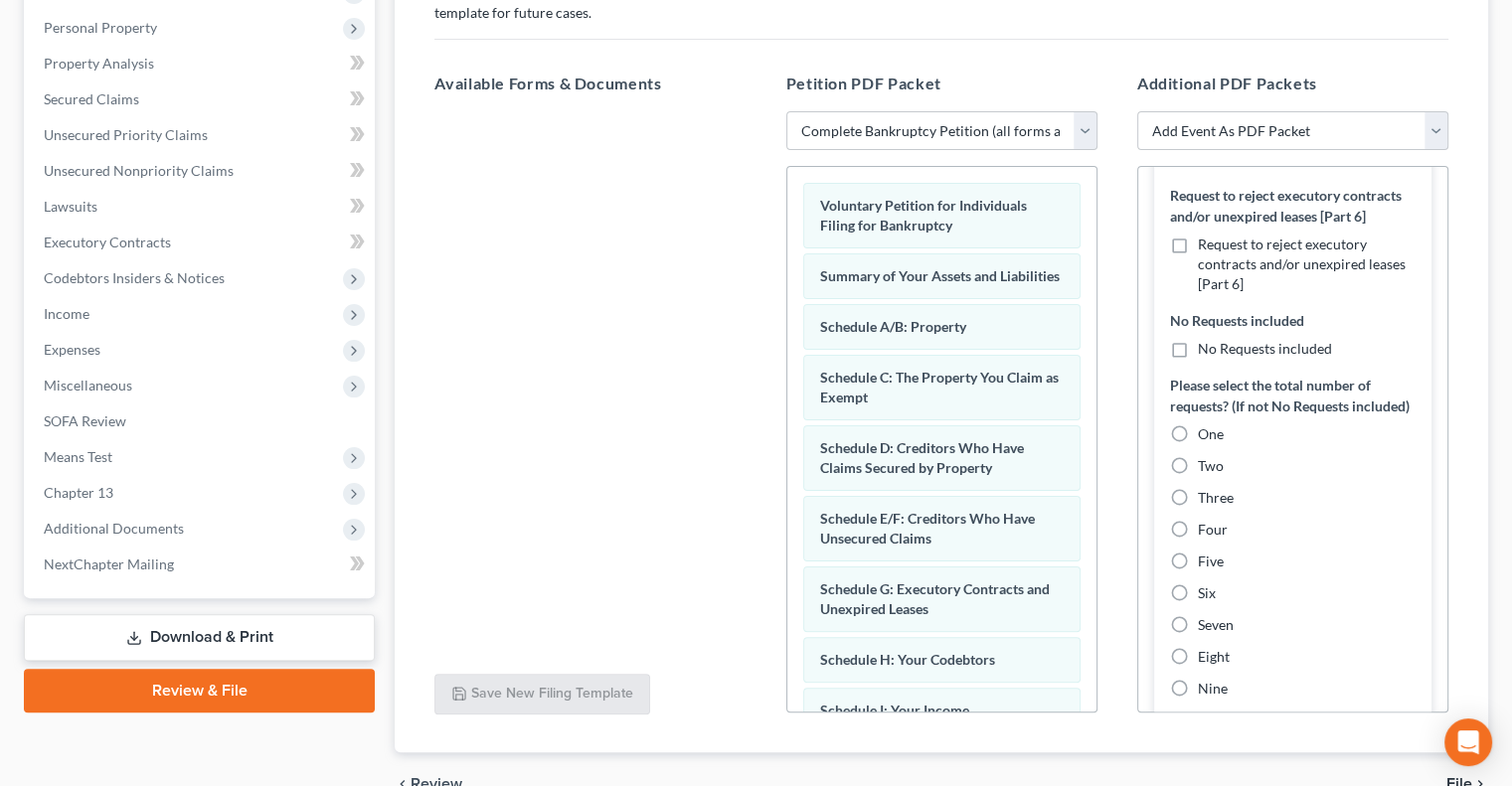 click on "No Requests included" at bounding box center [1264, 349] 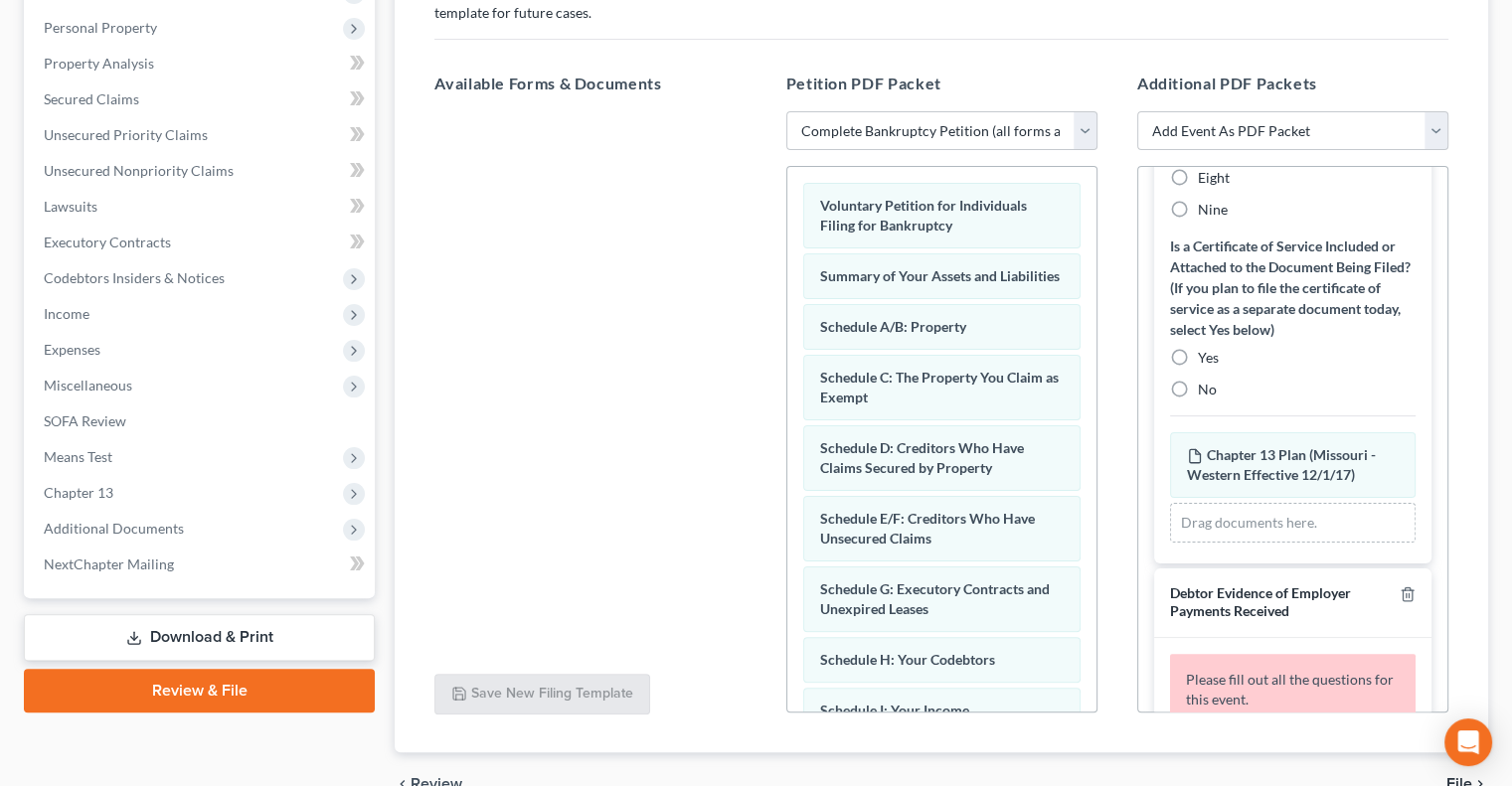 scroll, scrollTop: 1192, scrollLeft: 0, axis: vertical 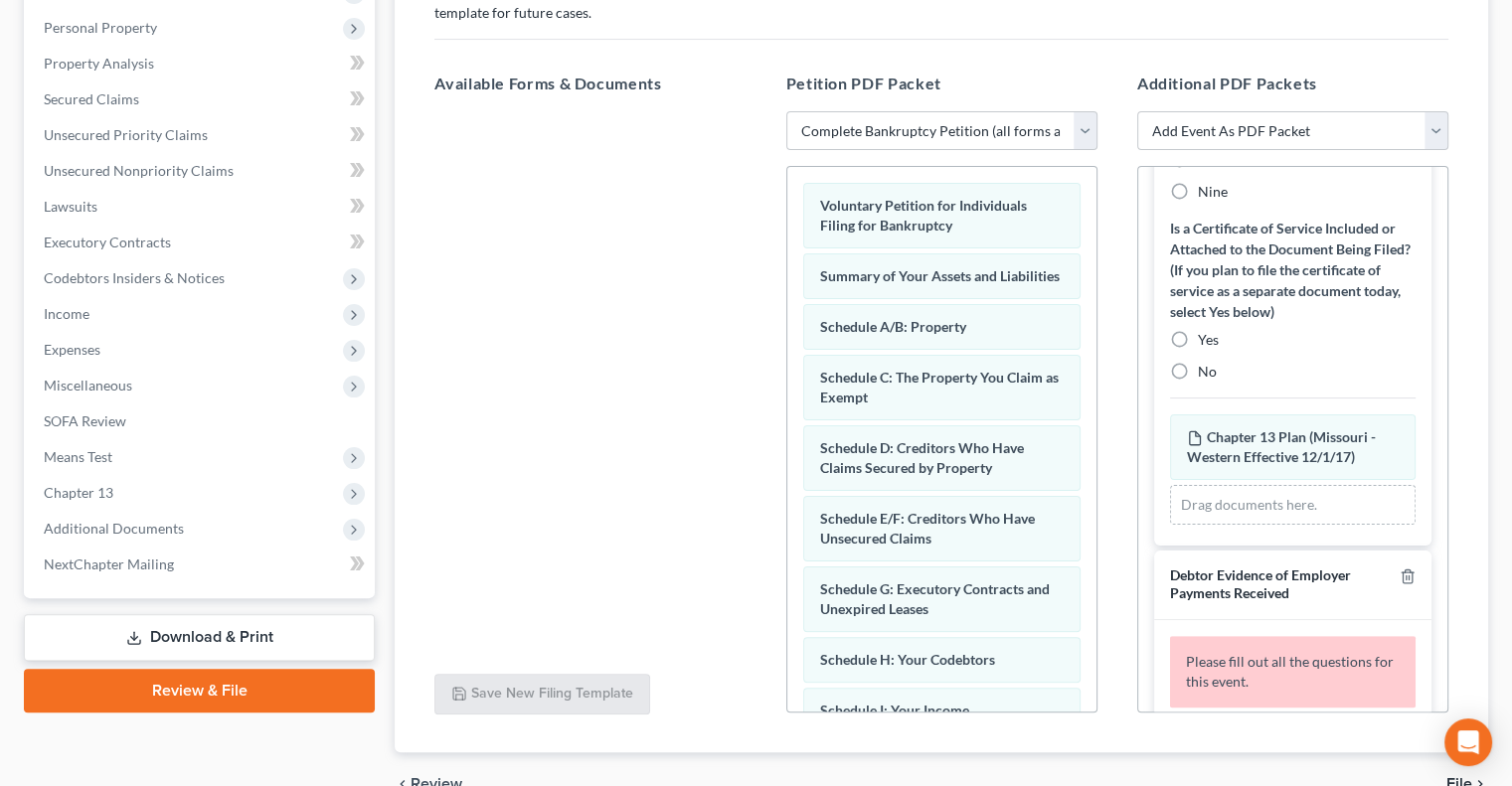 click on "No" at bounding box center [1207, 372] 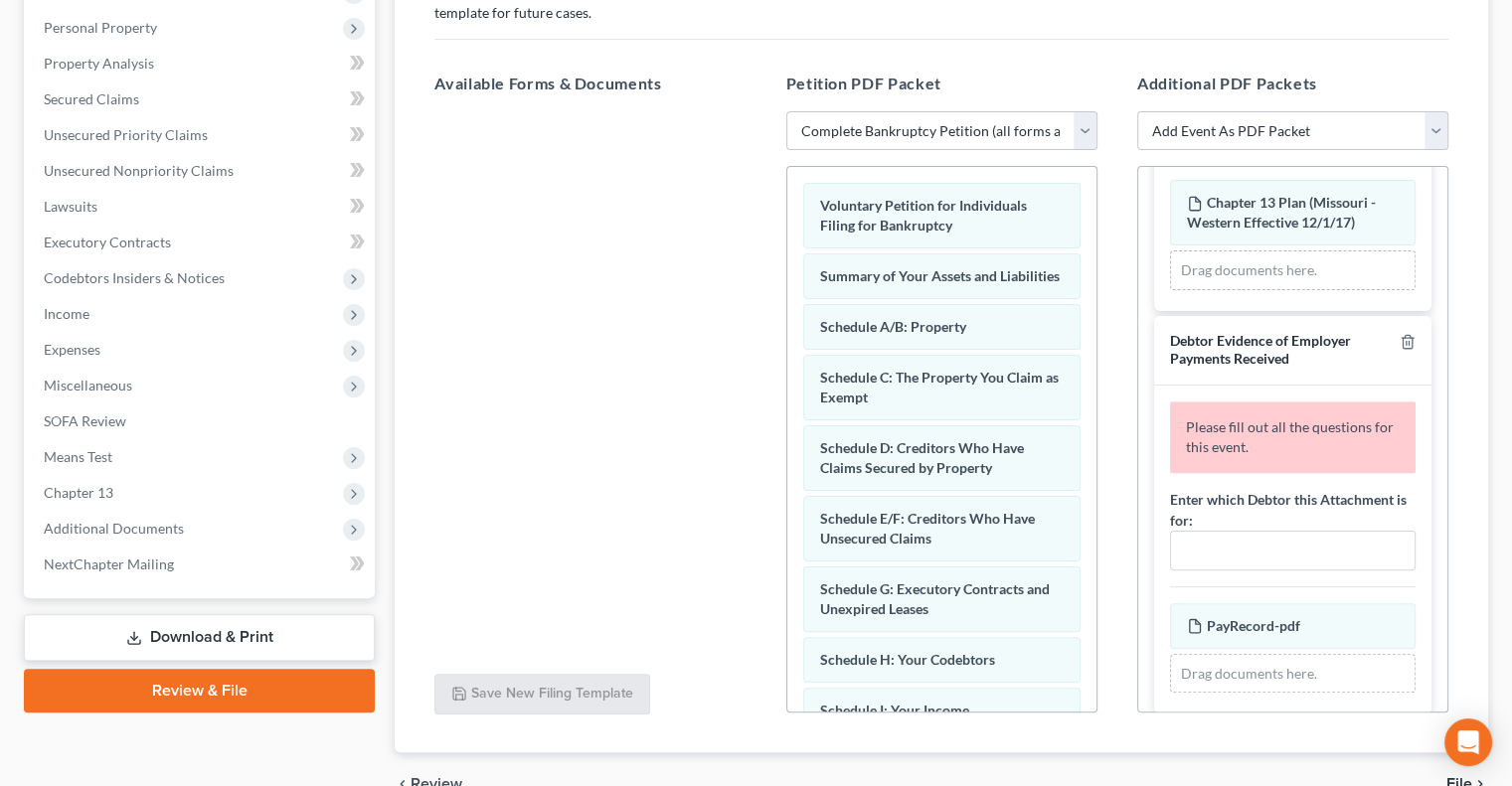 scroll, scrollTop: 1403, scrollLeft: 0, axis: vertical 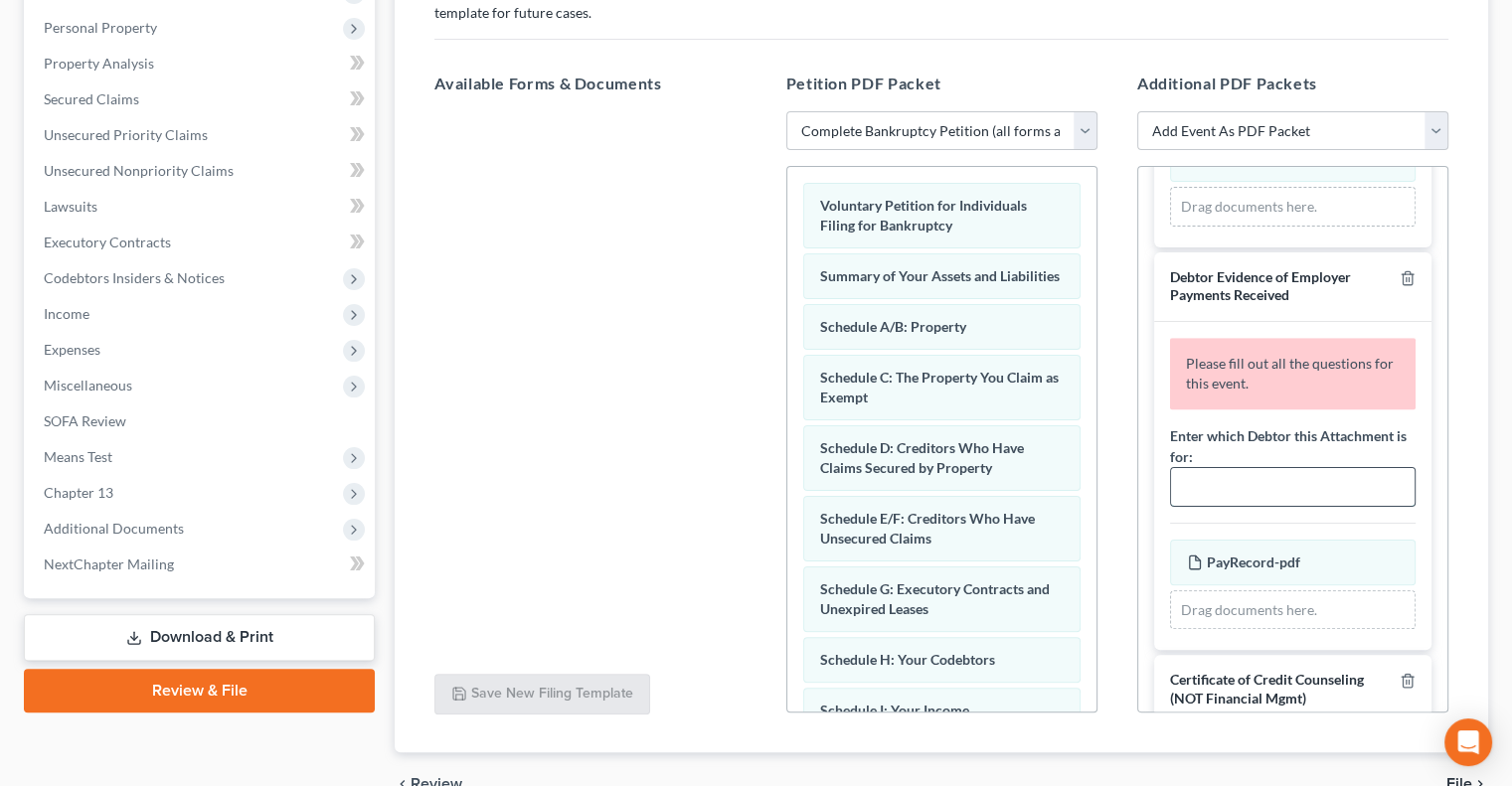 click at bounding box center [1292, 487] 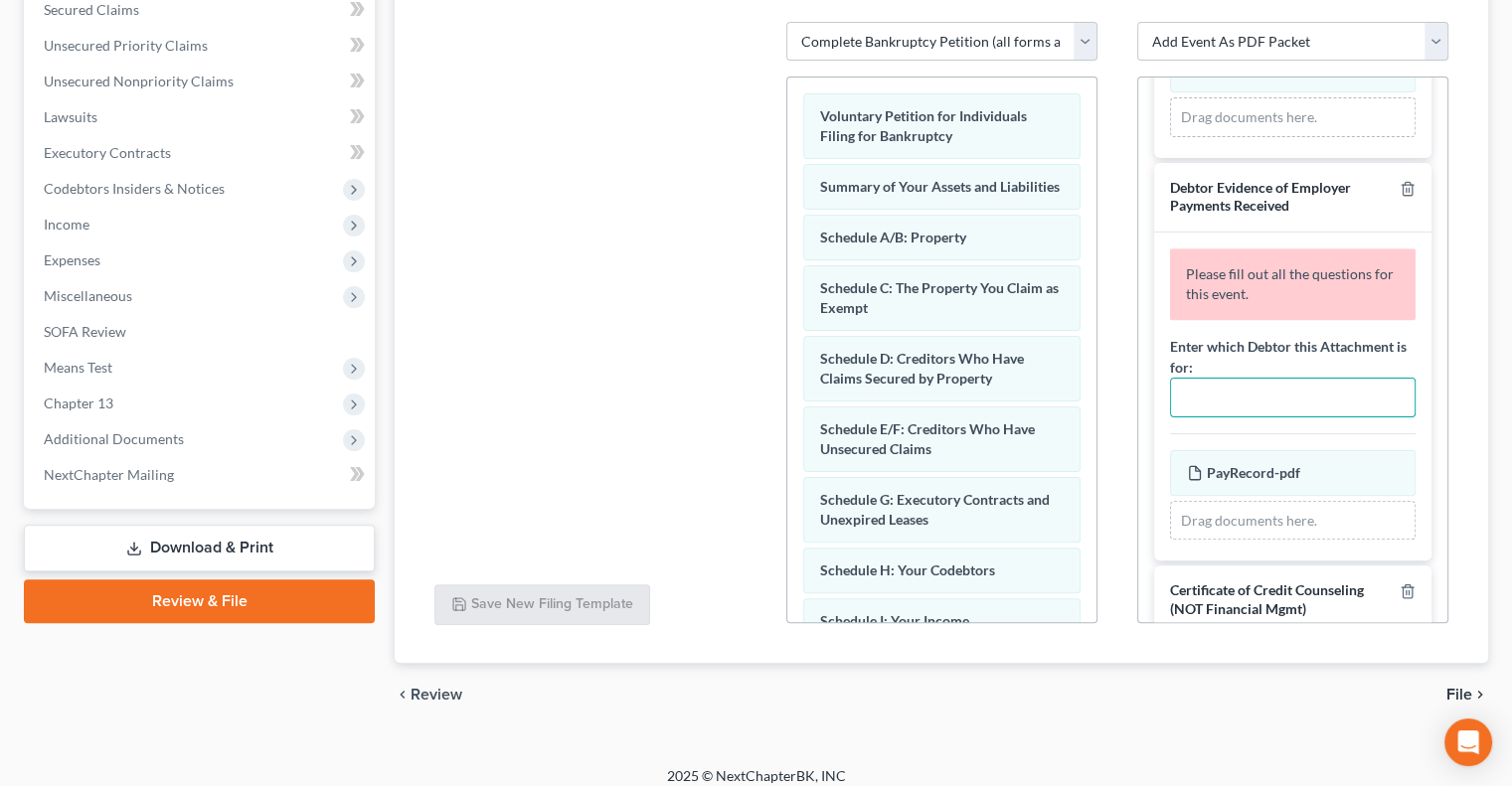 scroll, scrollTop: 479, scrollLeft: 0, axis: vertical 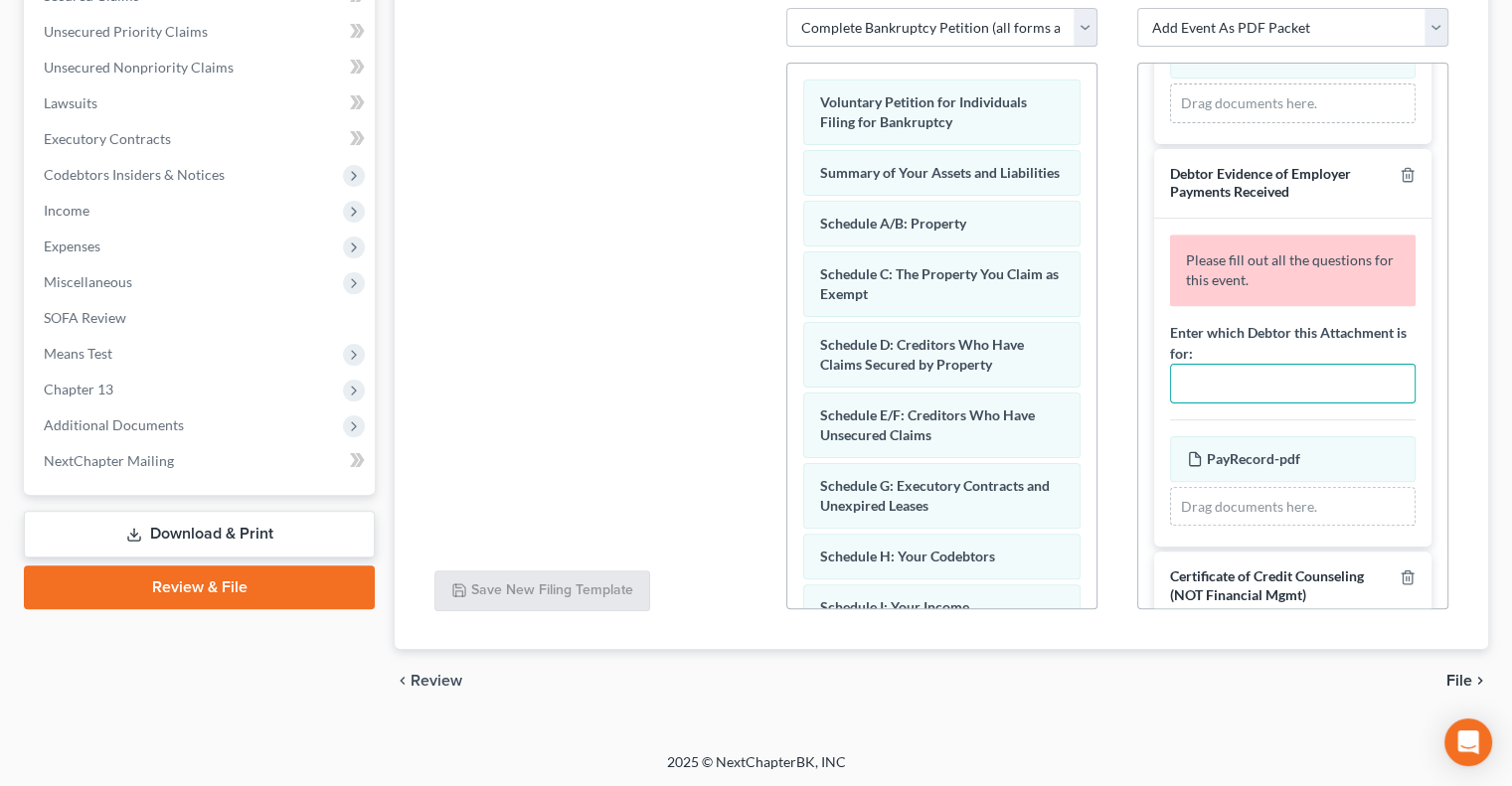 type on "D" 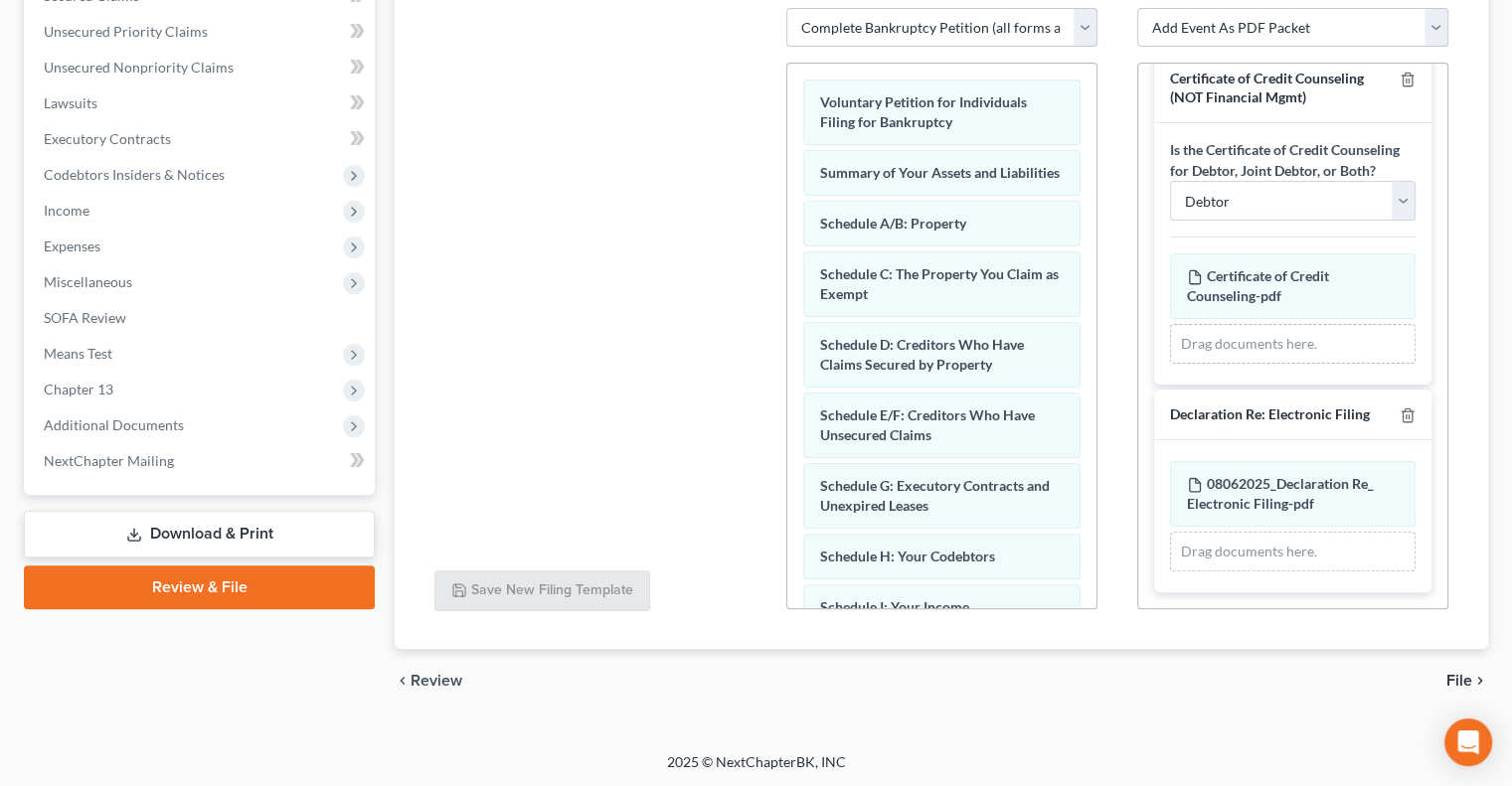 scroll, scrollTop: 1890, scrollLeft: 0, axis: vertical 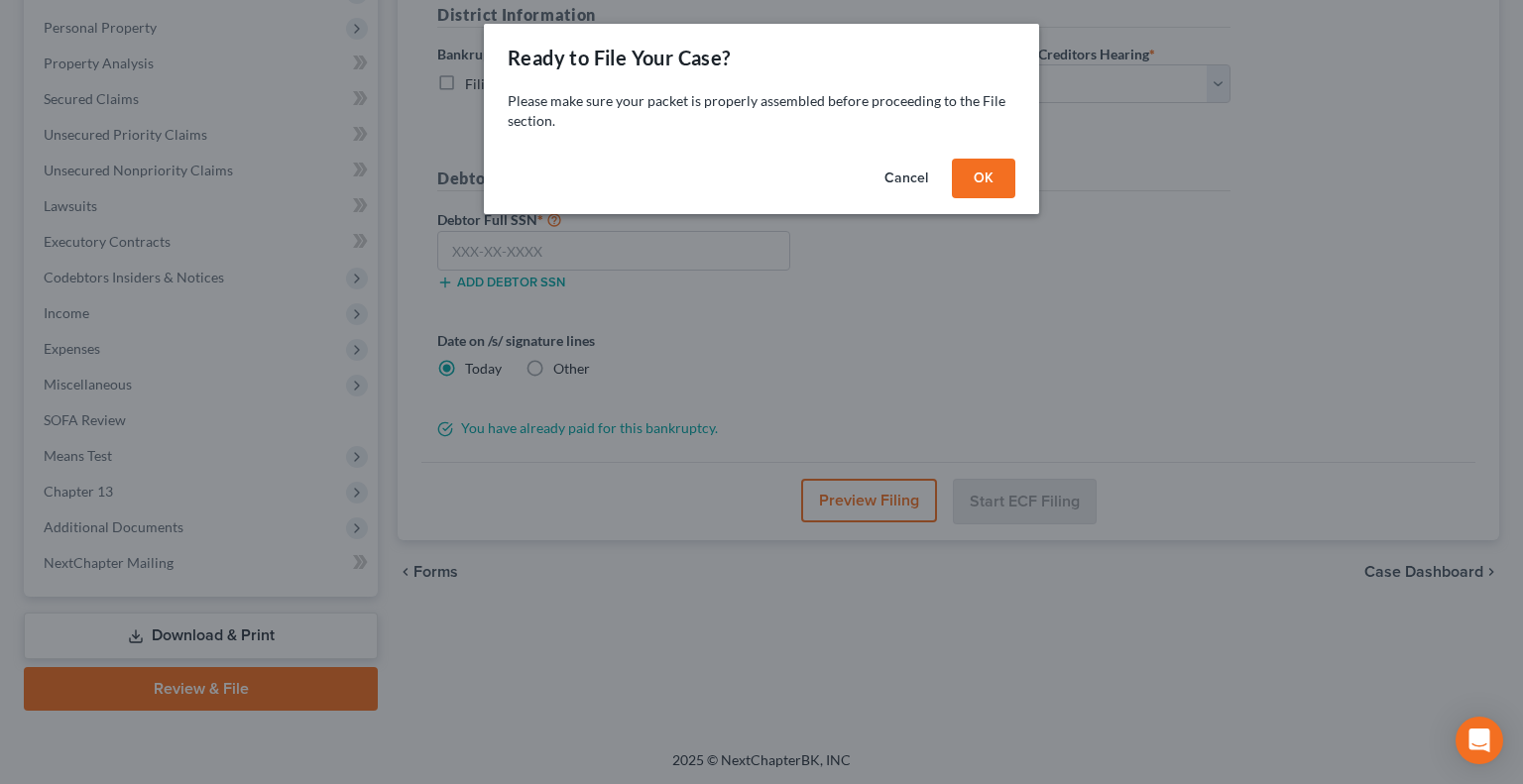 click on "OK" at bounding box center (984, 178) 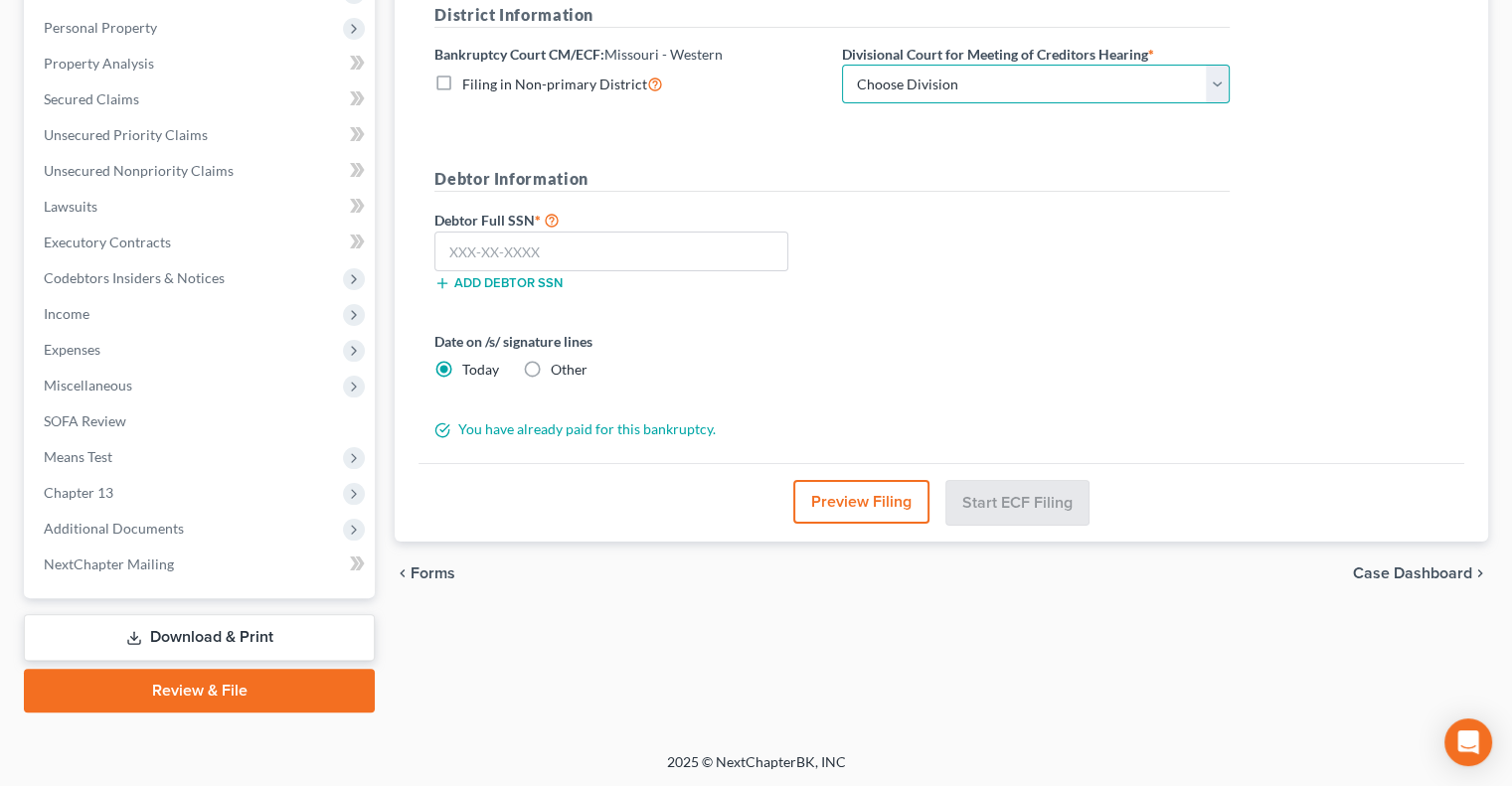 click on "Choose Division Central Southern Southwestern St. Joseph Western" at bounding box center (1036, 84) 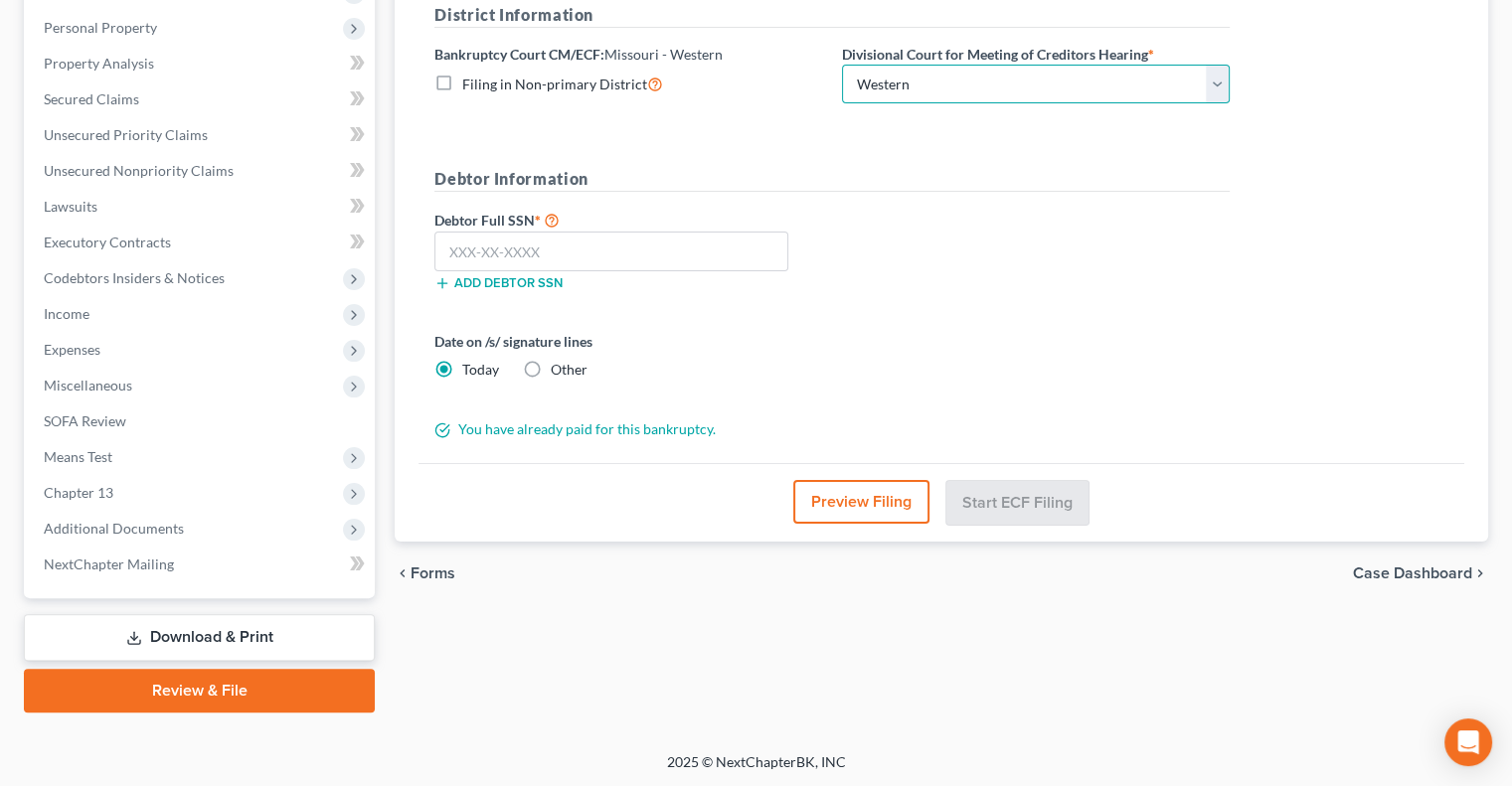 click on "Choose Division Central Southern Southwestern St. Joseph Western" at bounding box center [1036, 84] 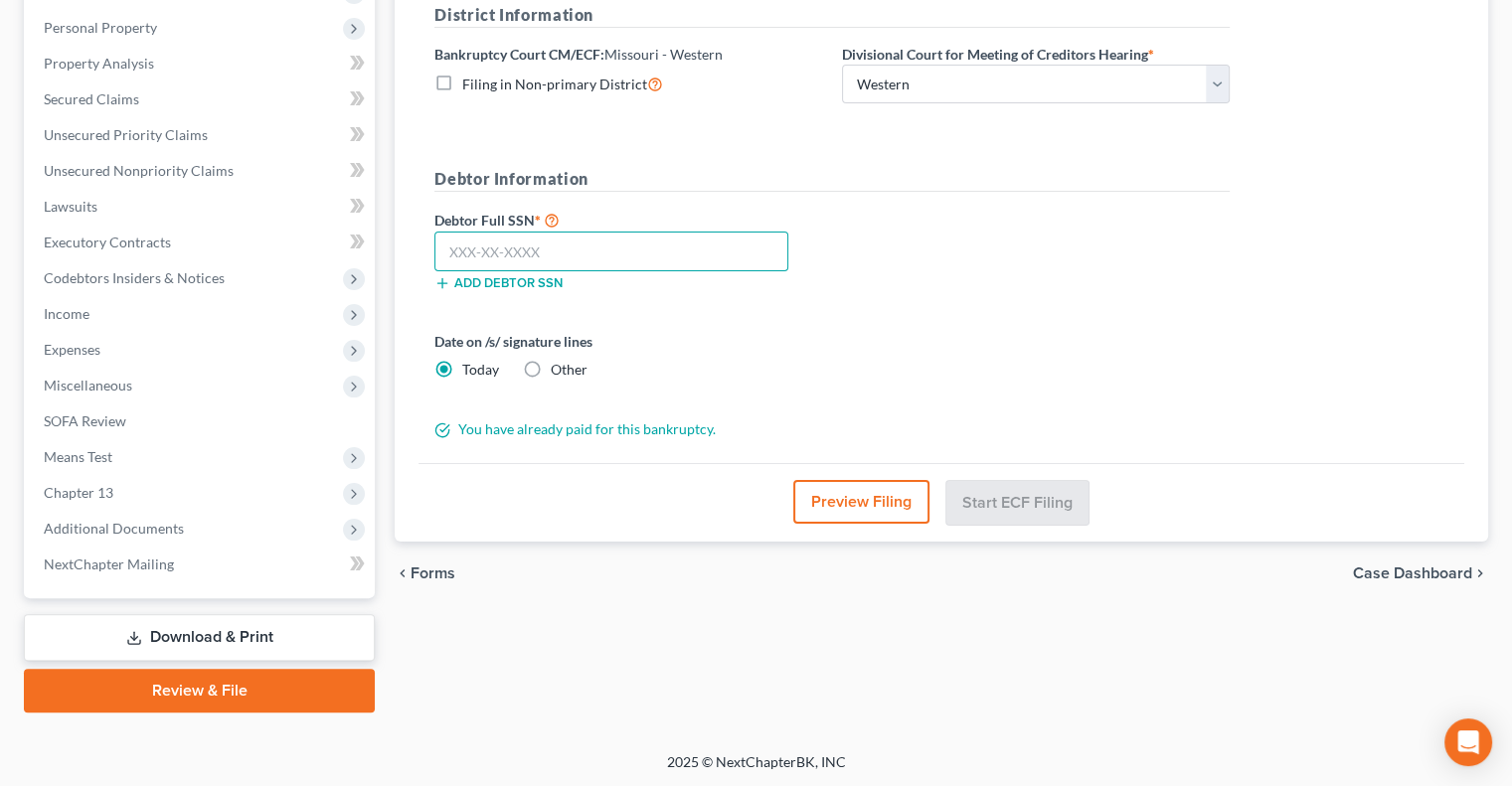 click at bounding box center [611, 251] 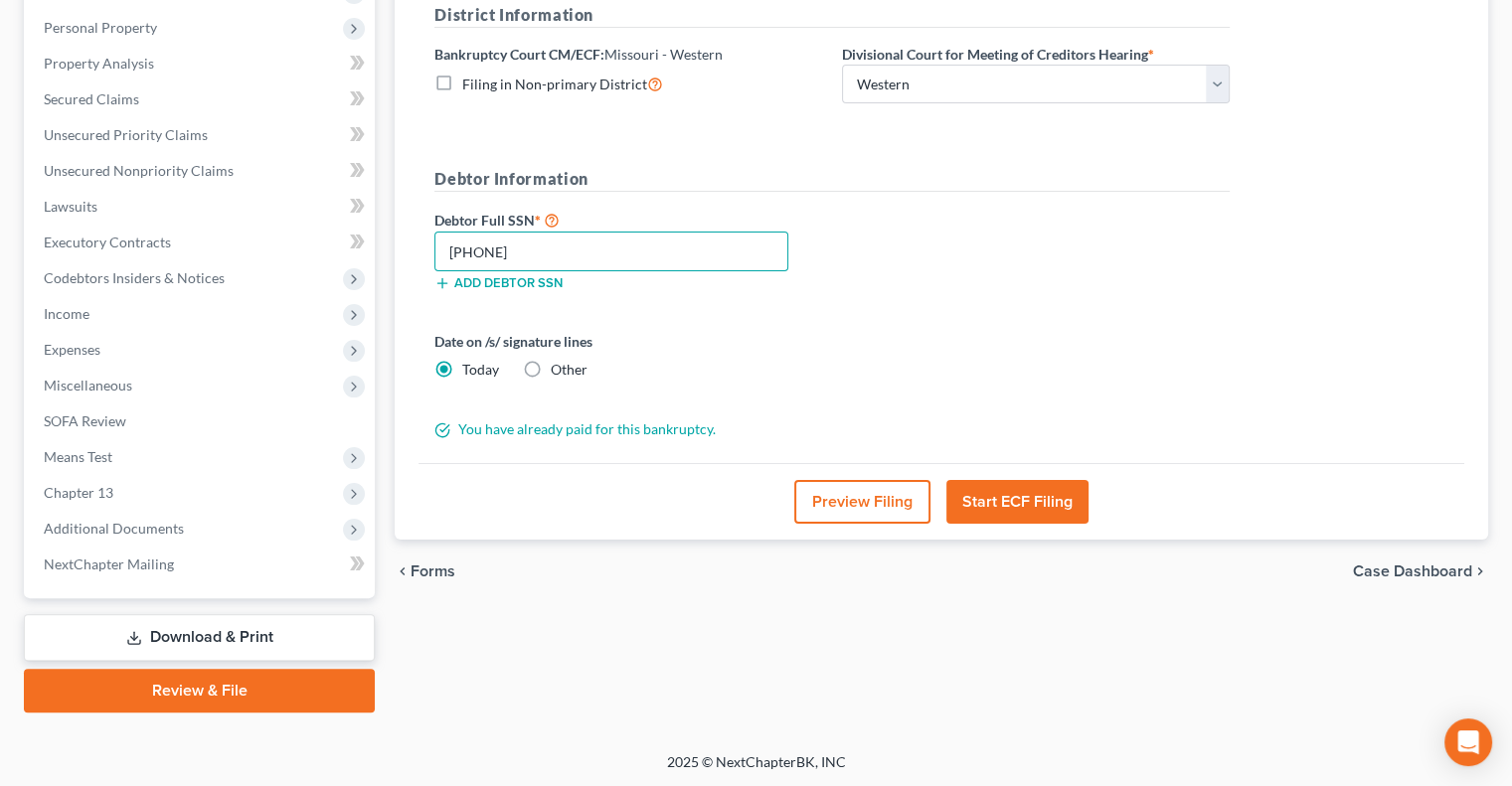 type on "498-80-9397" 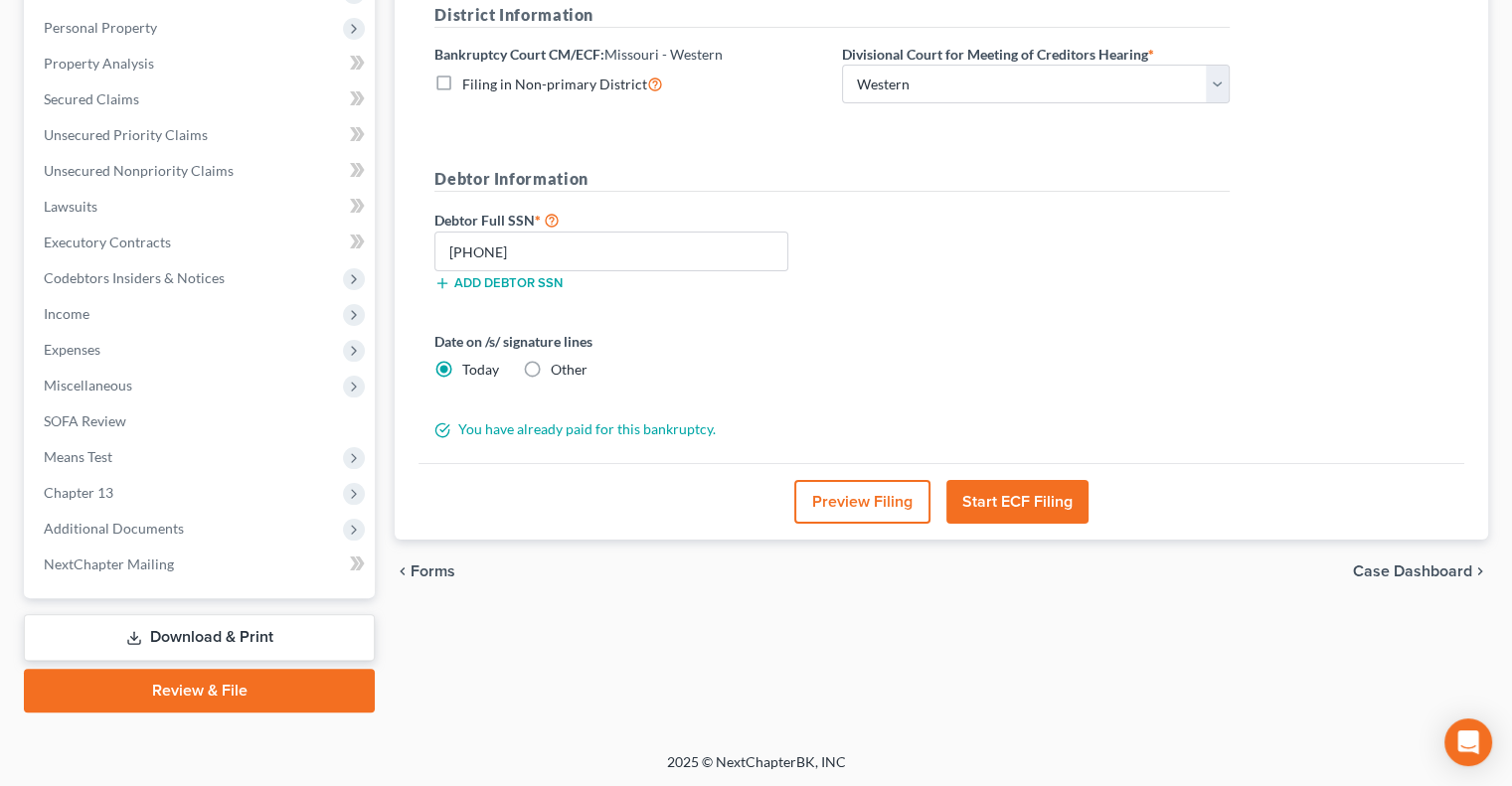 click on "Other" at bounding box center (569, 370) 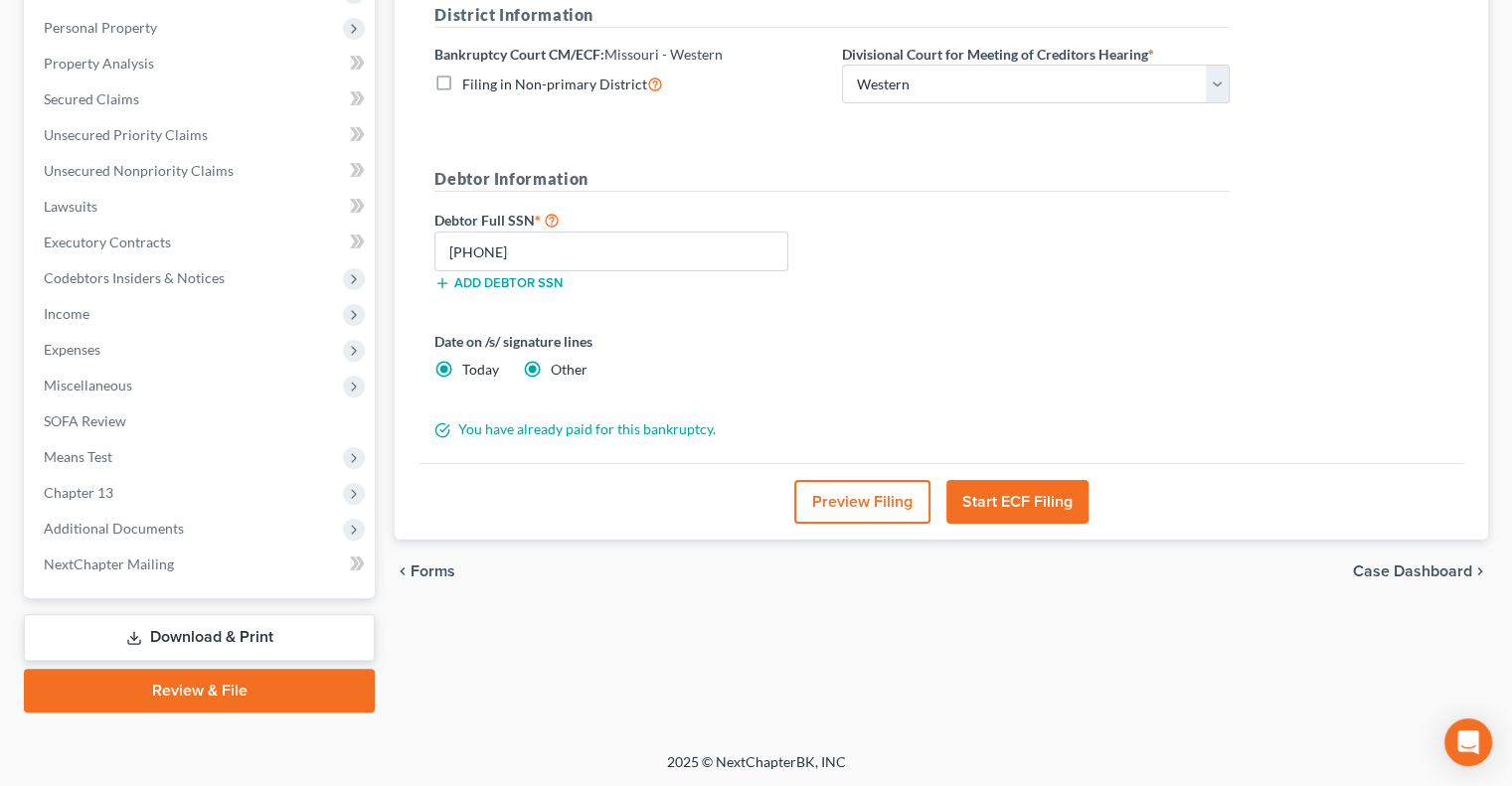 radio on "false" 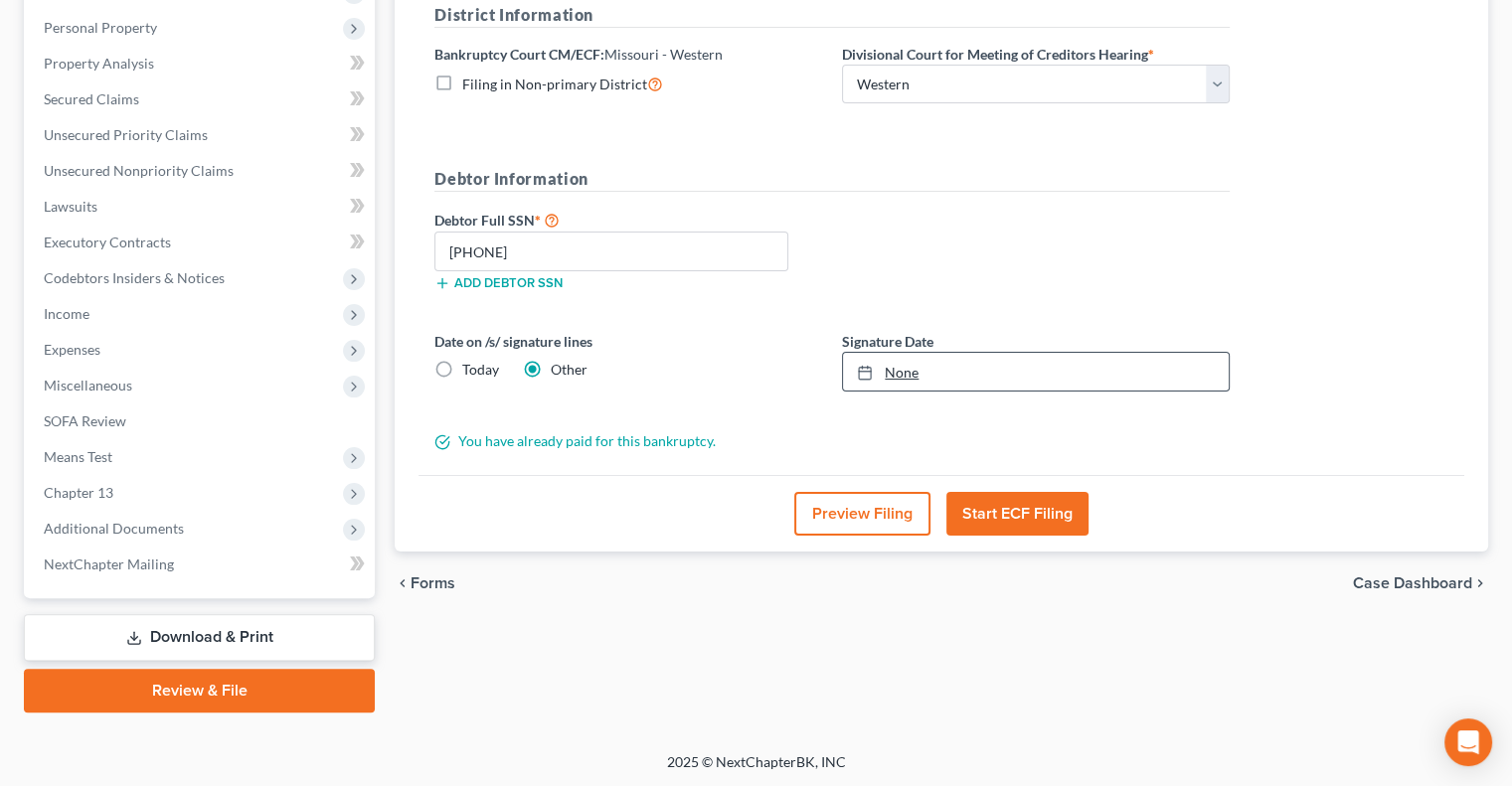 click on "None" at bounding box center (1036, 372) 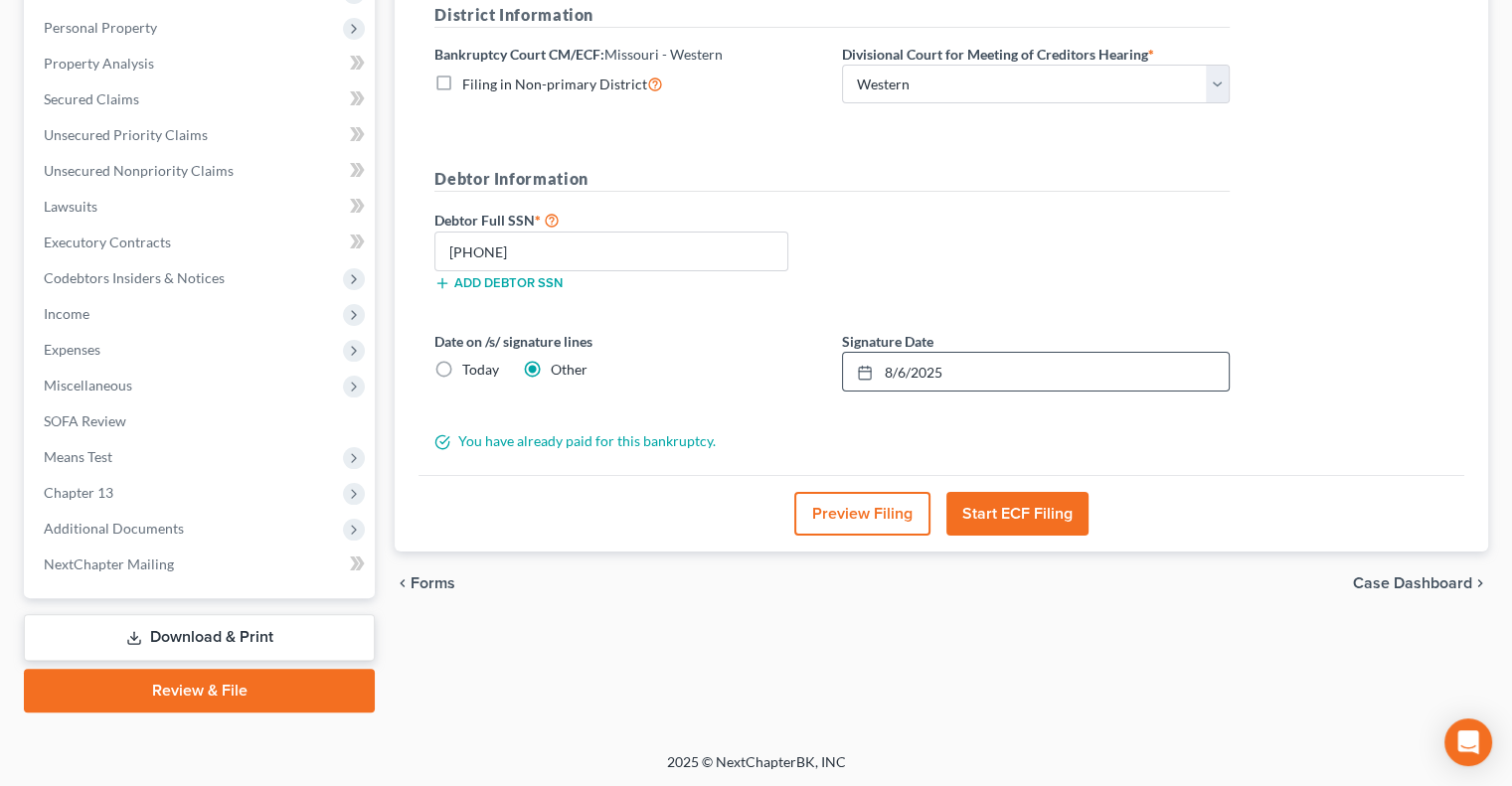 click on "Start ECF Filing" at bounding box center (1017, 514) 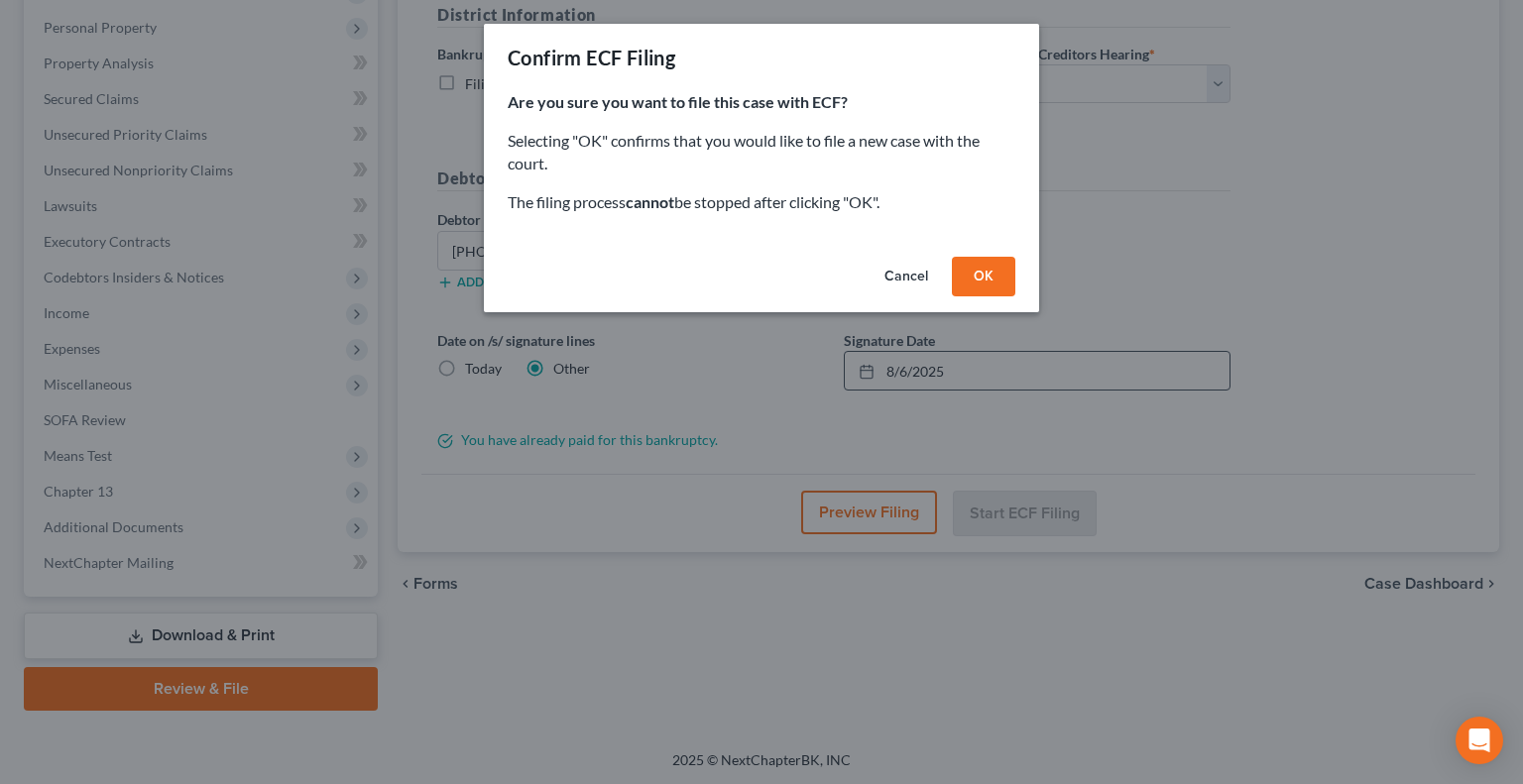 click on "OK" at bounding box center [984, 277] 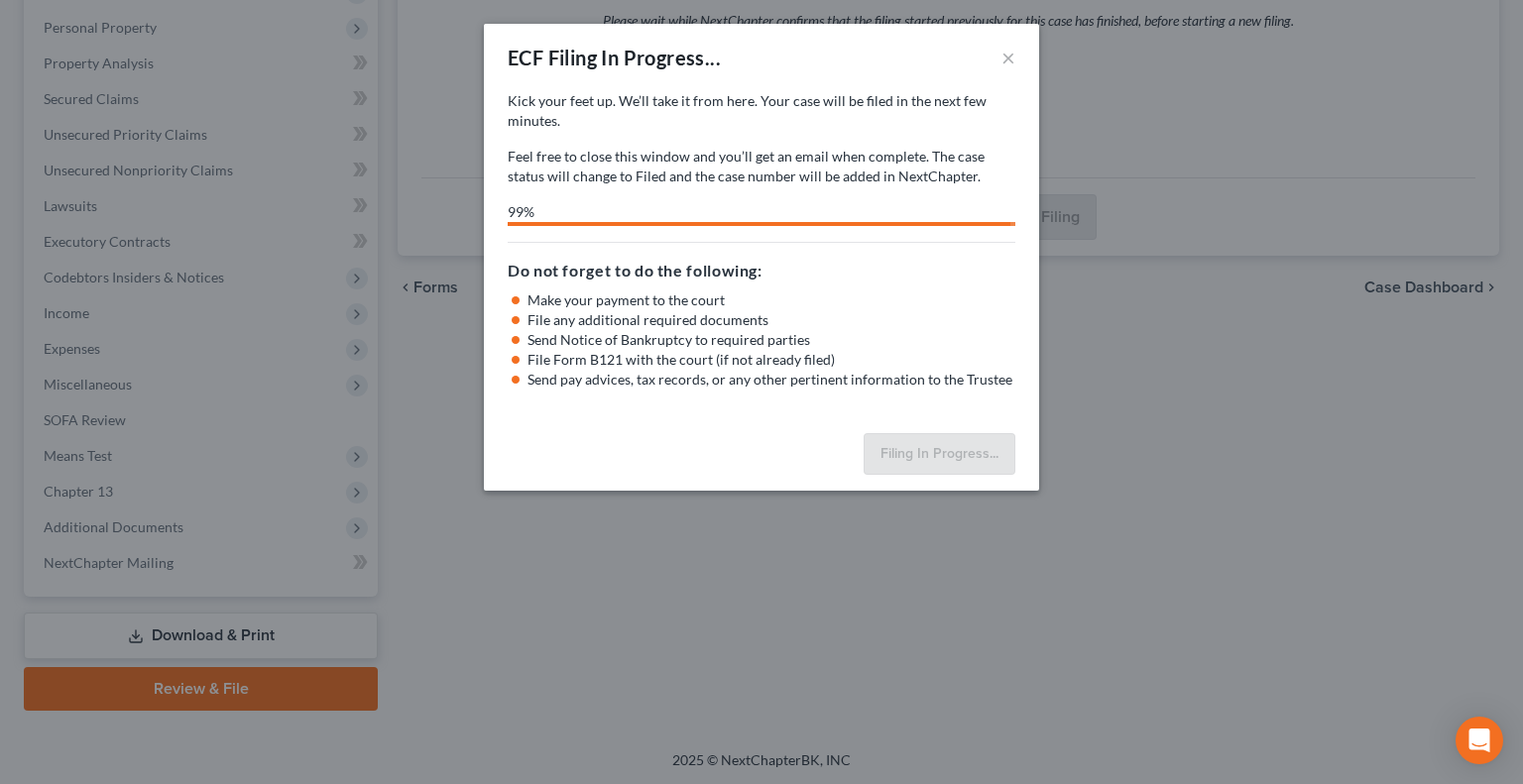 select on "4" 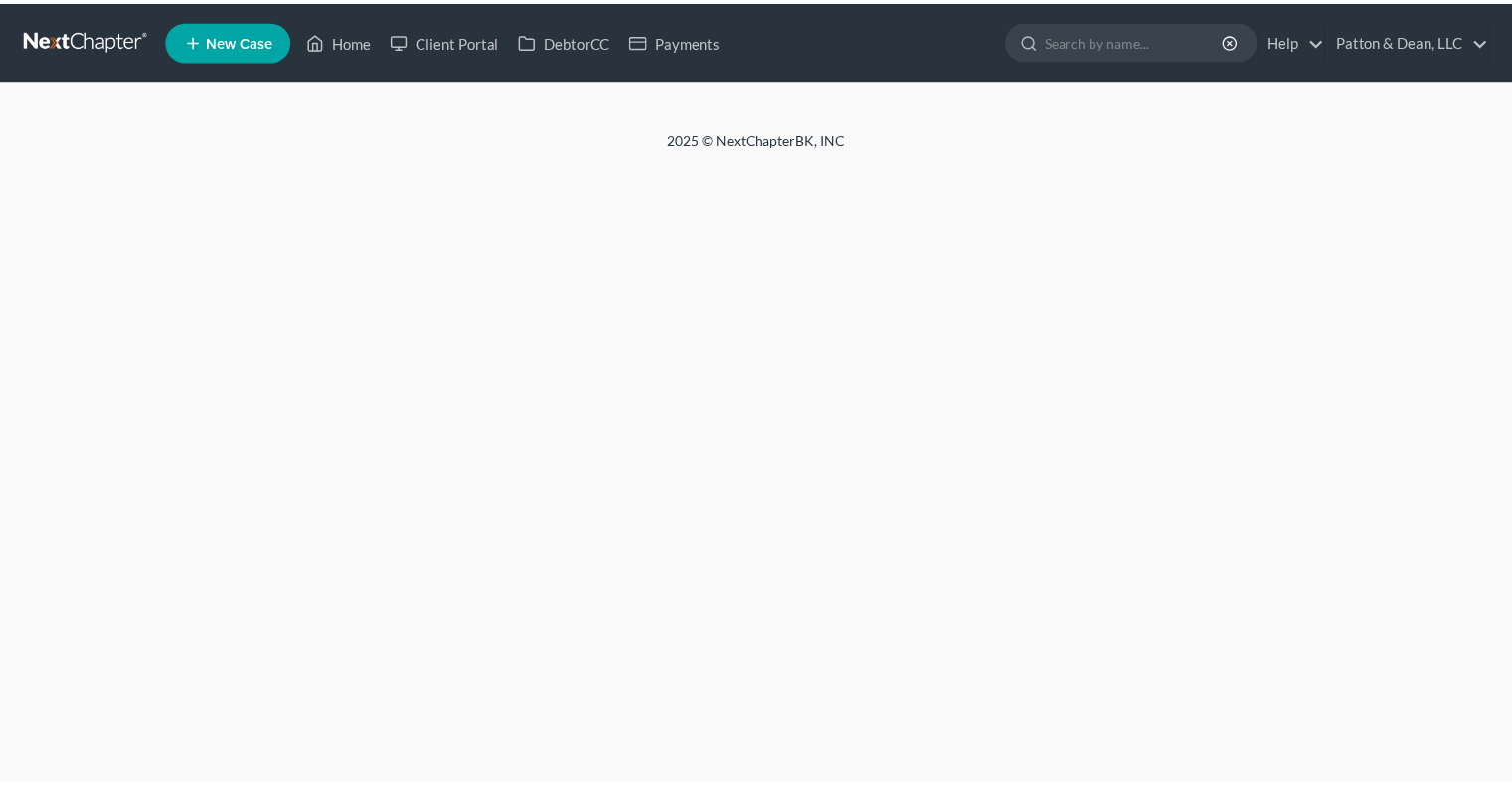 scroll, scrollTop: 0, scrollLeft: 0, axis: both 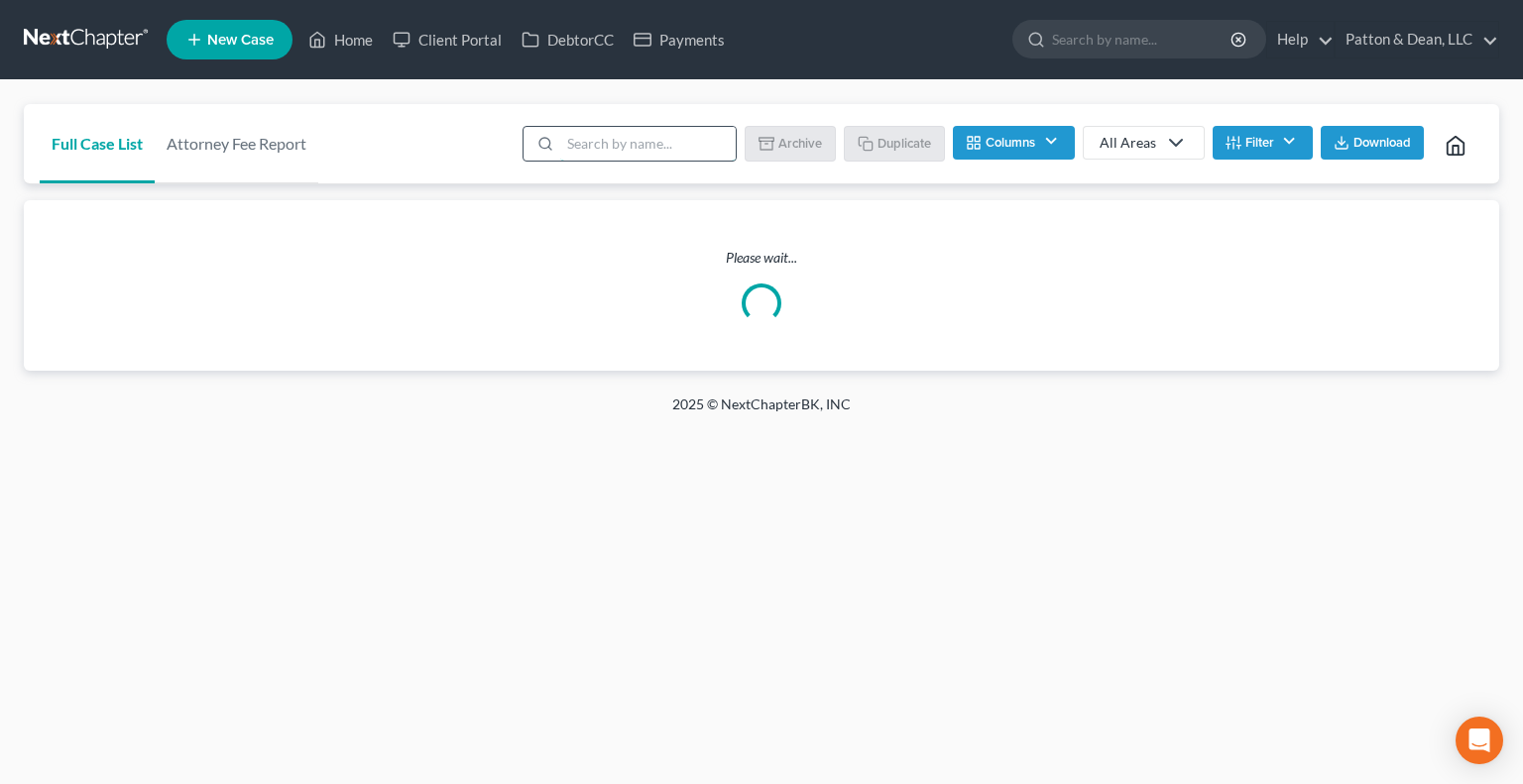 click at bounding box center [647, 144] 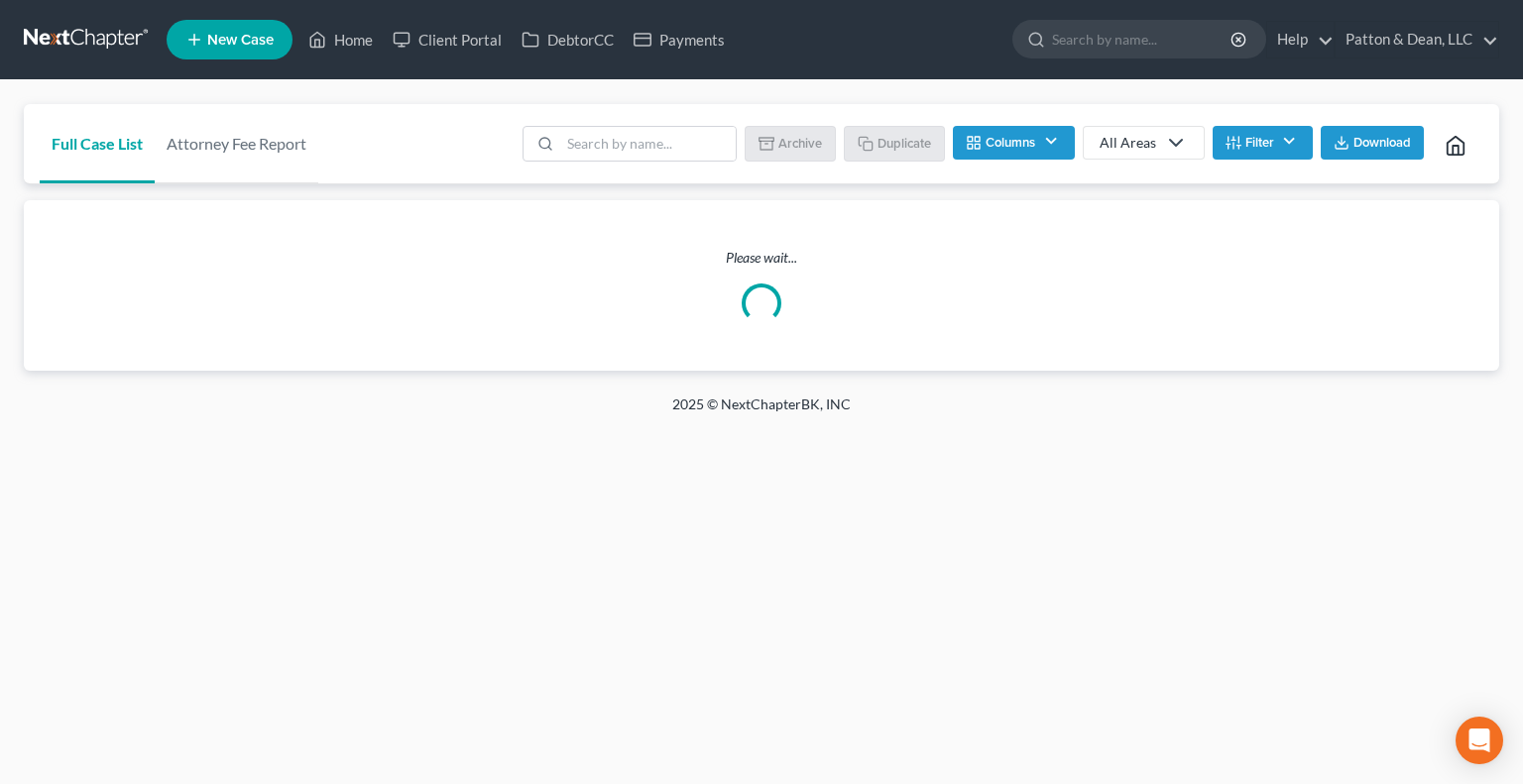 click on "Full Case List Attorney Fee Report Batch Download Archive Un-archive Duplicate Columns Attorney Case Number Area Of Law Chapter Client Address District Email IC Date Signing Date Confirmation Date Case Closed Dismissal Date Discharge Date Plan Confirmed Filing Date Filing Date Filing User Judge Phone Referral Source Claims & Services Spouse Address Status Trustee Last Update All Areas All Areas Bankruptcy Debt General Litigation Public and Administrative Law Filter Status Filter... BK Adv Confirmed Creditor Work or LAP DECLINED REP Discharged Dismissed Filed In Progress Lead Lead- Not Filing Lit Only- BK Case for MTEmploy Ready to File REF or CONV- initial file SEE NOTES To Review Attorney Filter... District Filter... Filter... Alabama - Middle Alabama - Northern Alabama - Southern Alaska Arizona Arkansas - Eastern Colorado Guam 7" at bounding box center [762, 144] 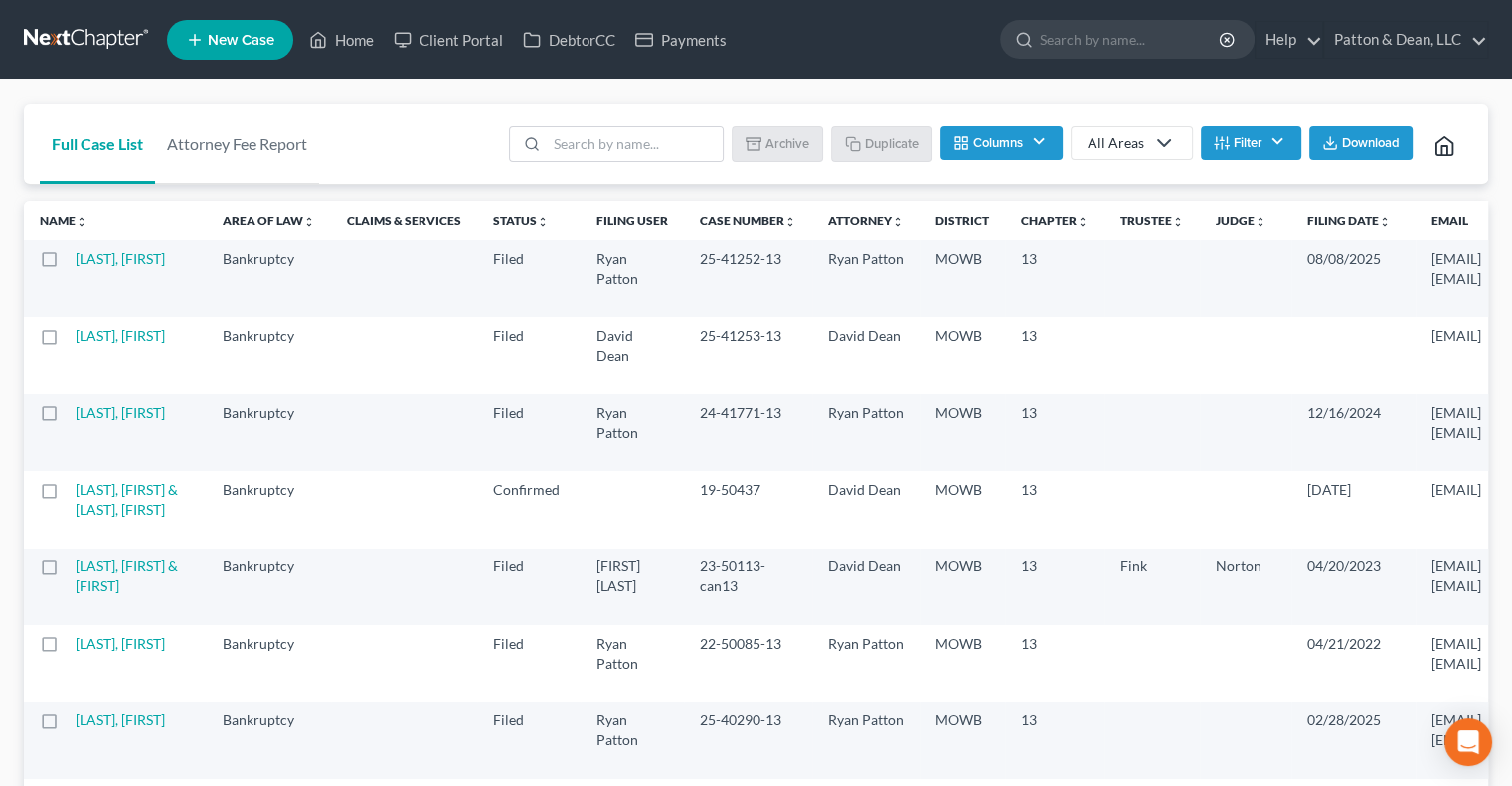 click on "[LAST], [FIRST]" at bounding box center (141, 355) 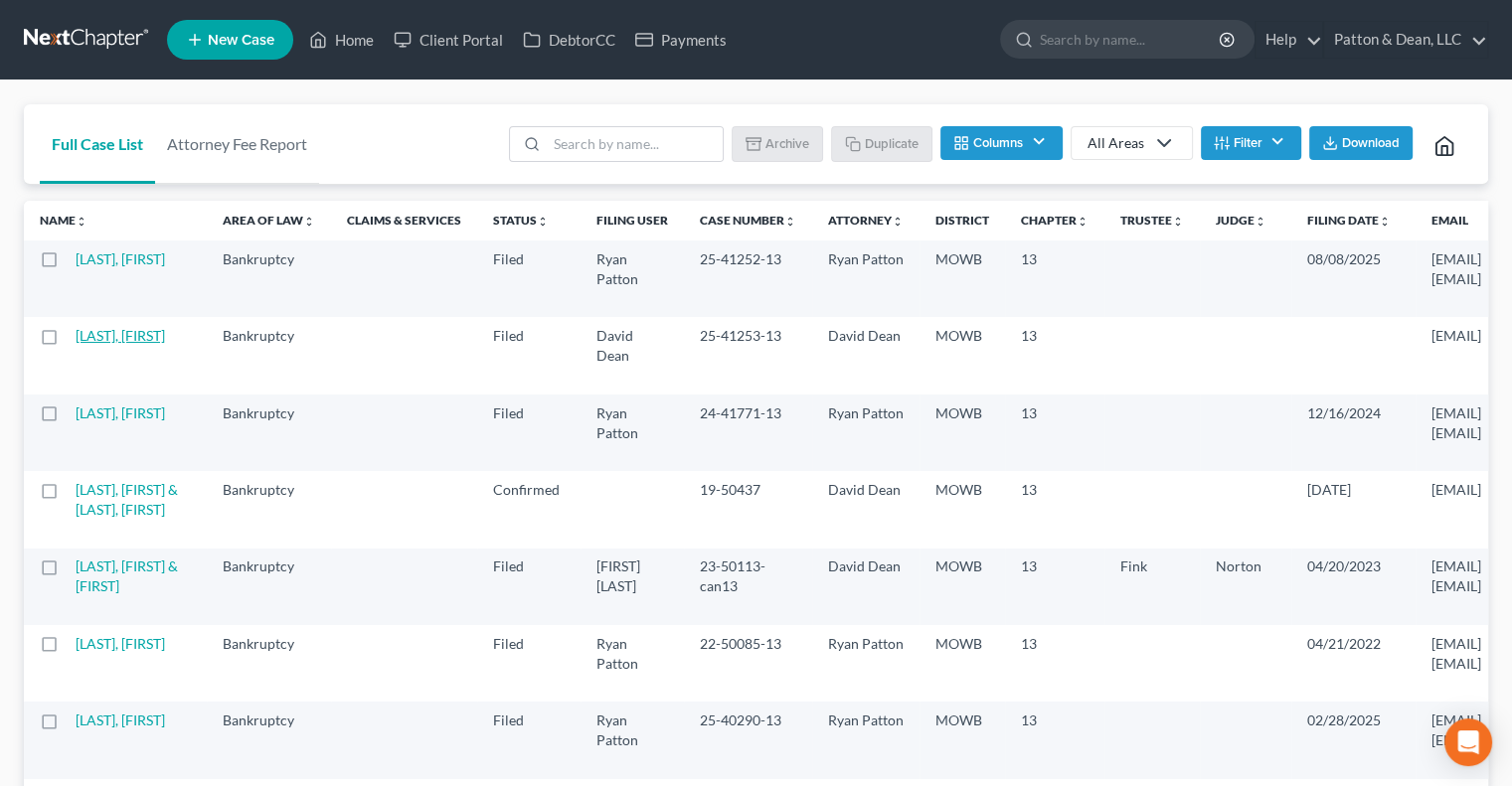 click on "[LAST], [FIRST]" at bounding box center (120, 335) 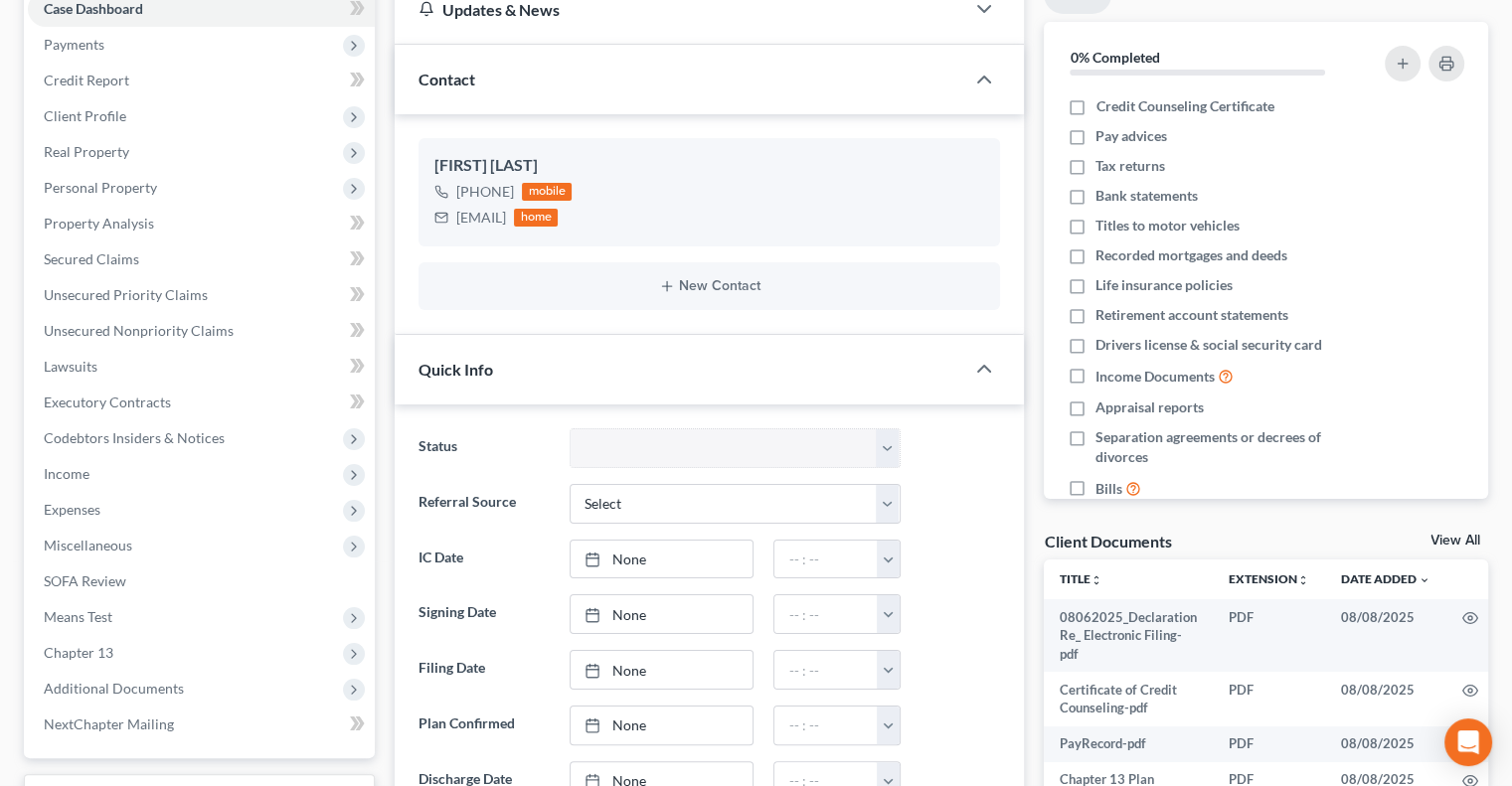 scroll, scrollTop: 596, scrollLeft: 0, axis: vertical 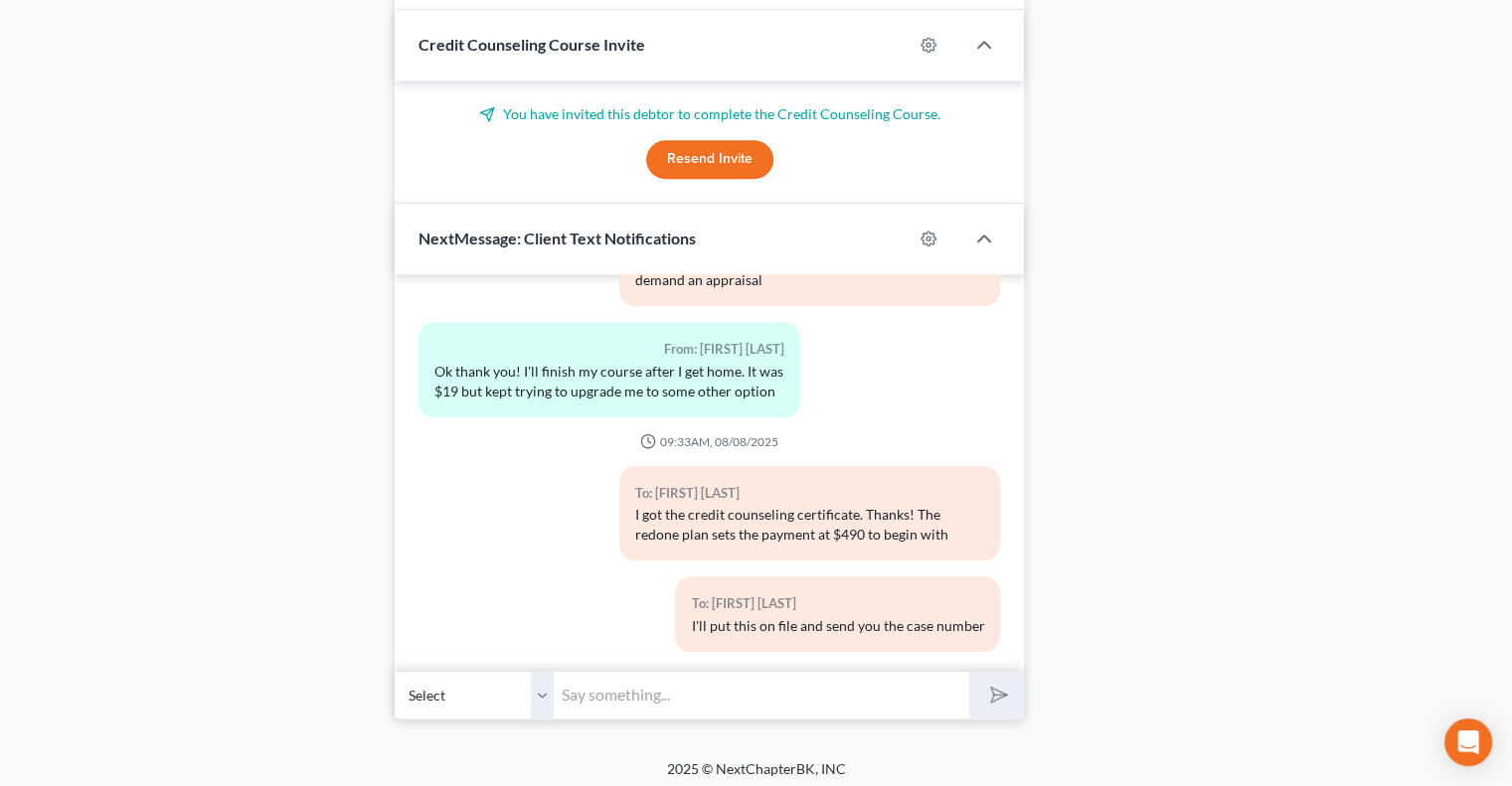 click at bounding box center [761, 695] 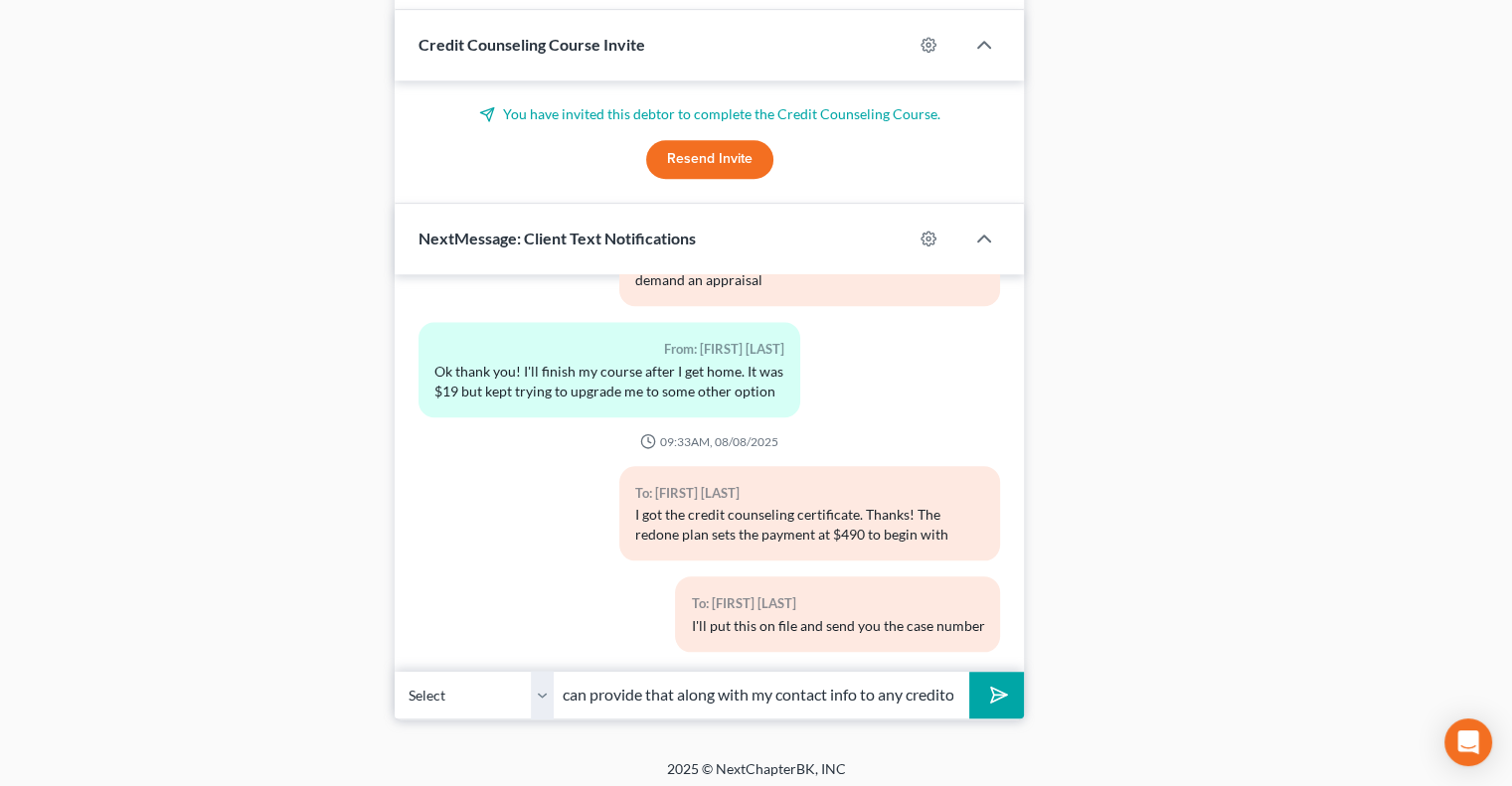 scroll, scrollTop: 0, scrollLeft: 404, axis: horizontal 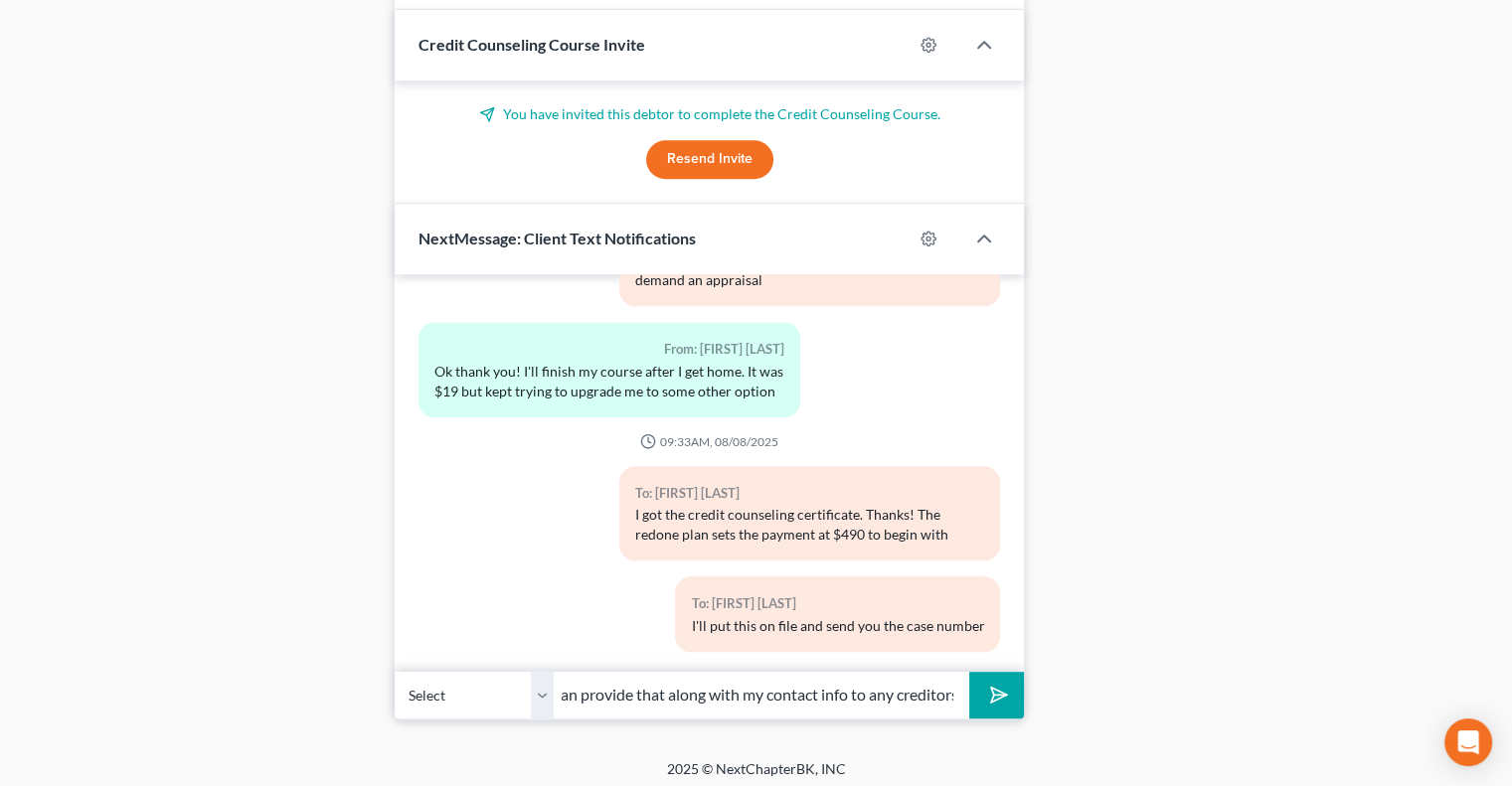 type on "[FIRST] - Your case number is [NUMBER]-[NUMBER] You can provide that along with my contact info to any creditors who call you" 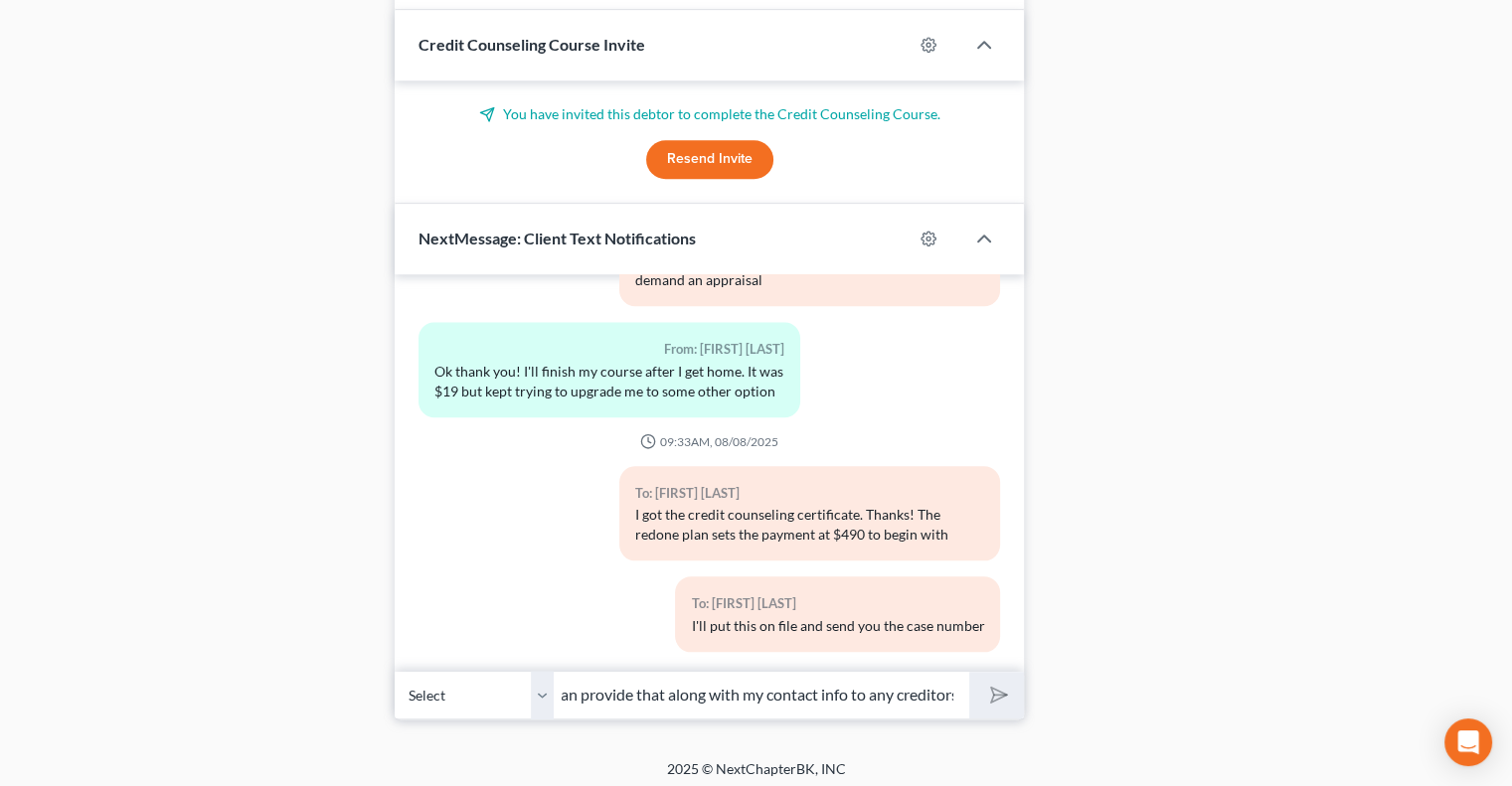 type 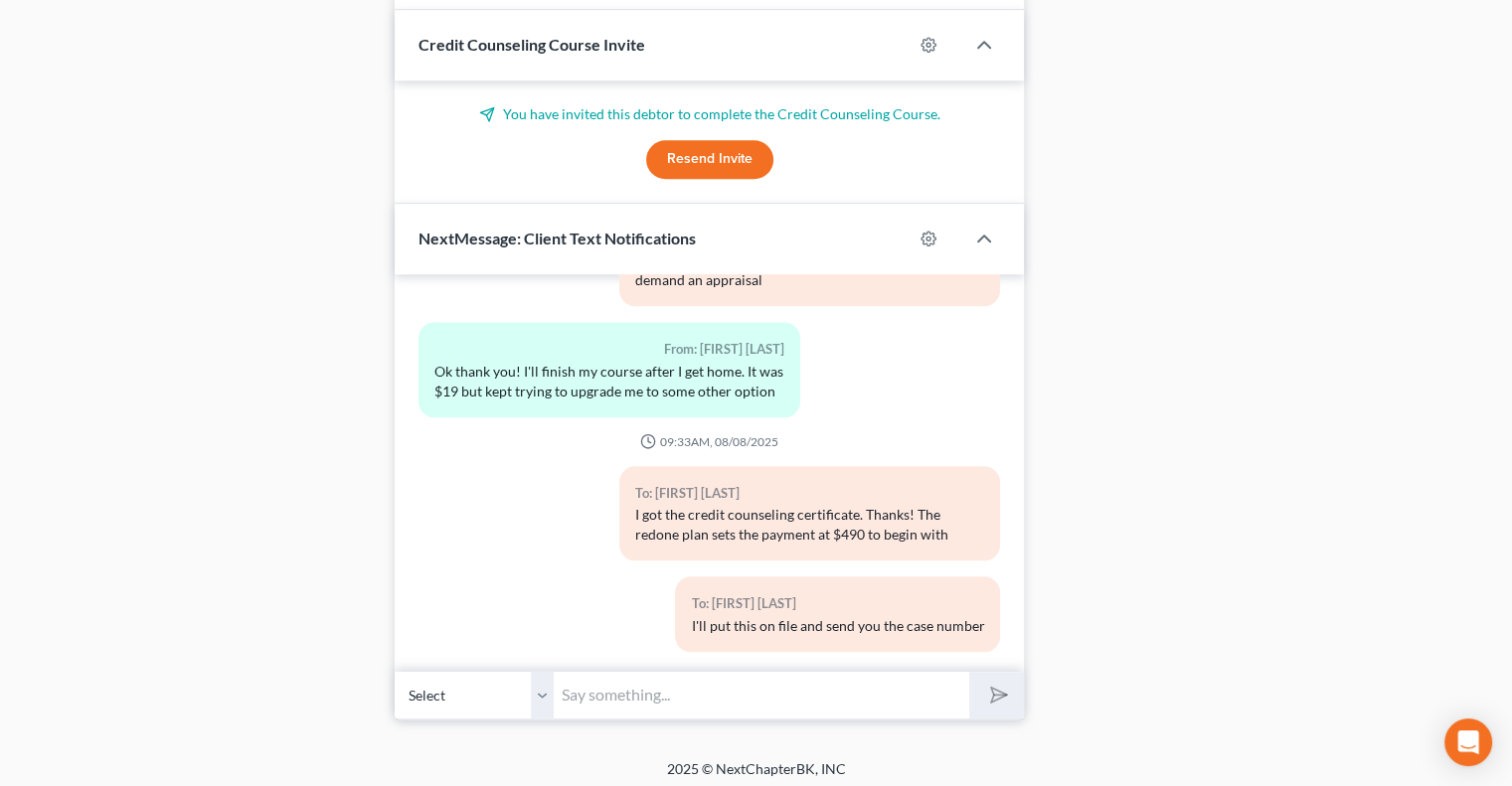 scroll, scrollTop: 0, scrollLeft: 0, axis: both 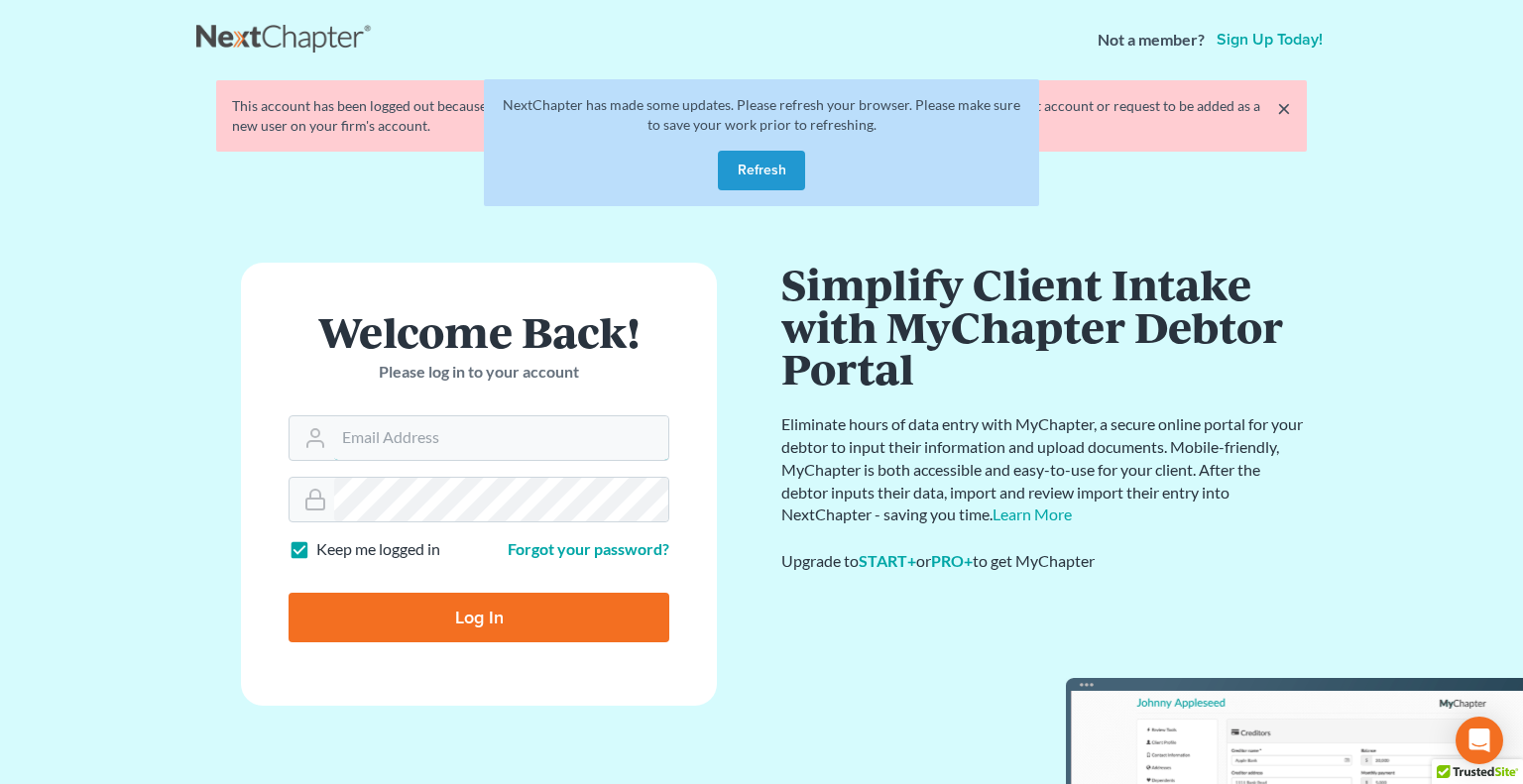 type on "[USERNAME]@example.com" 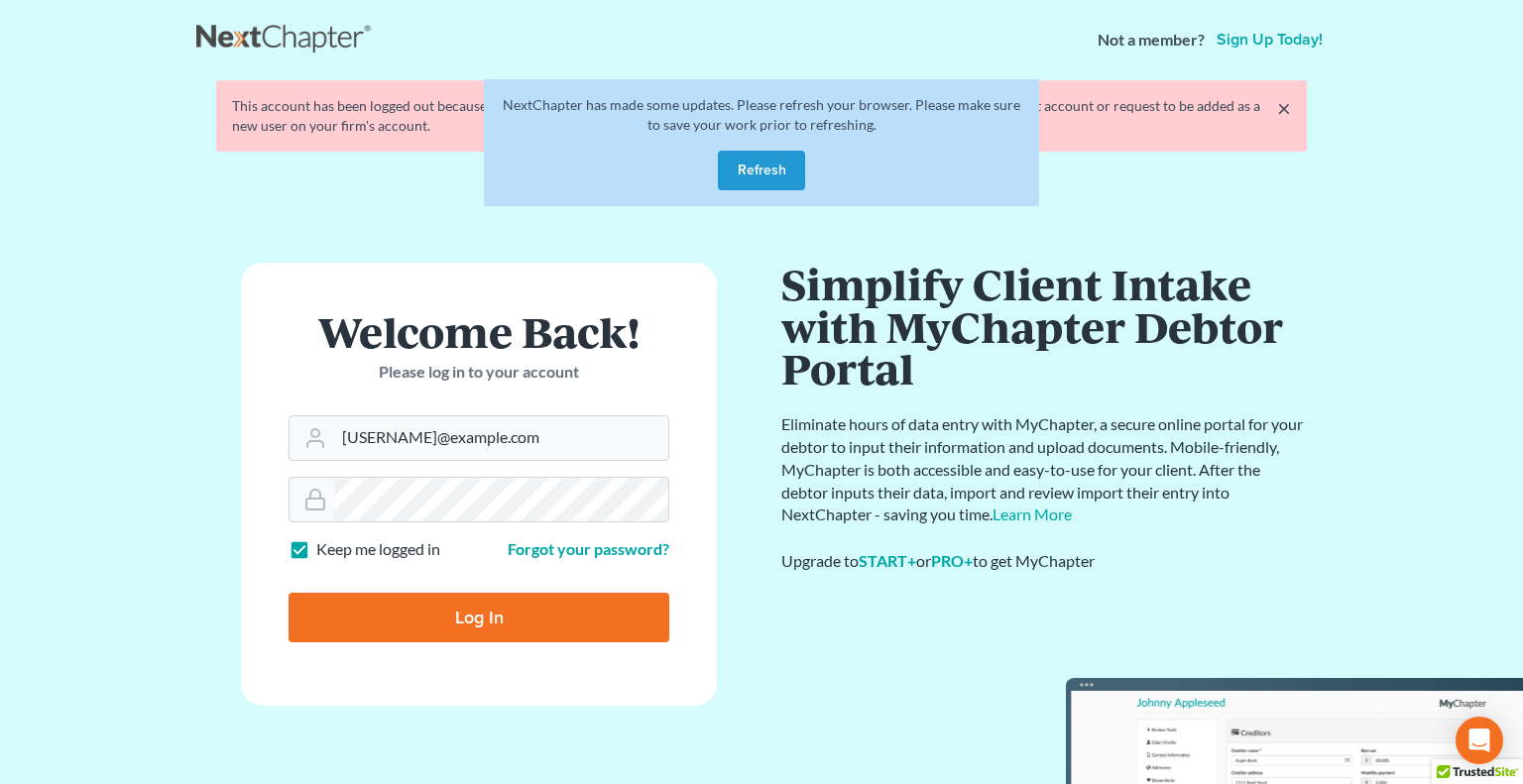 click on "Log In" at bounding box center [479, 617] 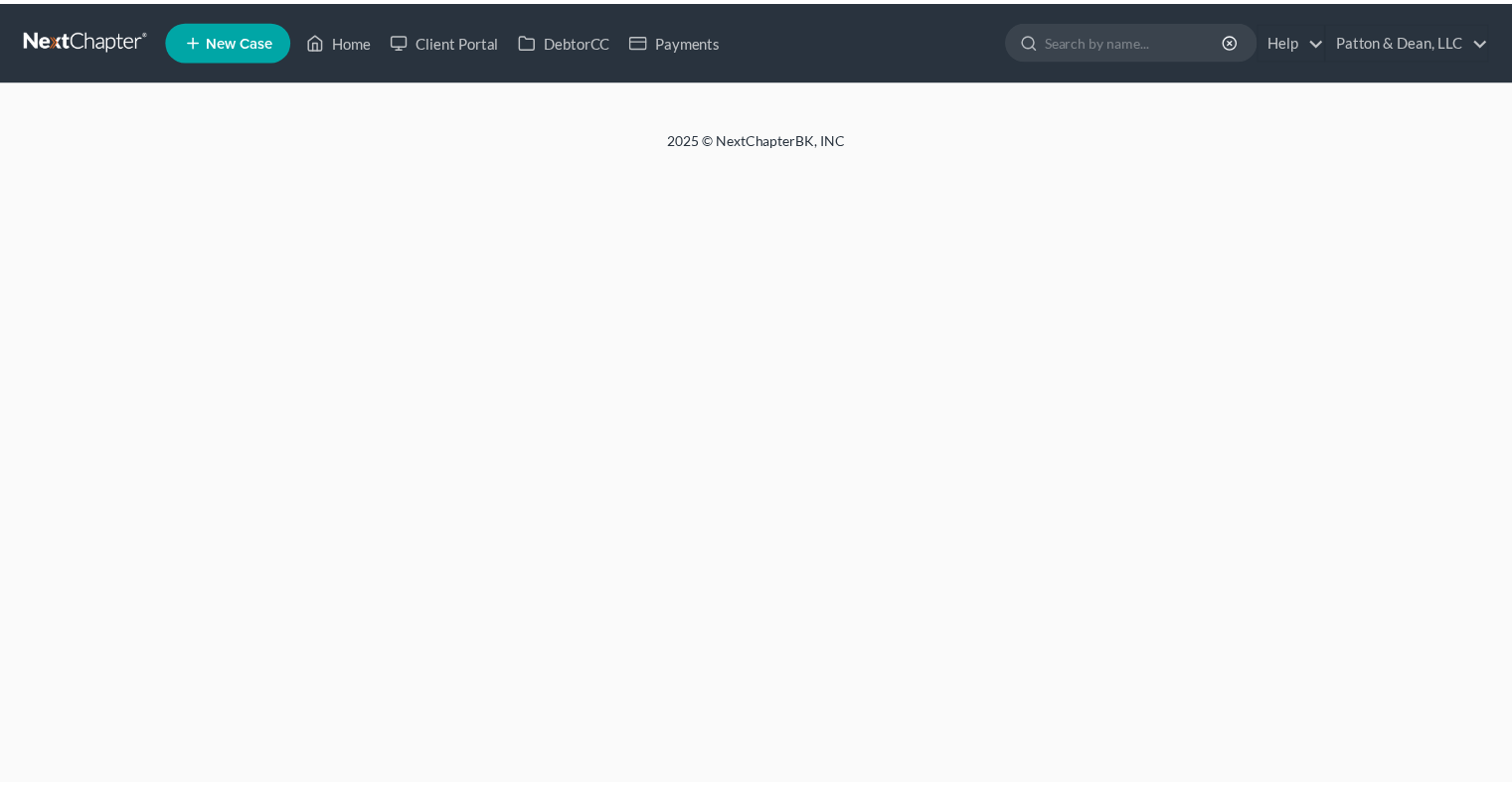 scroll, scrollTop: 0, scrollLeft: 0, axis: both 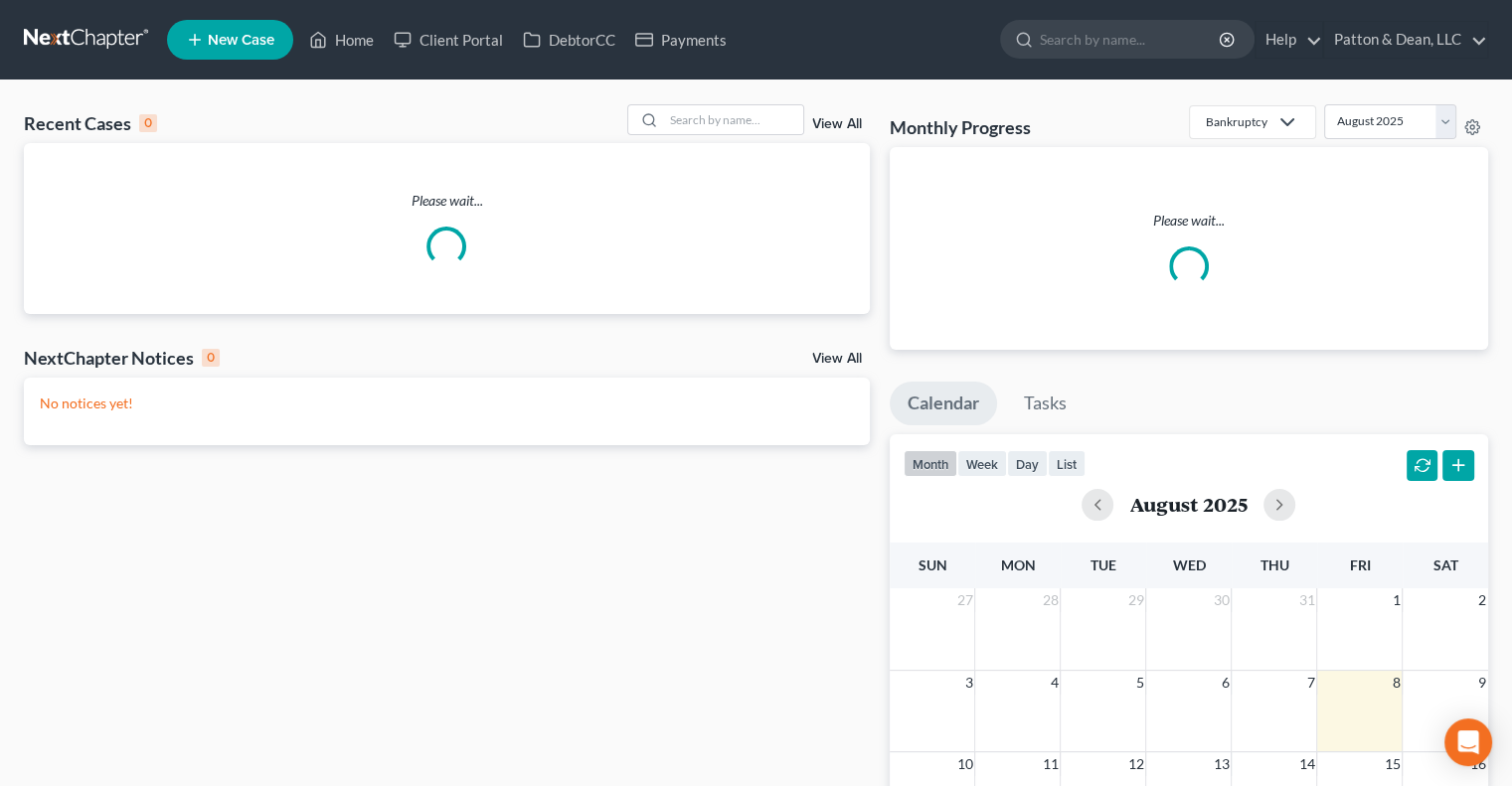 click on "Recent Cases 0         View All
Please wait...
NextChapter Notices 0 View All
No notices yet! NextChapter Notices NextChapter saves ECF notices directly to your NextChapter case. You can organize, sort, filter, and search all notices in the Notices Inbox. To get this feature, upgrade to any  Pro Plus or Whoa plan  or purchase  NextChapter Notices Upgrade Purchase
Monthly Progress
Bankruptcy
Bankruptcy
Debt
General Litigation
Public and Administrative Law
August 2025 July 2025 June 2025 May 2025 April 2025 March 2025 February 2025 January 2025 December 2024 November 2024 October 2024 September 2024
Please wait...
Calendar" at bounding box center [756, 608] 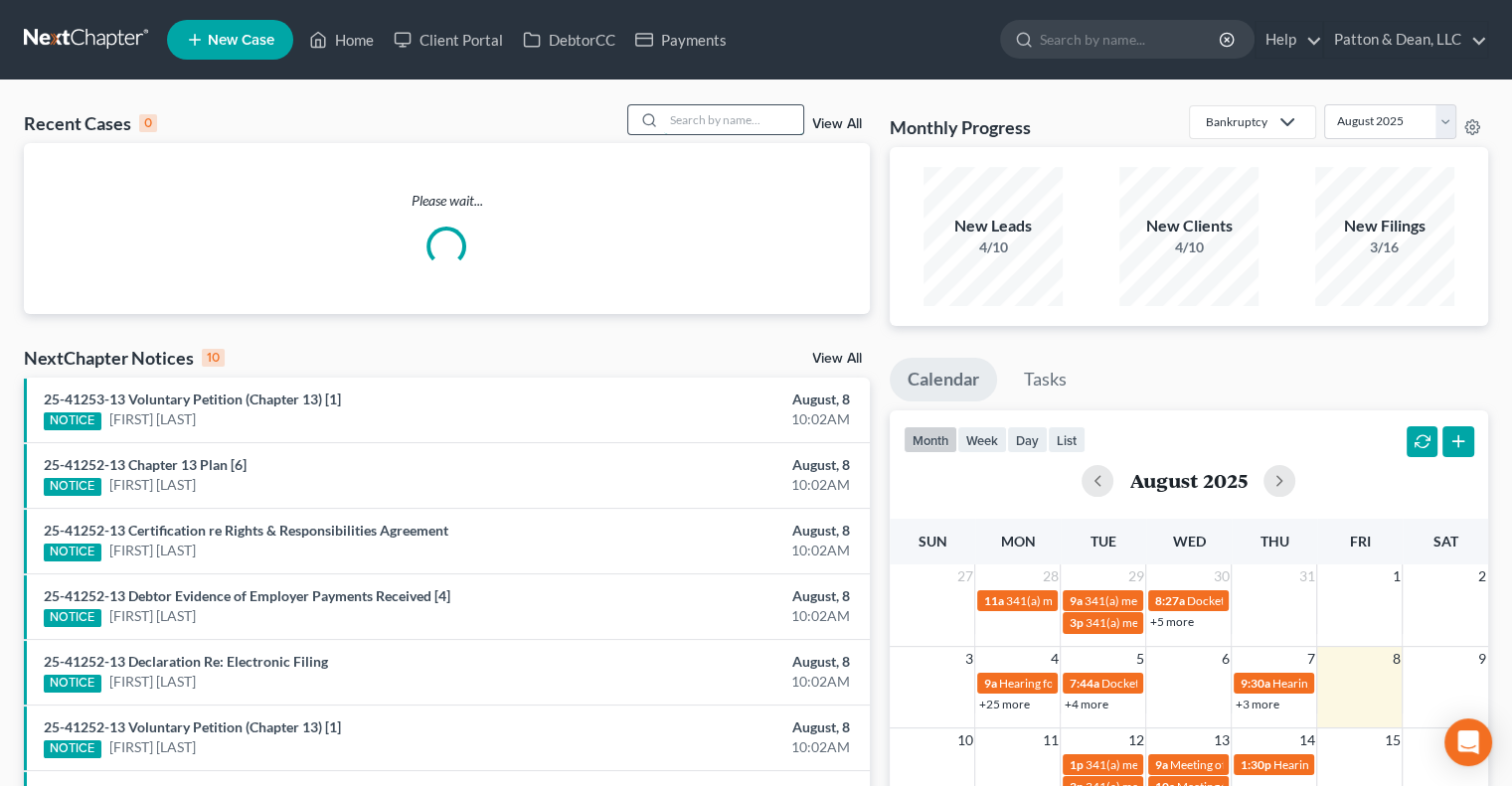 click at bounding box center (734, 119) 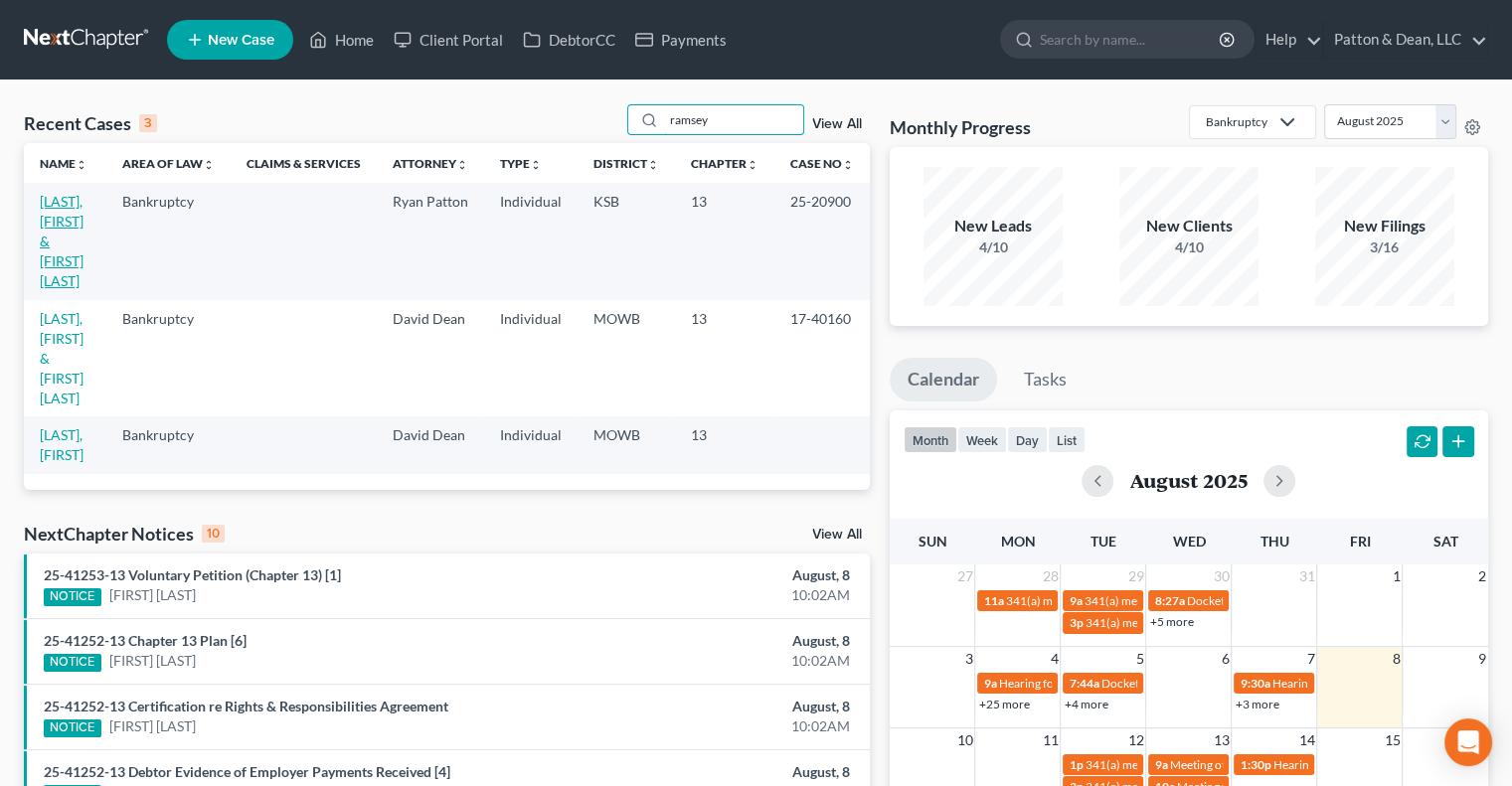 type on "ramsey" 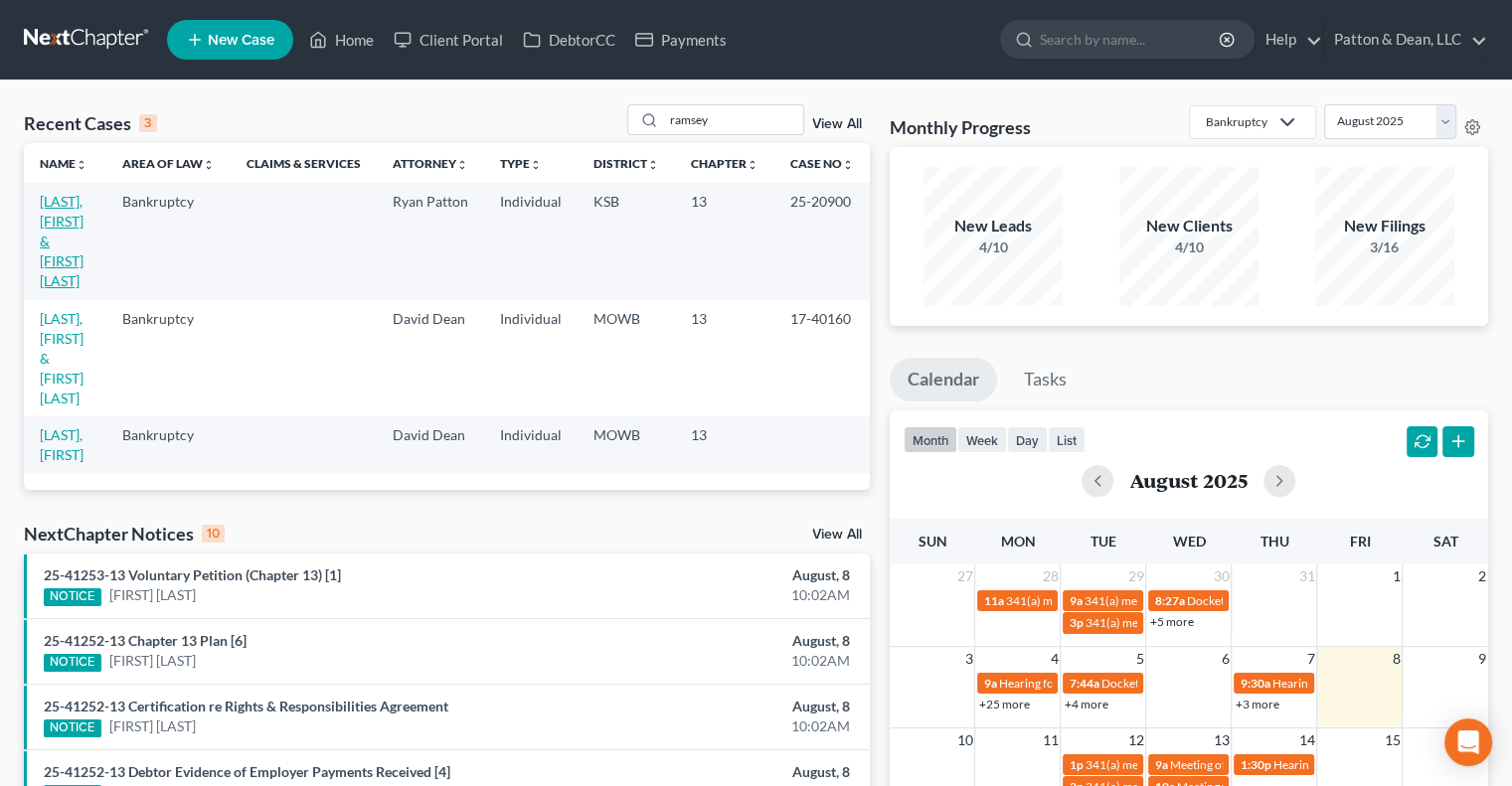 click on "[LAST], [FIRST] & [FIRST] [LAST]" at bounding box center (62, 240) 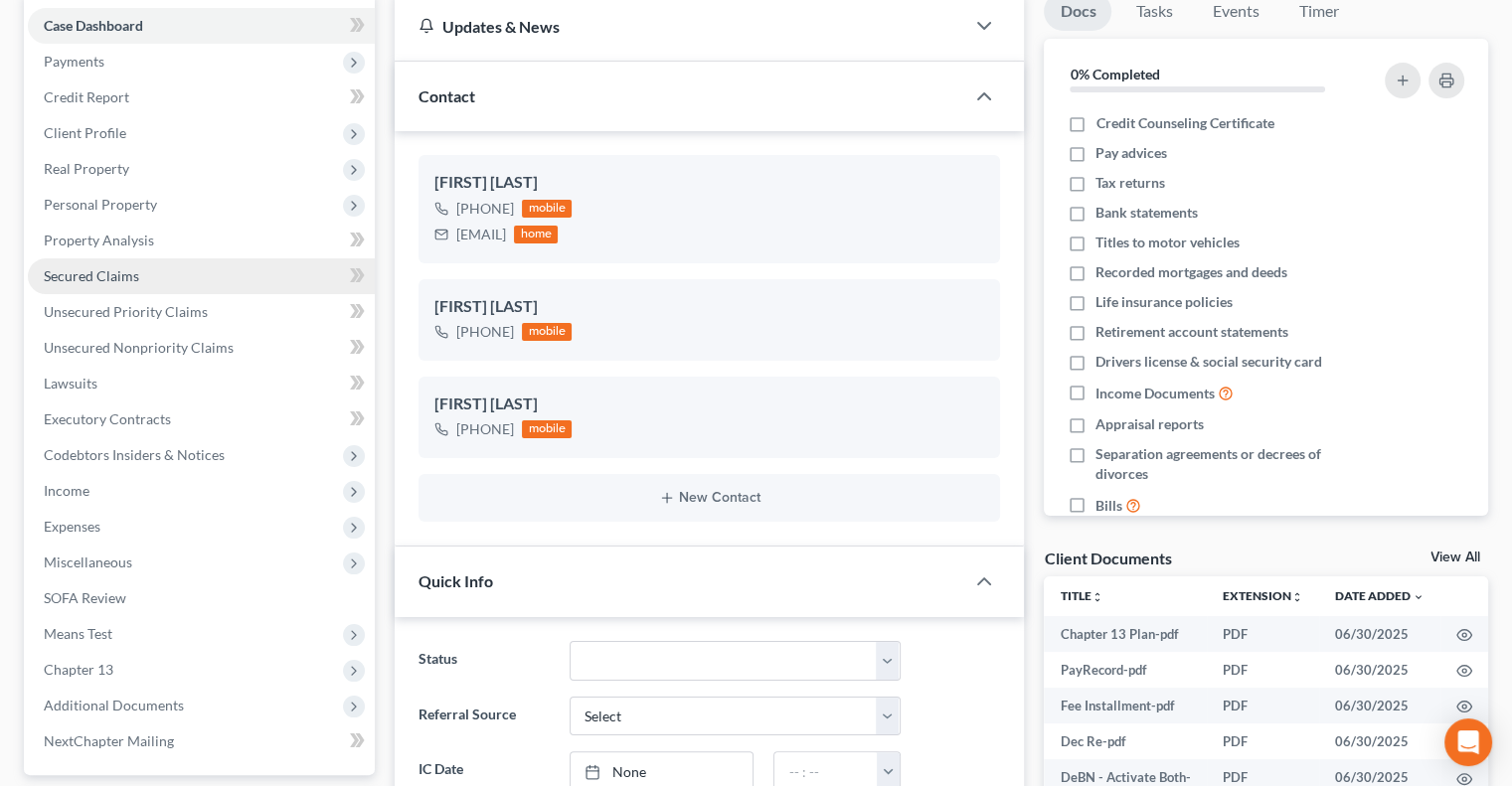 click on "Secured Claims" at bounding box center [91, 275] 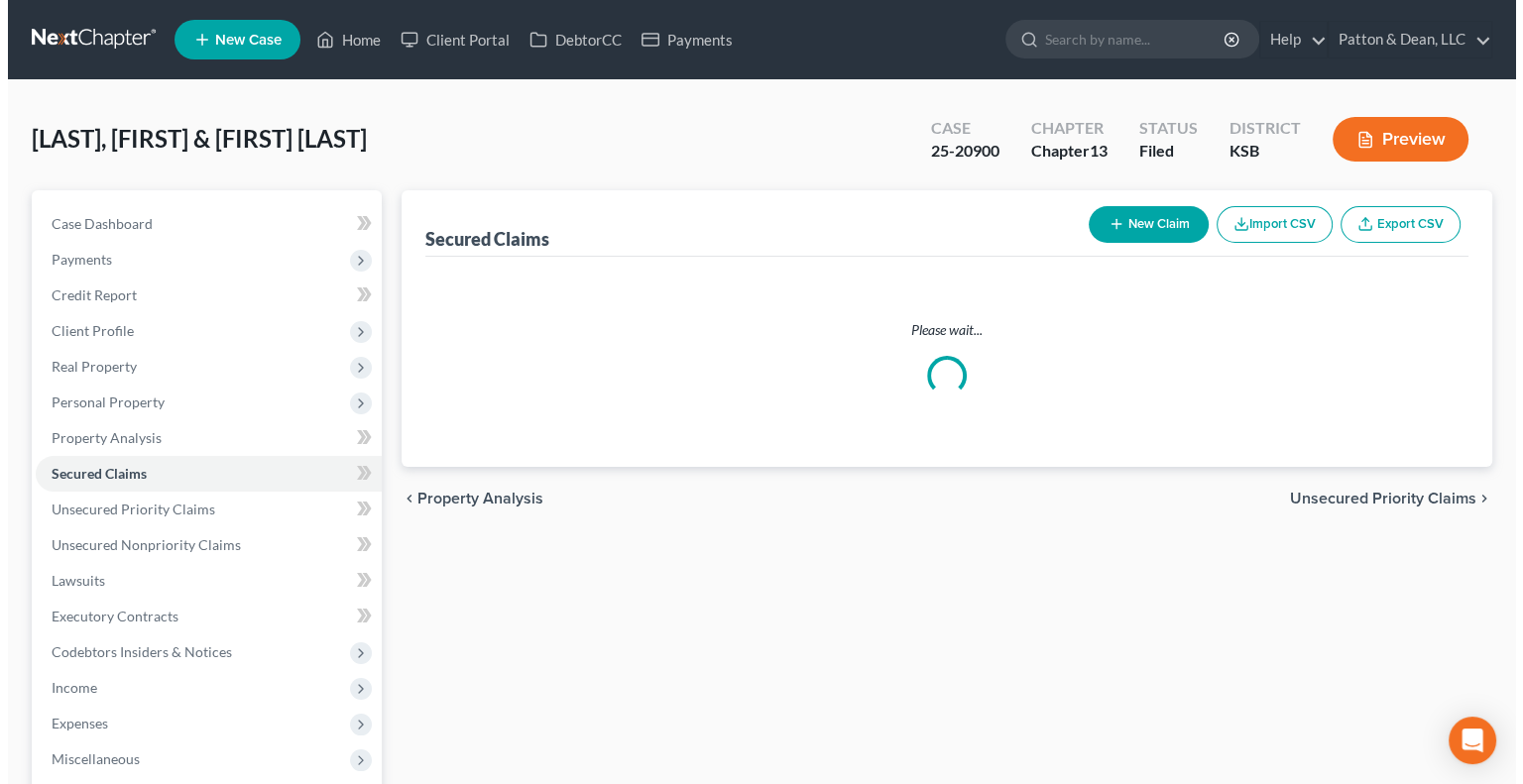 scroll, scrollTop: 0, scrollLeft: 0, axis: both 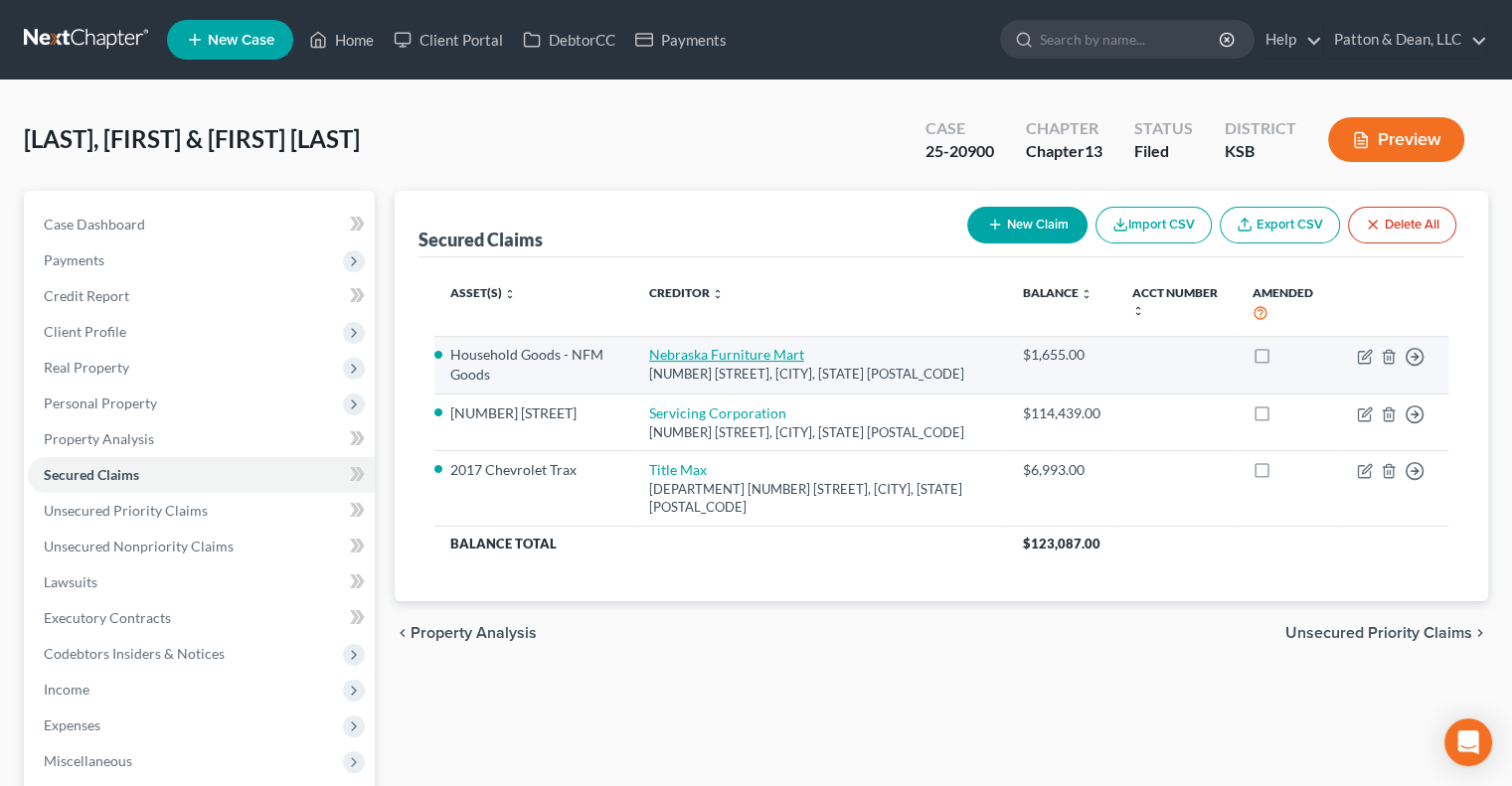 click on "Nebraska Furniture Mart" at bounding box center (727, 354) 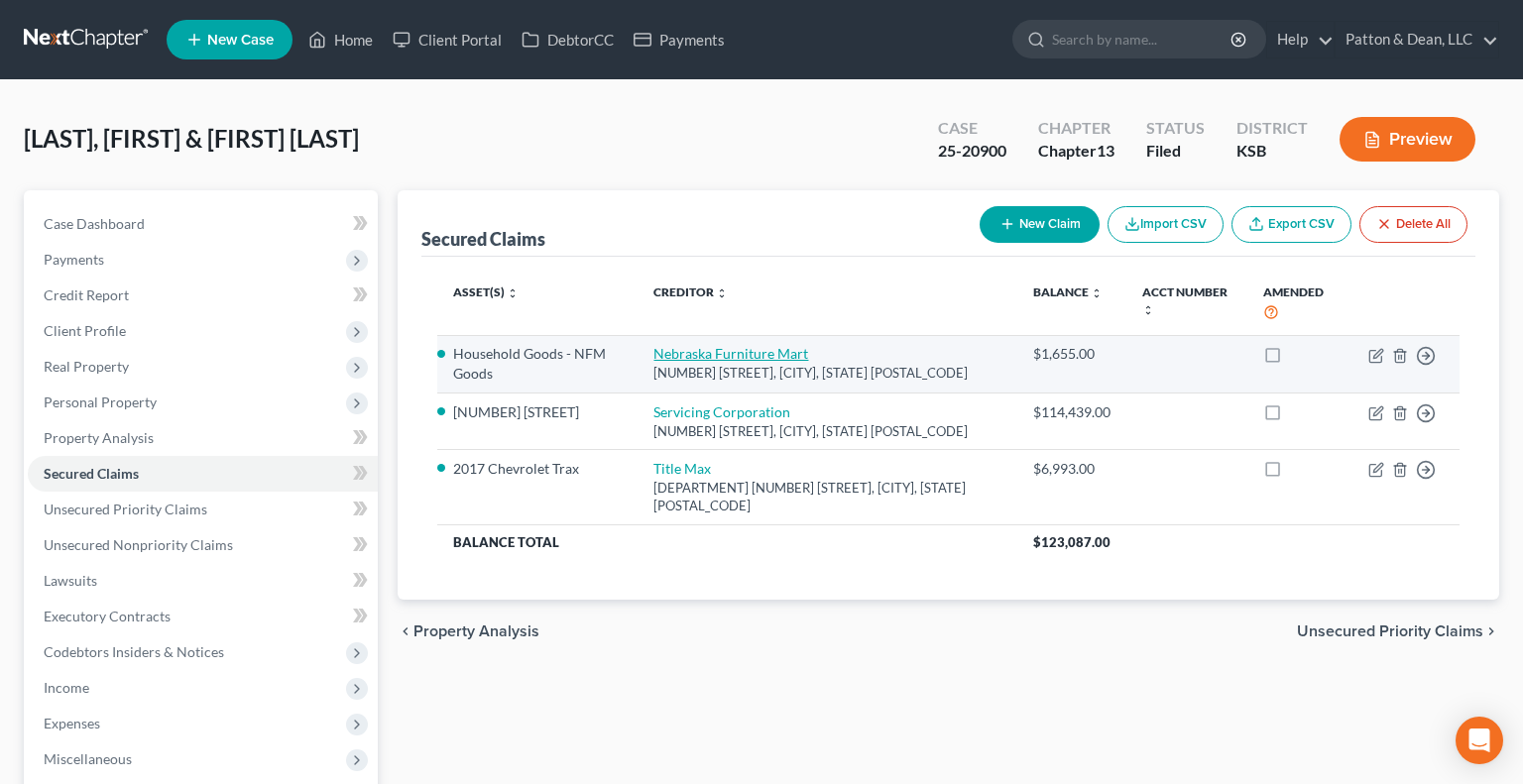 select on "17" 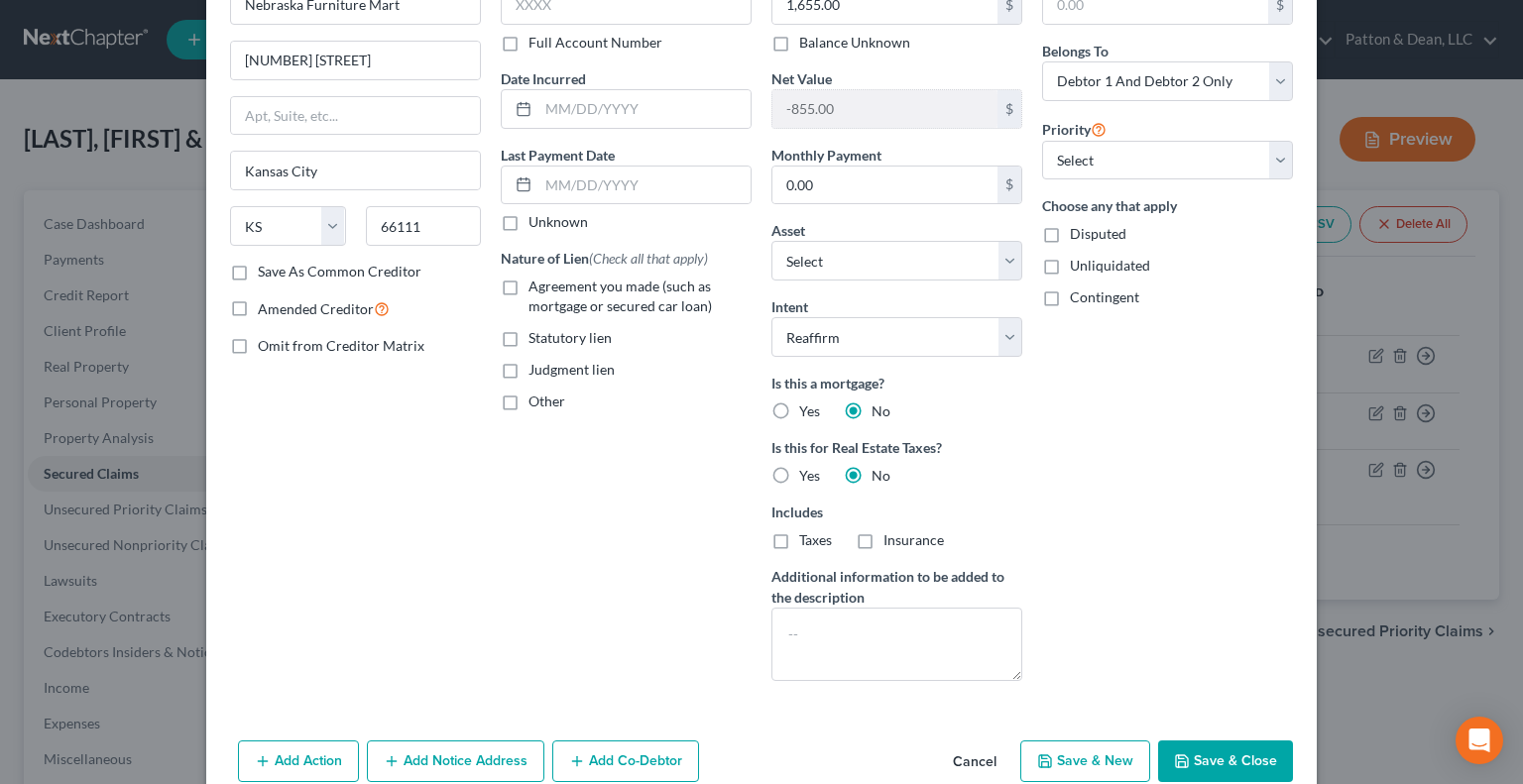 scroll, scrollTop: 0, scrollLeft: 0, axis: both 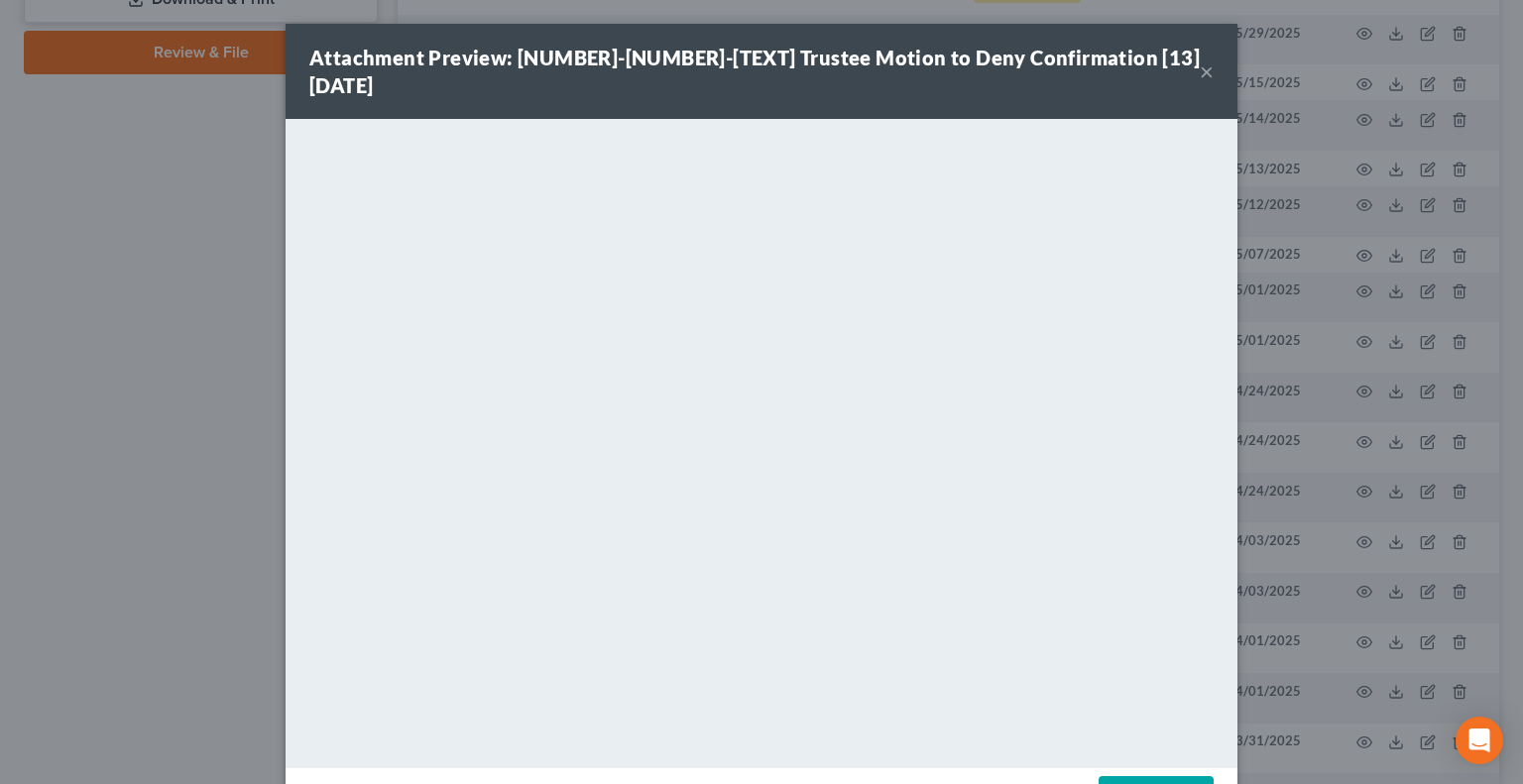 click on "×" at bounding box center [1207, 71] 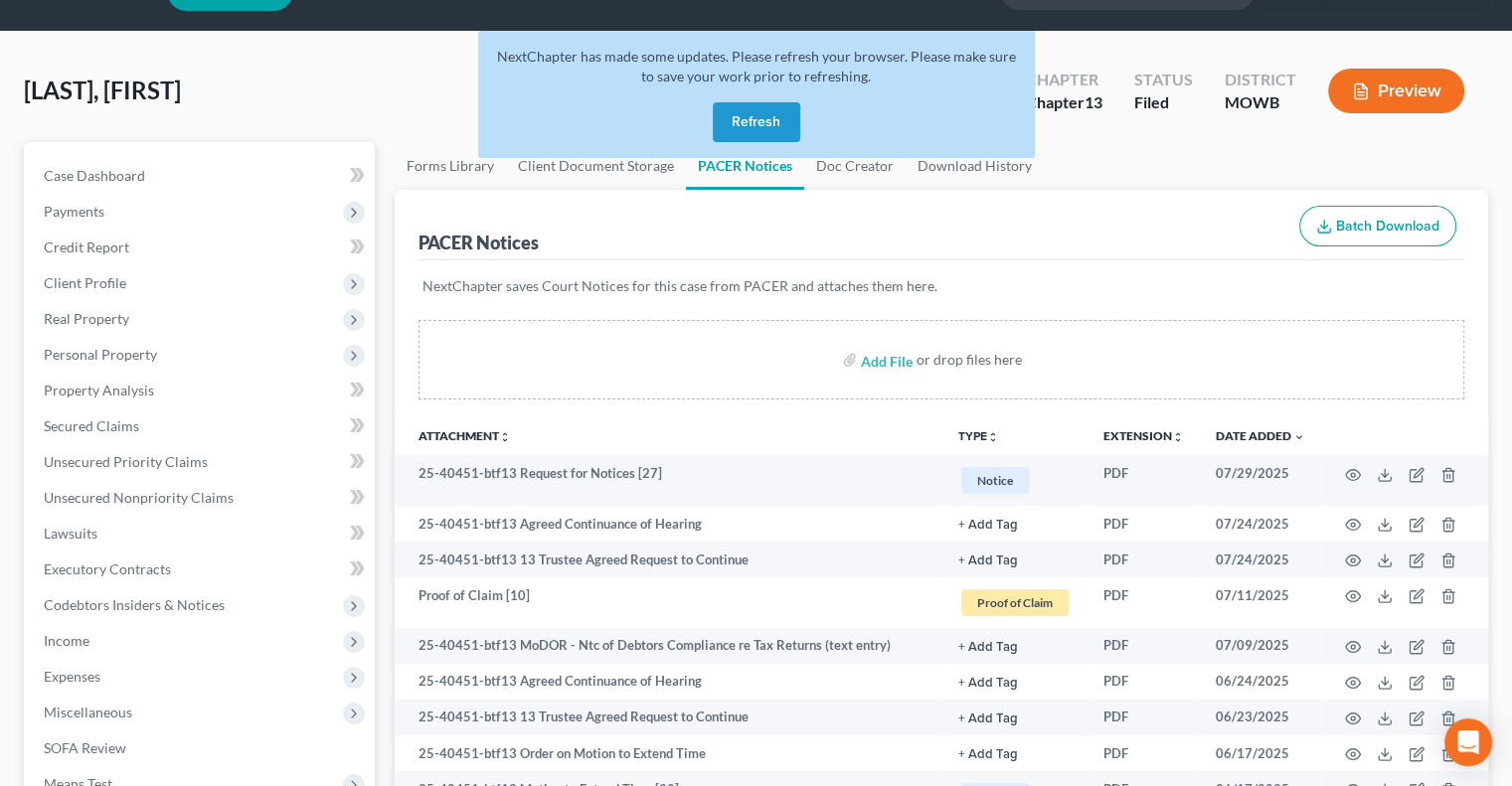 scroll, scrollTop: 0, scrollLeft: 0, axis: both 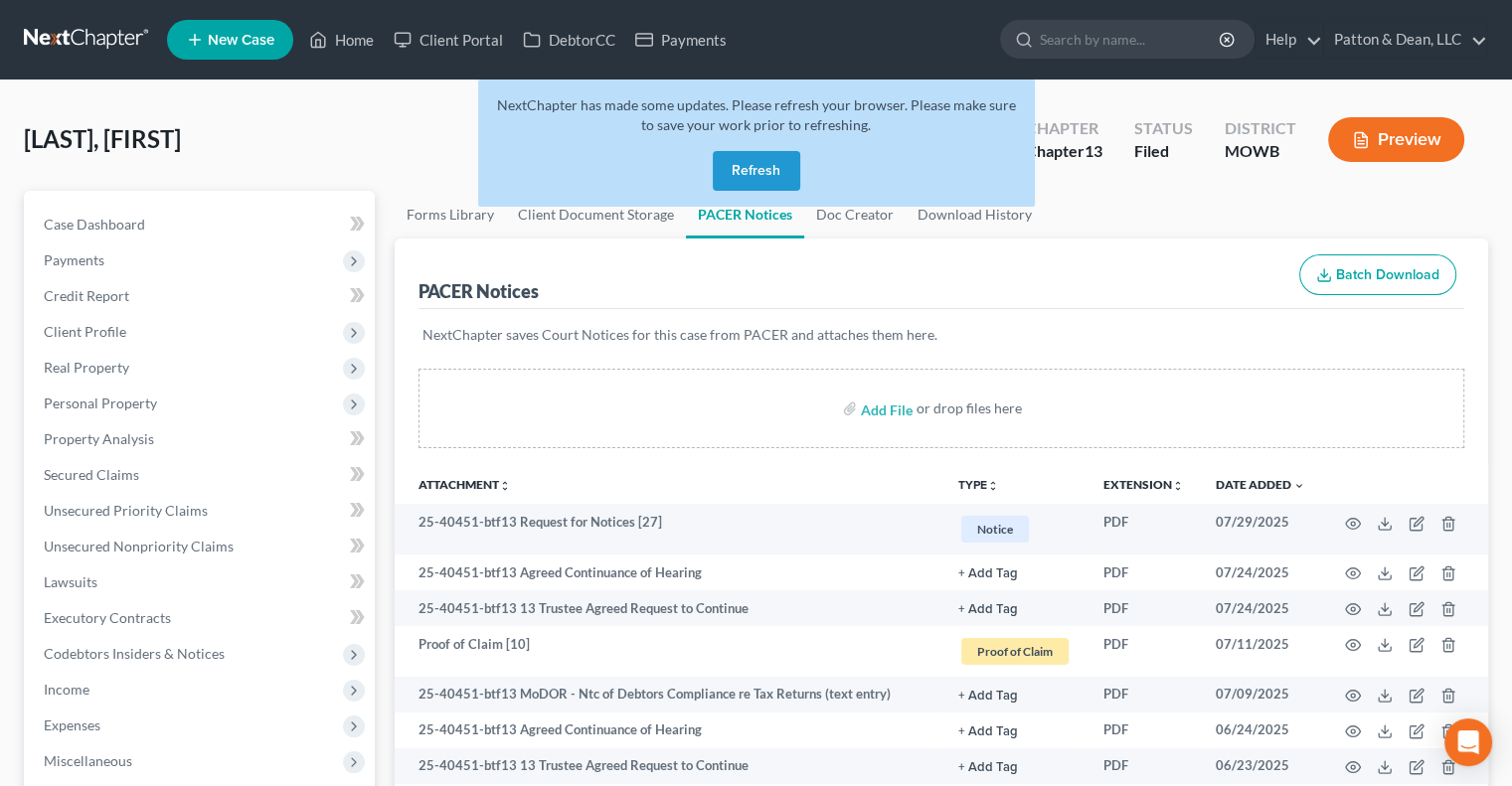 click on "Refresh" at bounding box center (756, 171) 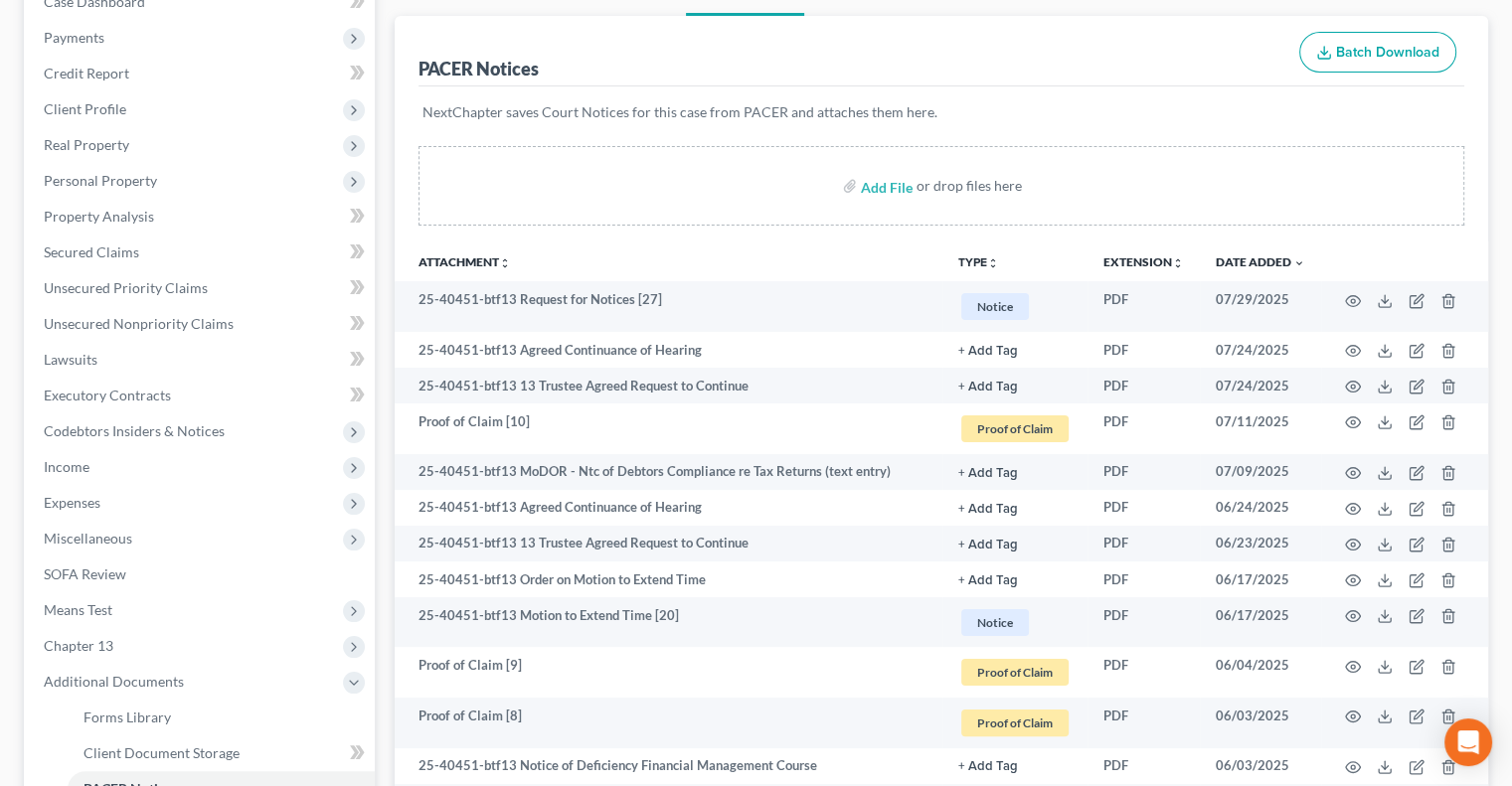 scroll, scrollTop: 0, scrollLeft: 0, axis: both 